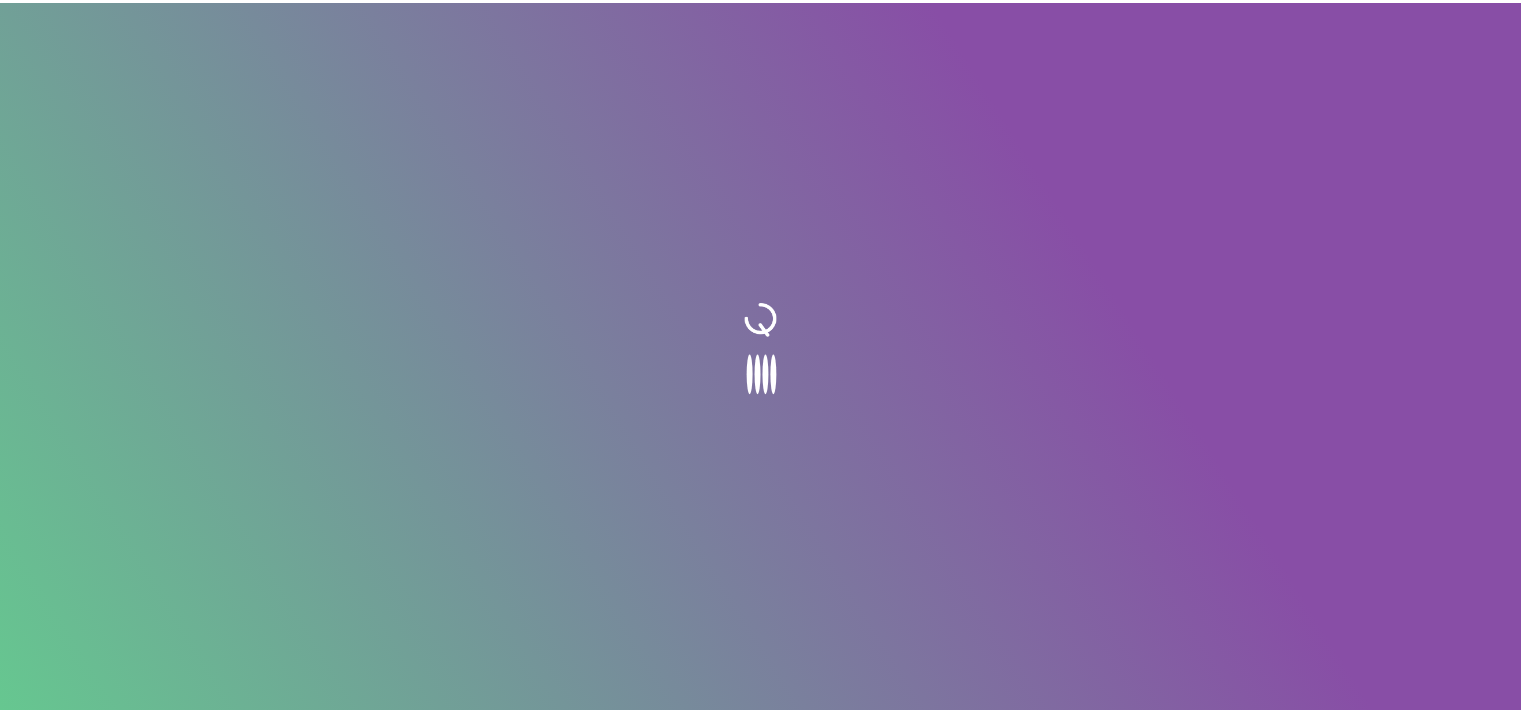scroll, scrollTop: 0, scrollLeft: 0, axis: both 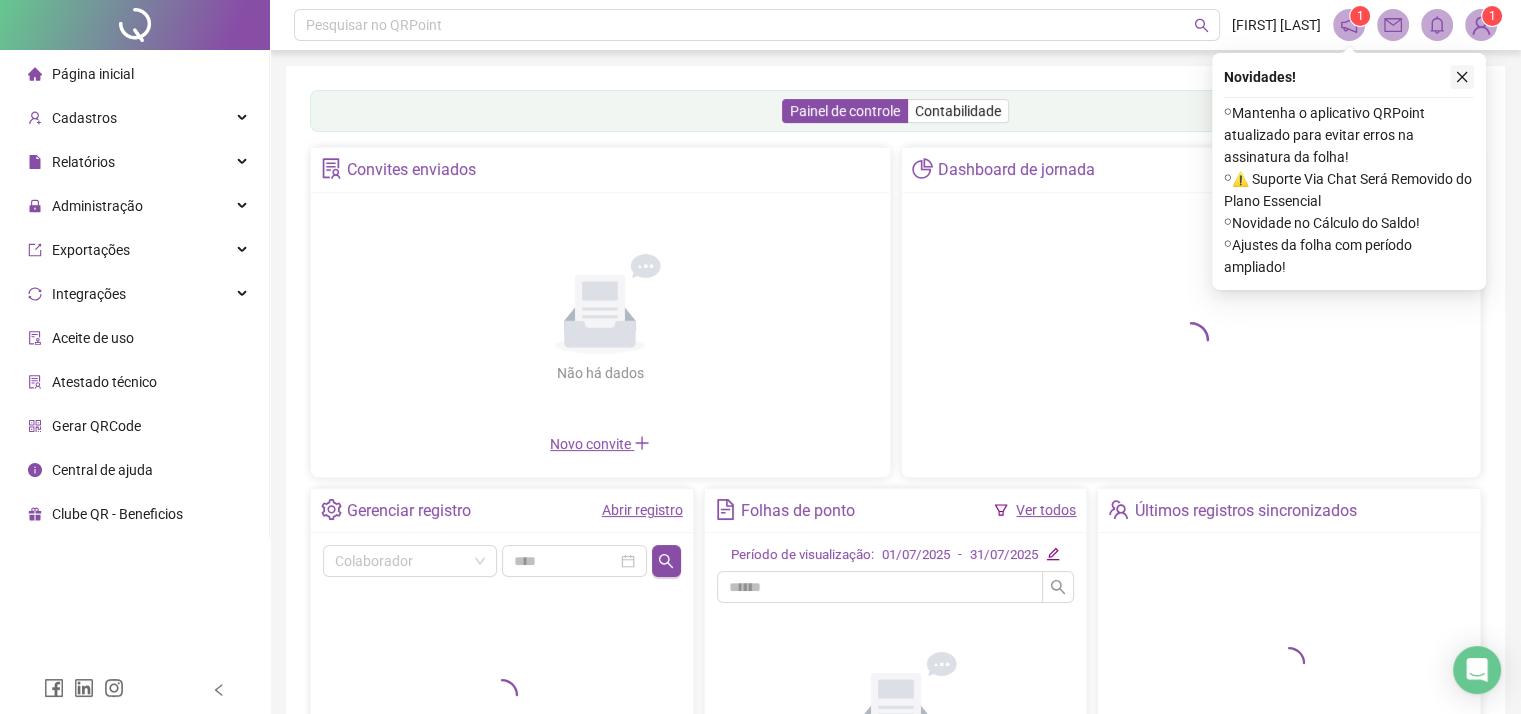 click 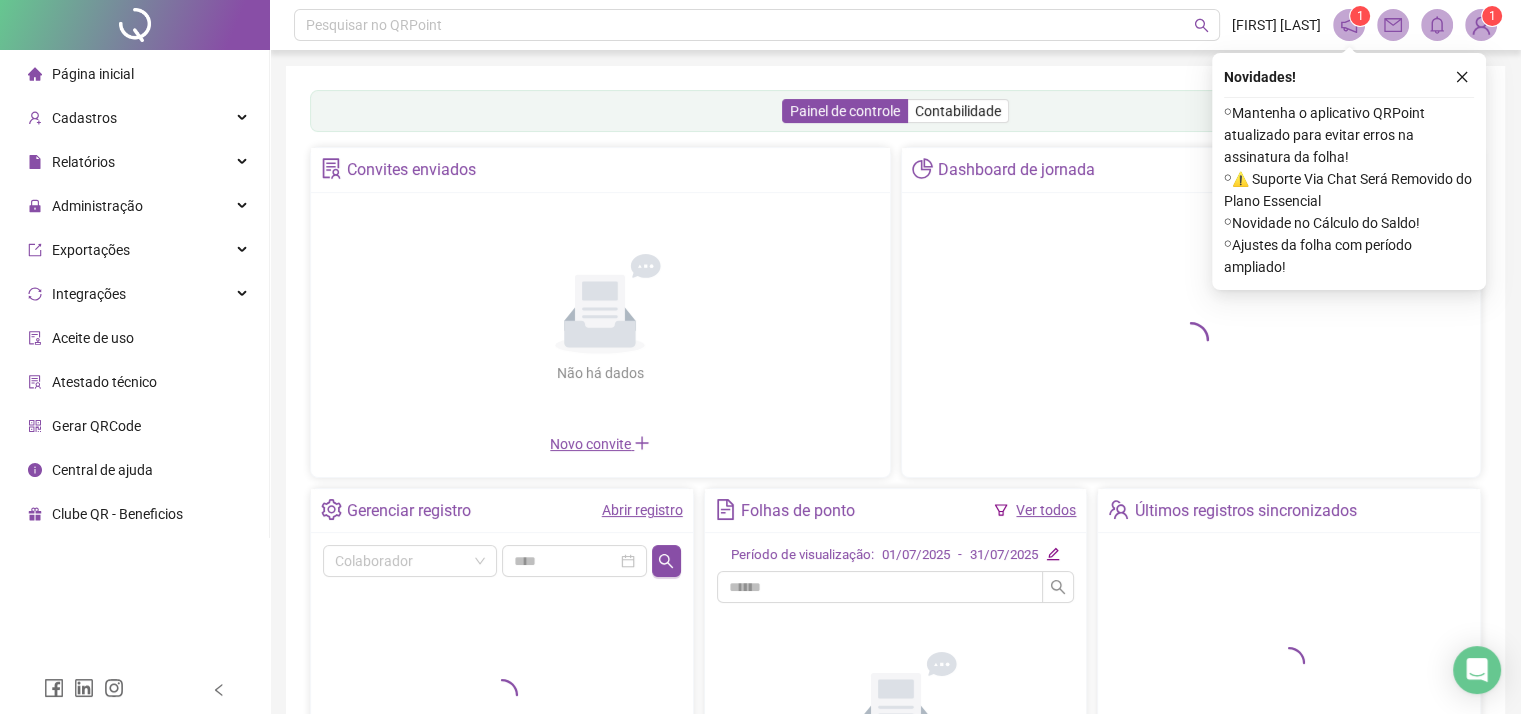 click on "Painel de controle Contabilidade Convites enviados Não há dados Não há dados Novo convite   Dashboard de jornada Gerenciar registro Abrir registro Colaborador Folhas de ponto Ver todos Período de visualização:  01/07/2025  -  31/07/2025 Não há dados Não há dados Últimos registros sincronizados" at bounding box center [895, 467] 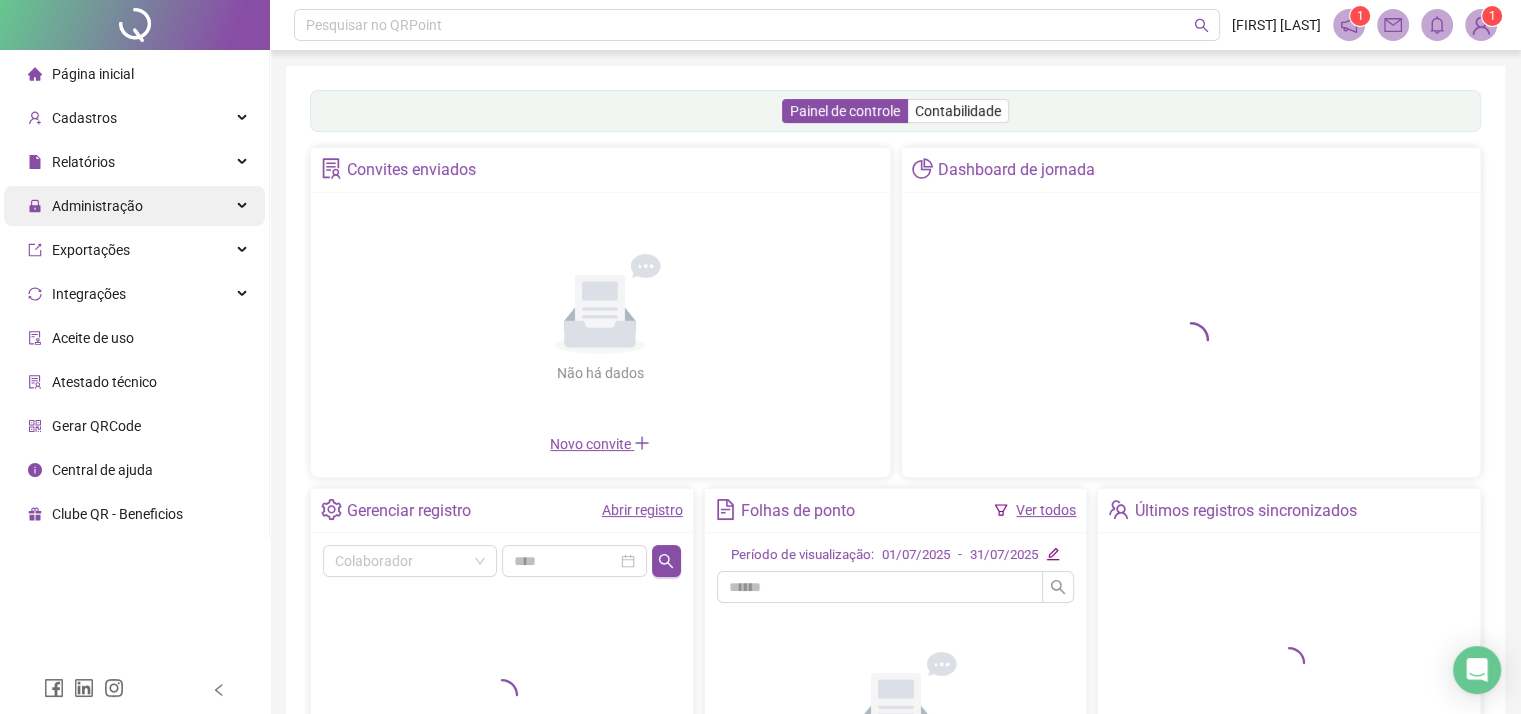 click on "Administração" at bounding box center [134, 206] 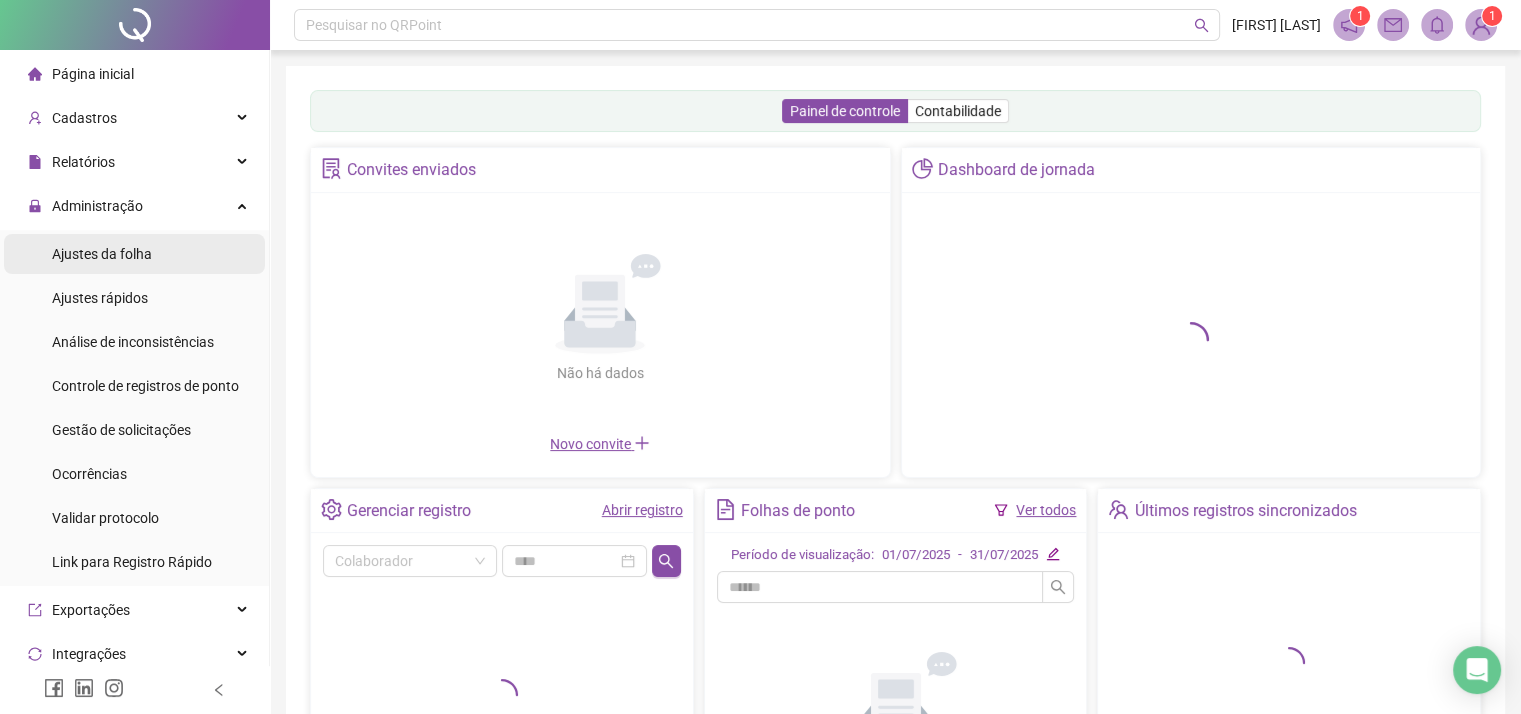 click on "Ajustes da folha" at bounding box center [102, 254] 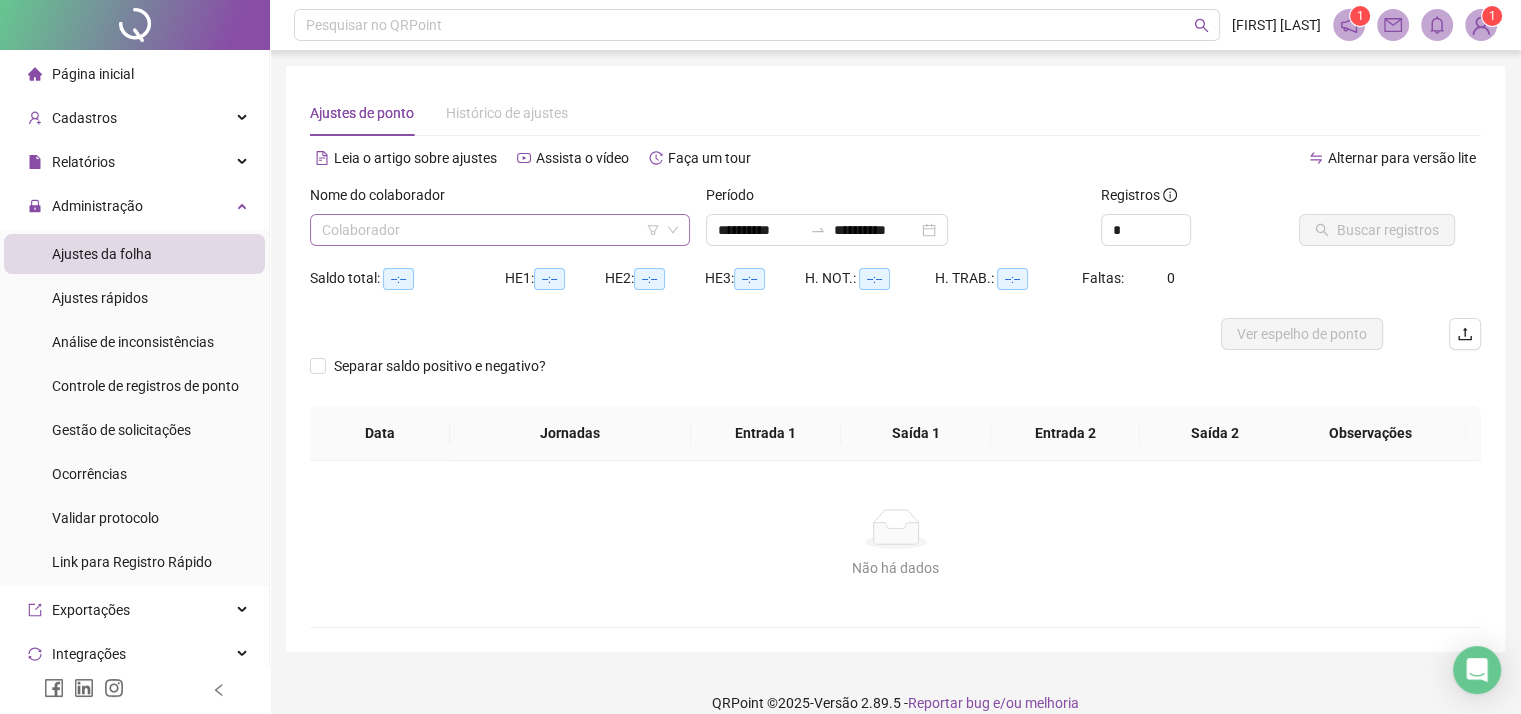 click at bounding box center (491, 230) 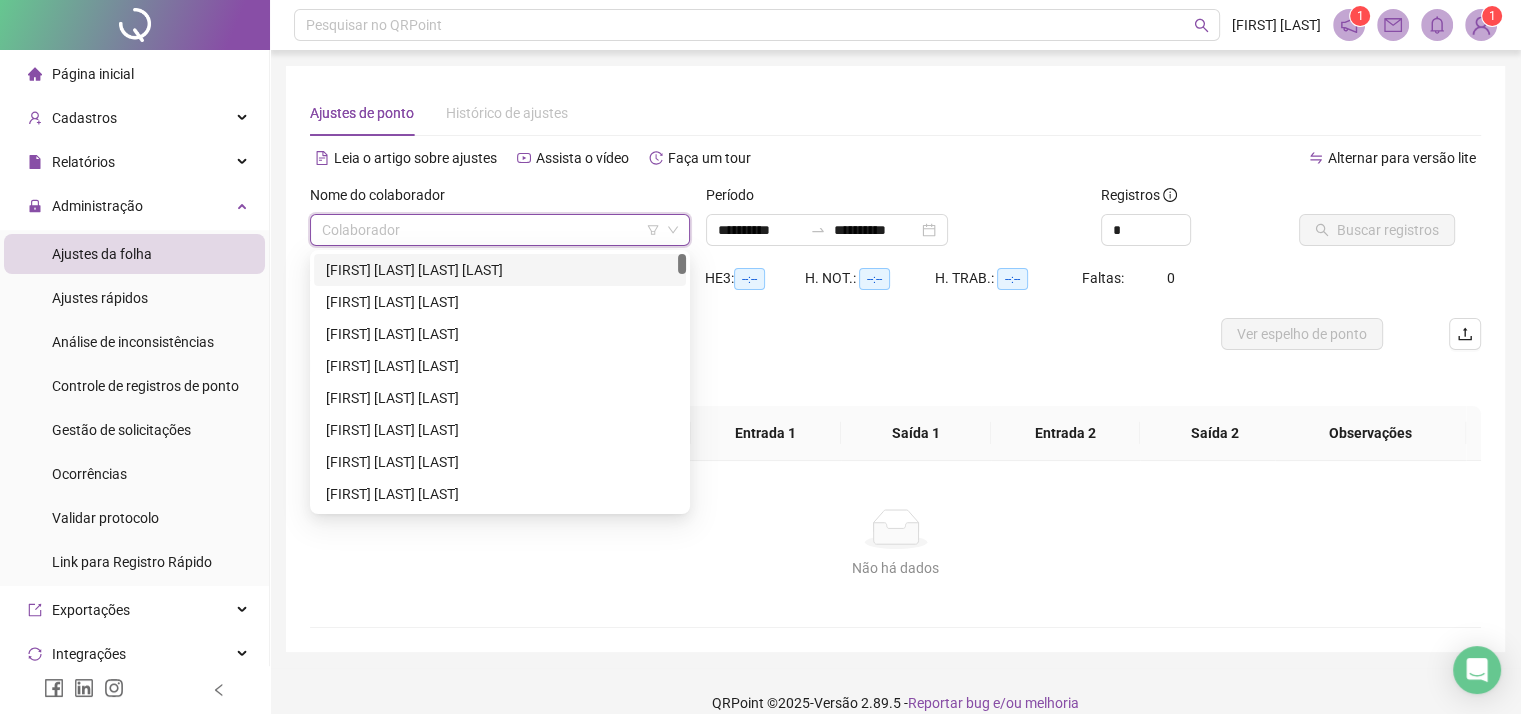 type on "*" 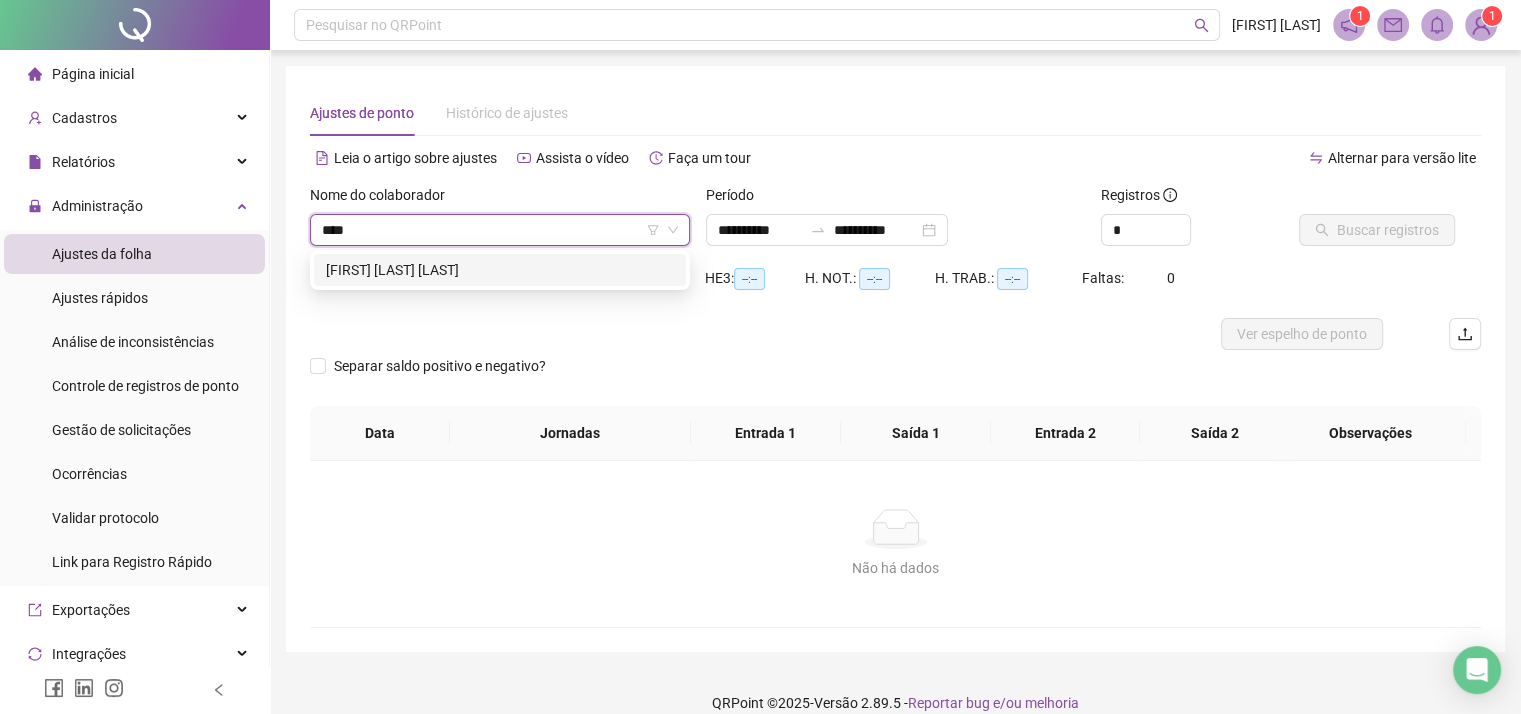 type on "*****" 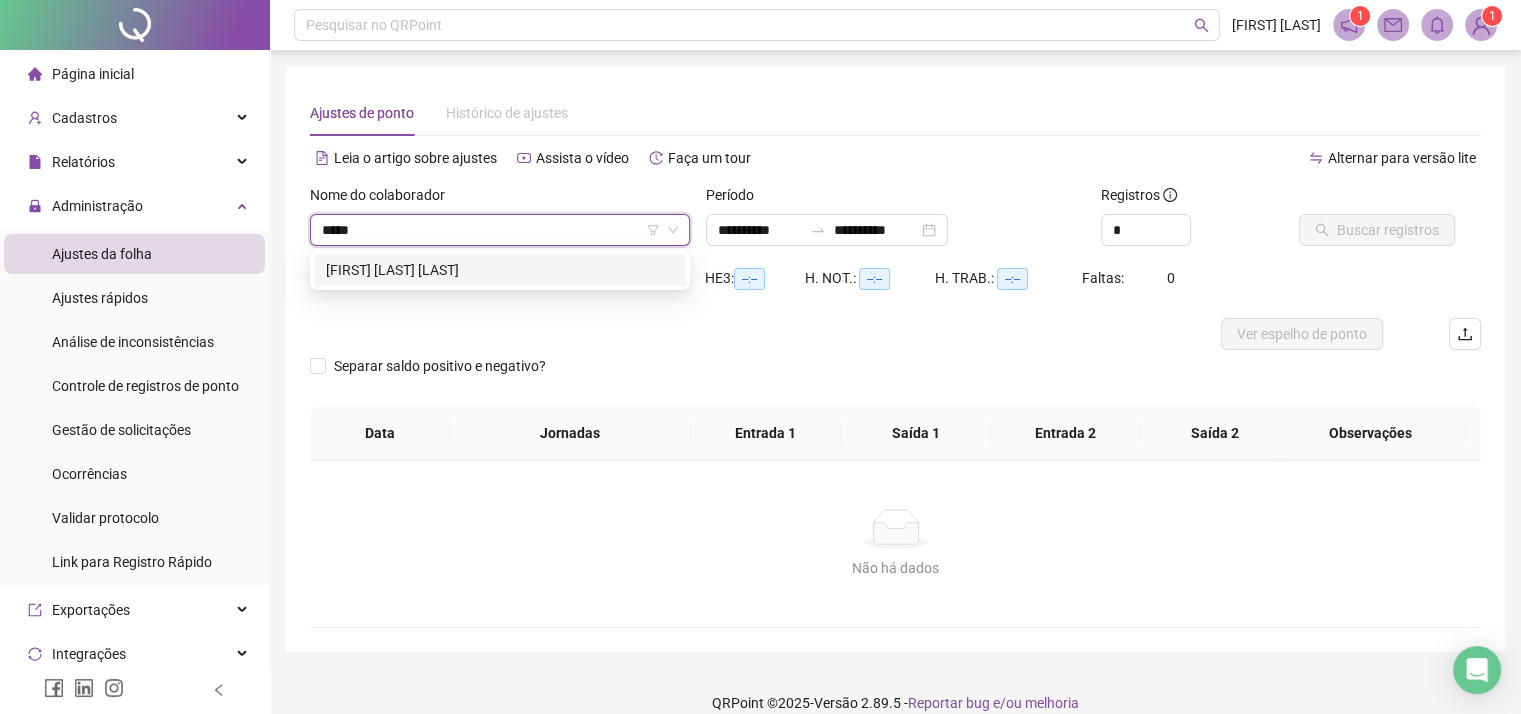 click on "[FIRST] [LAST] [LAST]" at bounding box center [500, 270] 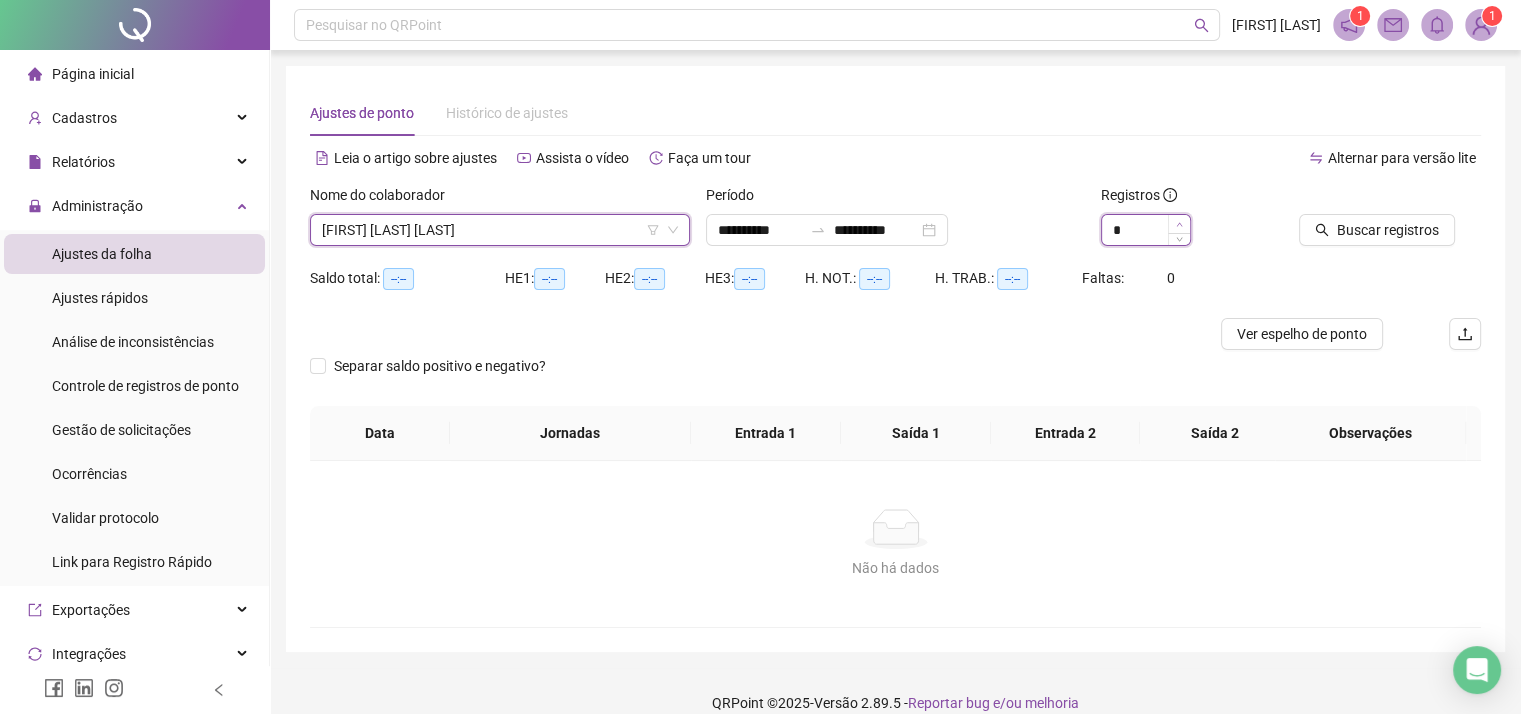 type on "*" 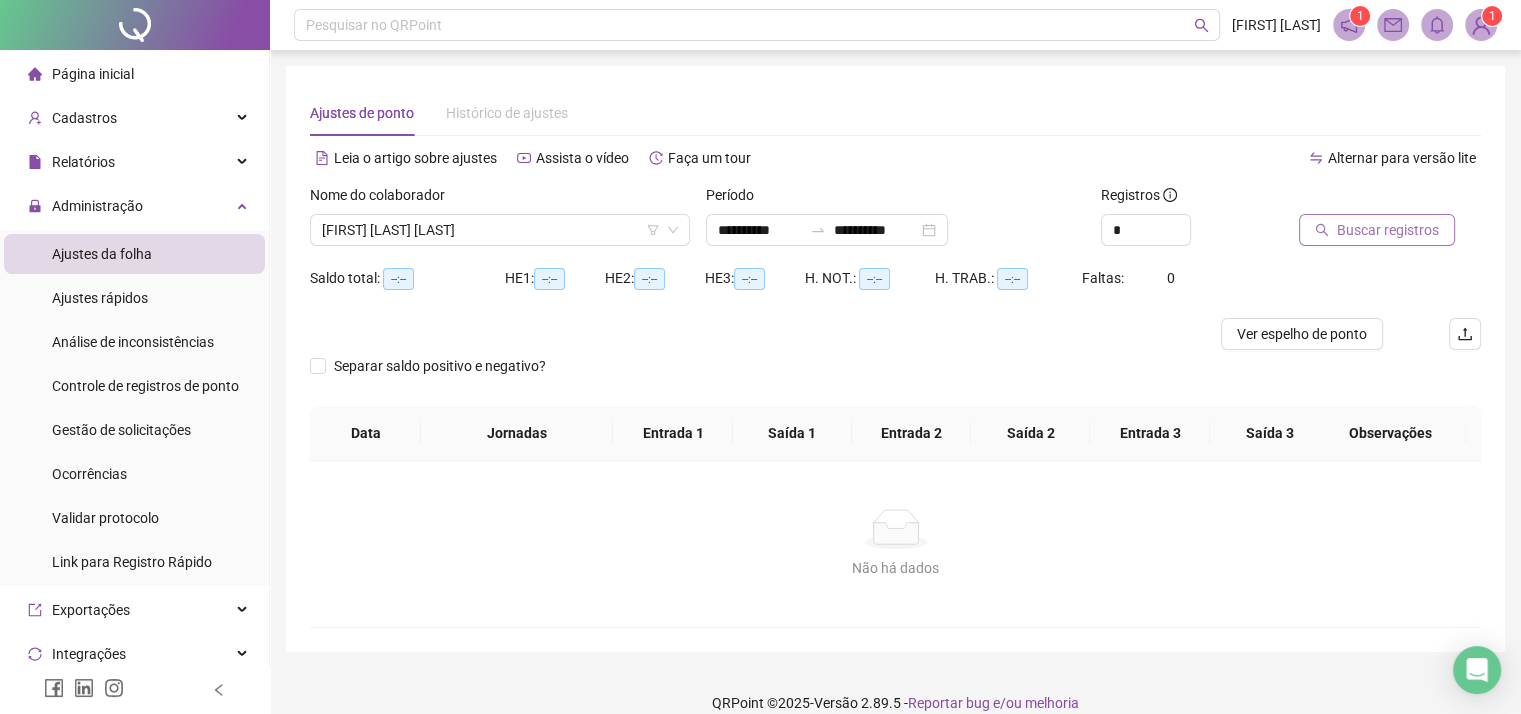 click on "Buscar registros" at bounding box center (1388, 230) 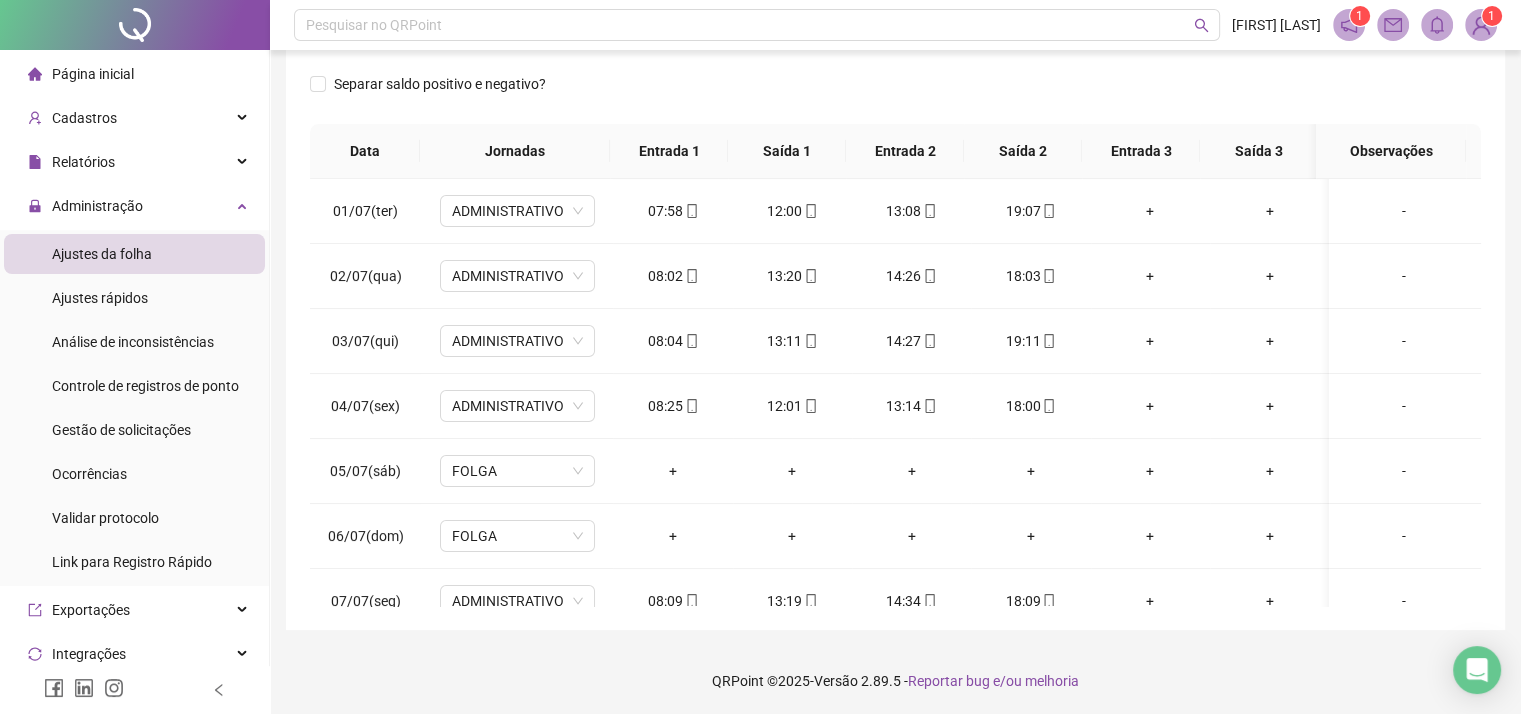 scroll, scrollTop: 308, scrollLeft: 0, axis: vertical 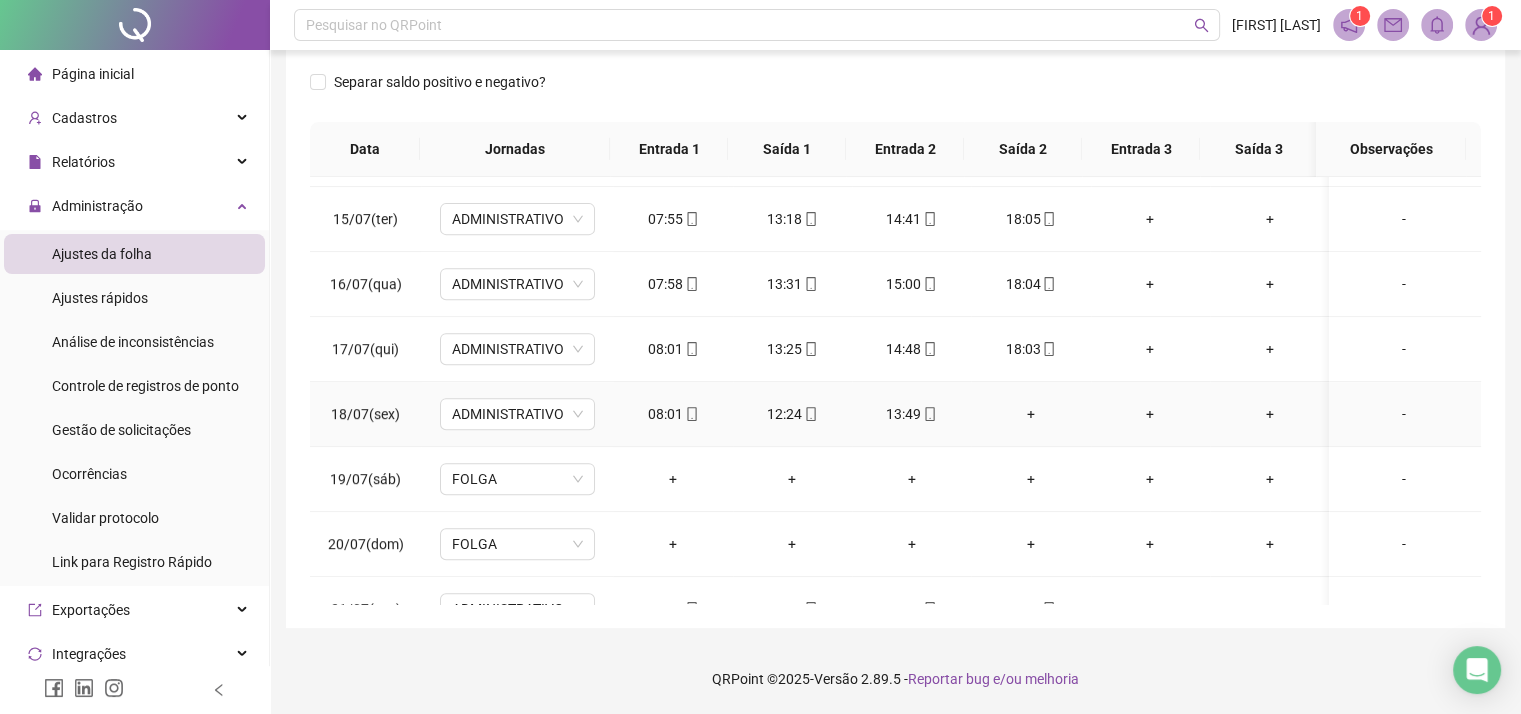 type 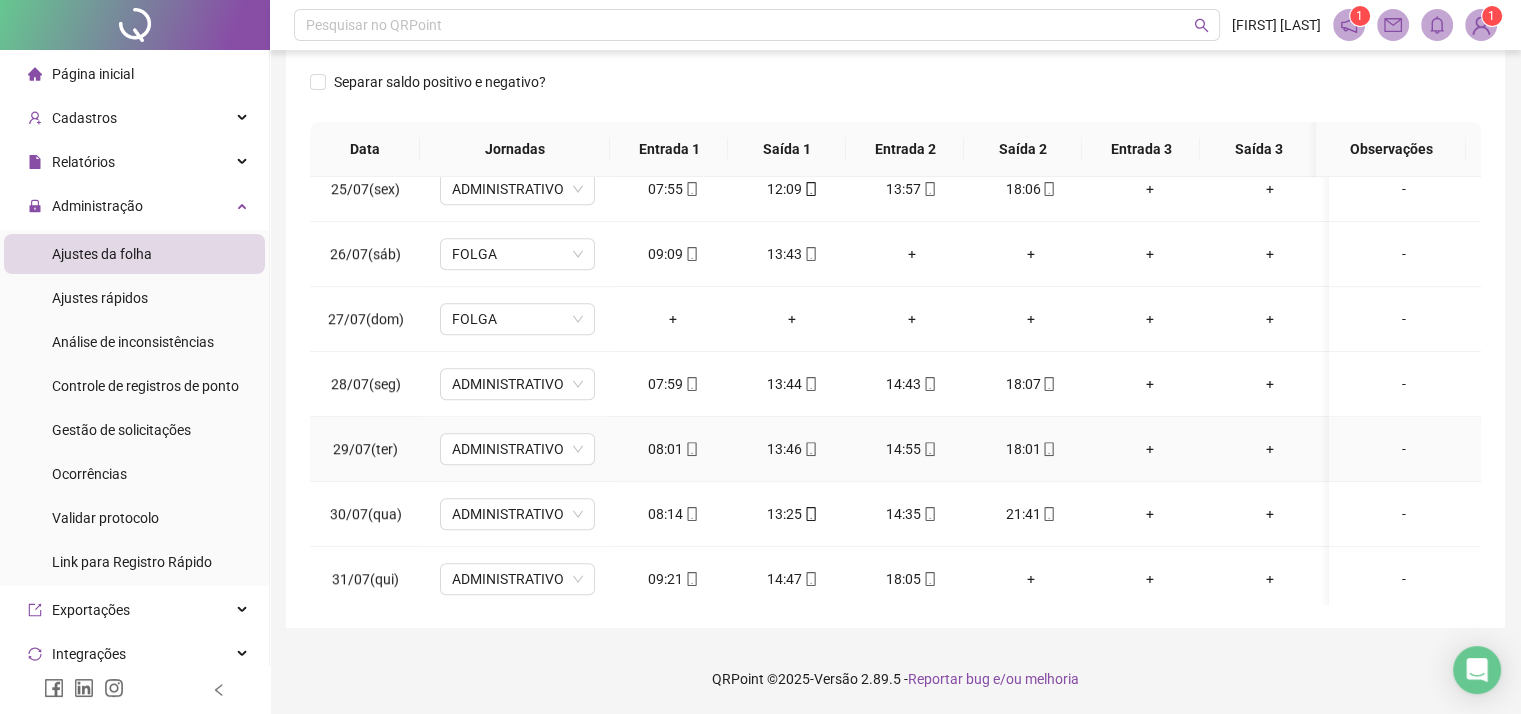 scroll, scrollTop: 1581, scrollLeft: 0, axis: vertical 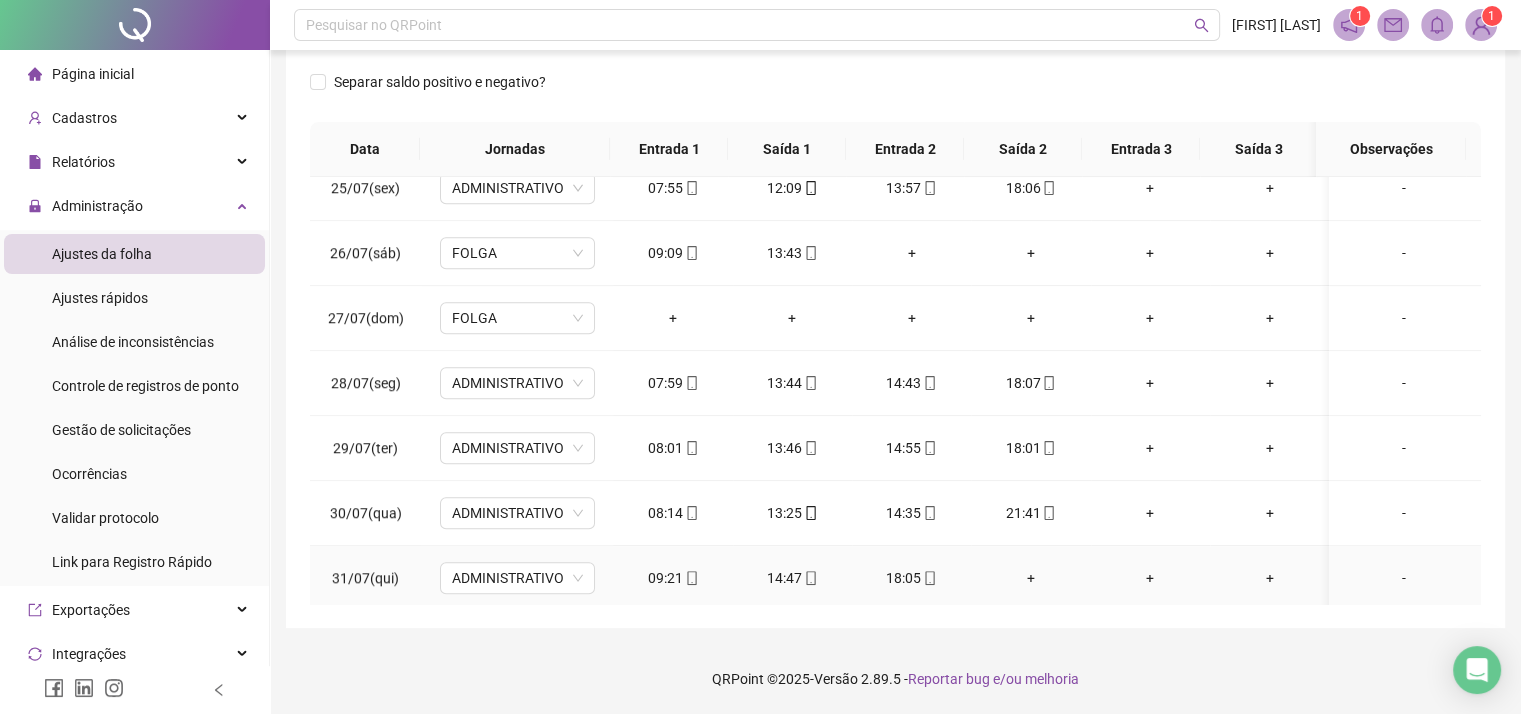 click 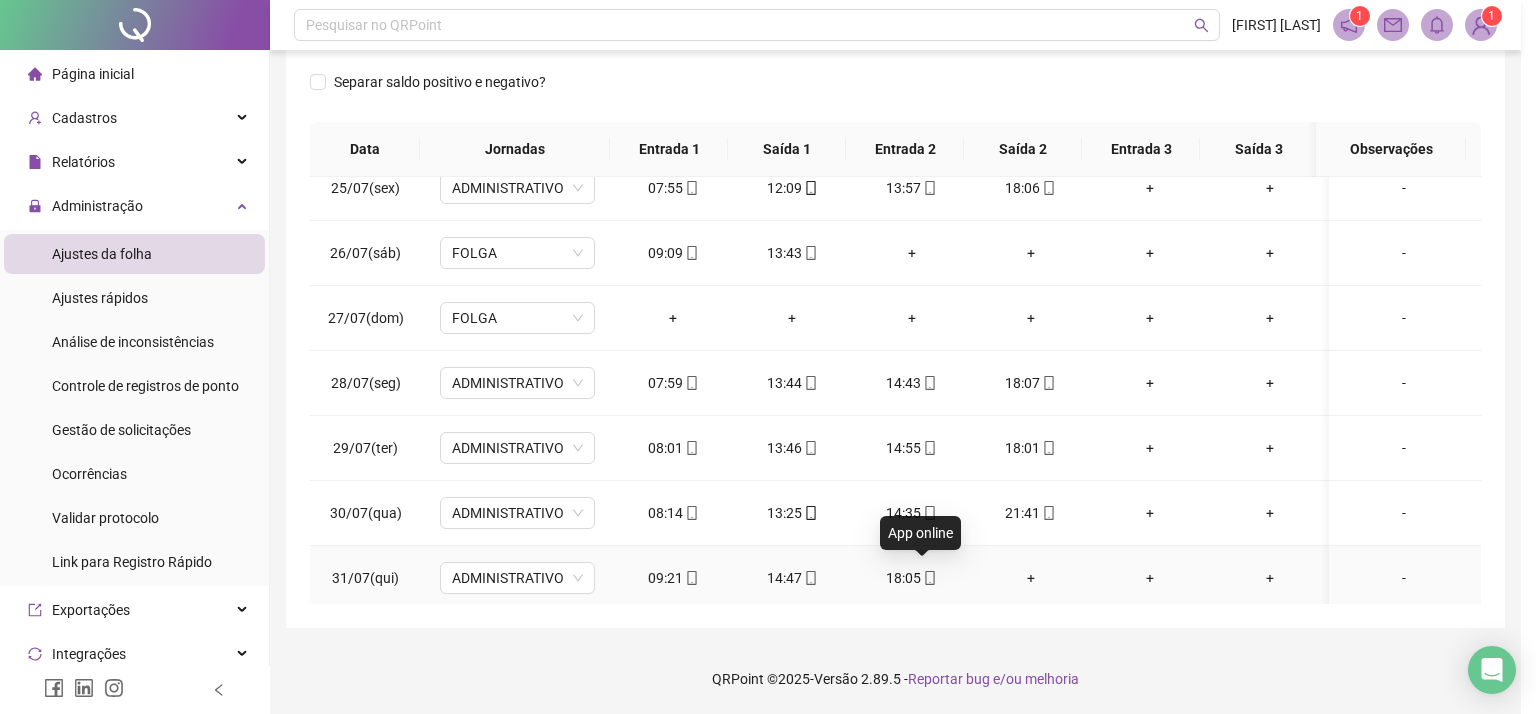 type on "**********" 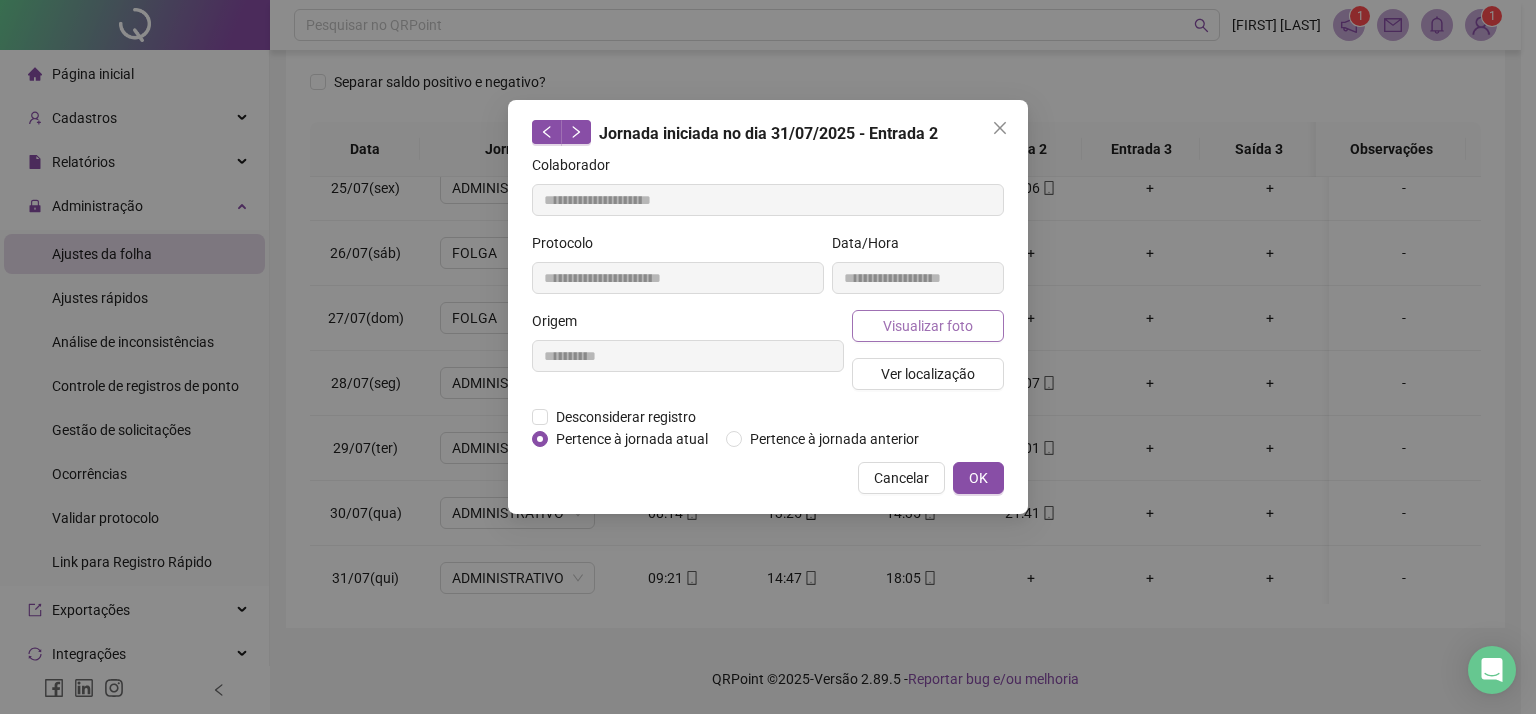 click on "Visualizar foto" at bounding box center (928, 326) 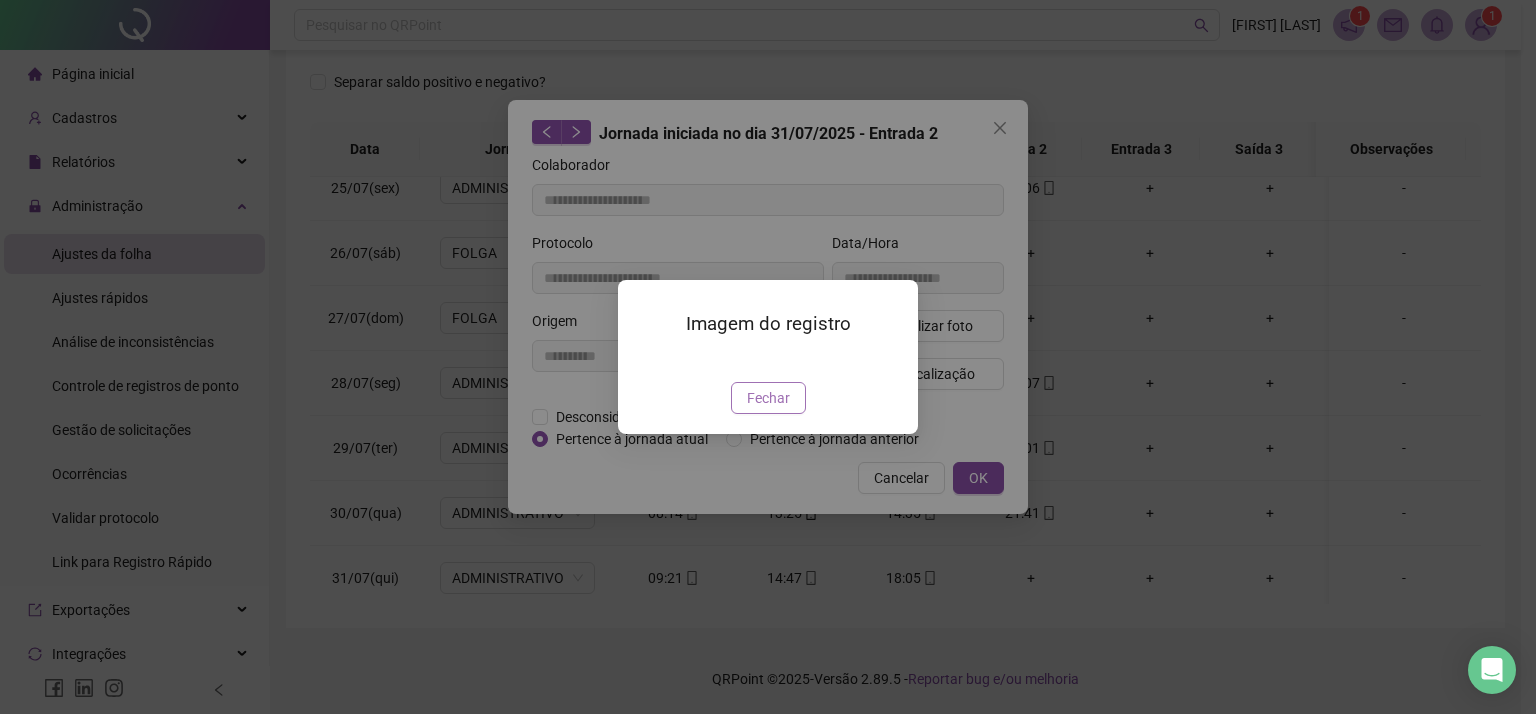 click on "Fechar" at bounding box center [768, 398] 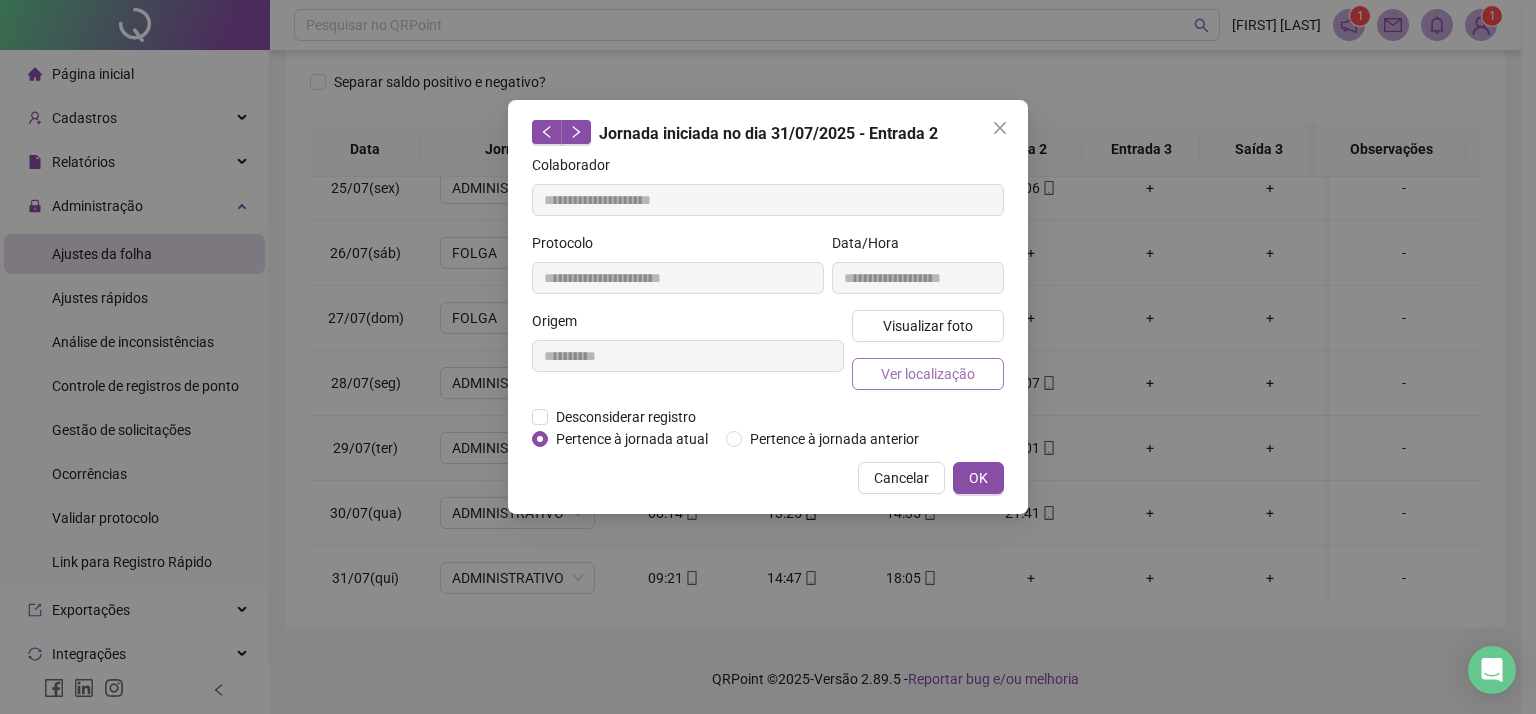click on "Ver localização" at bounding box center (928, 374) 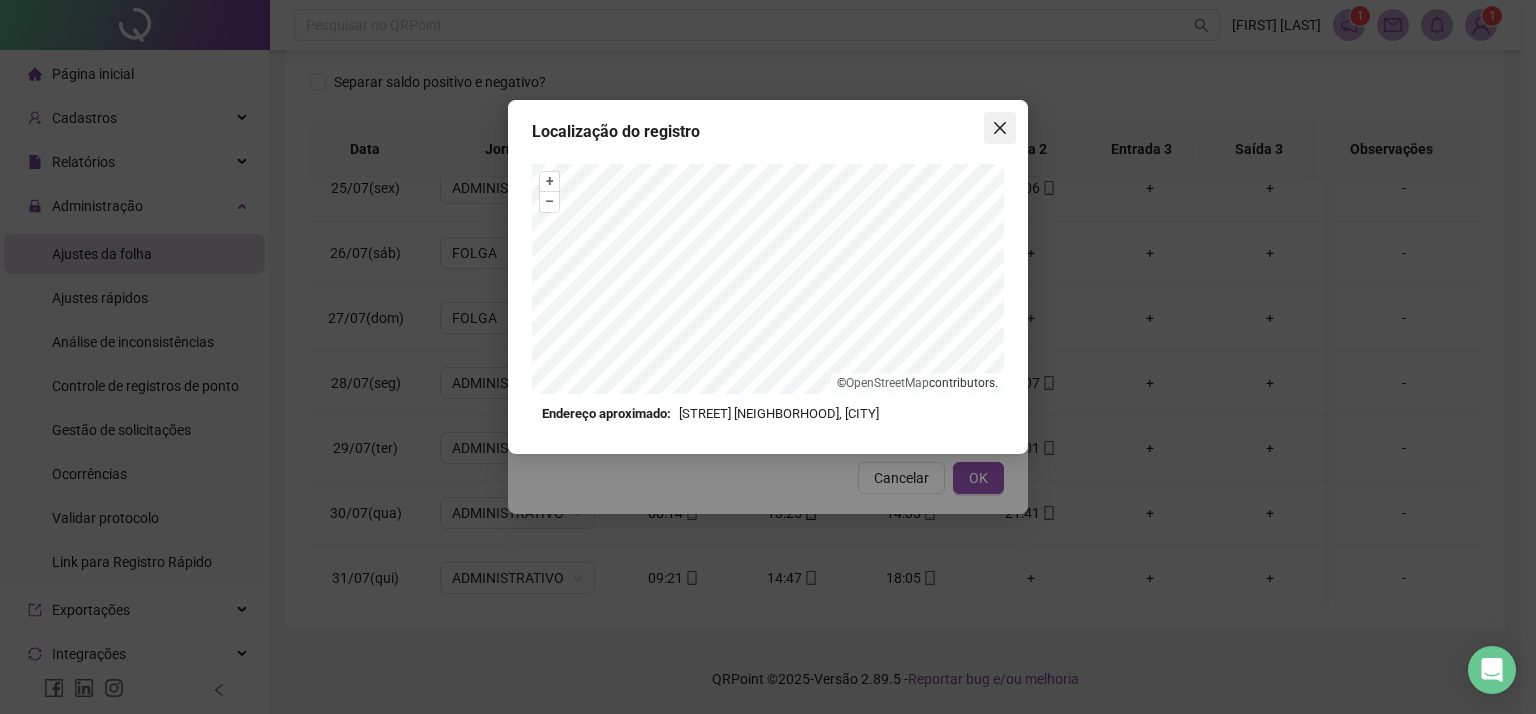 click 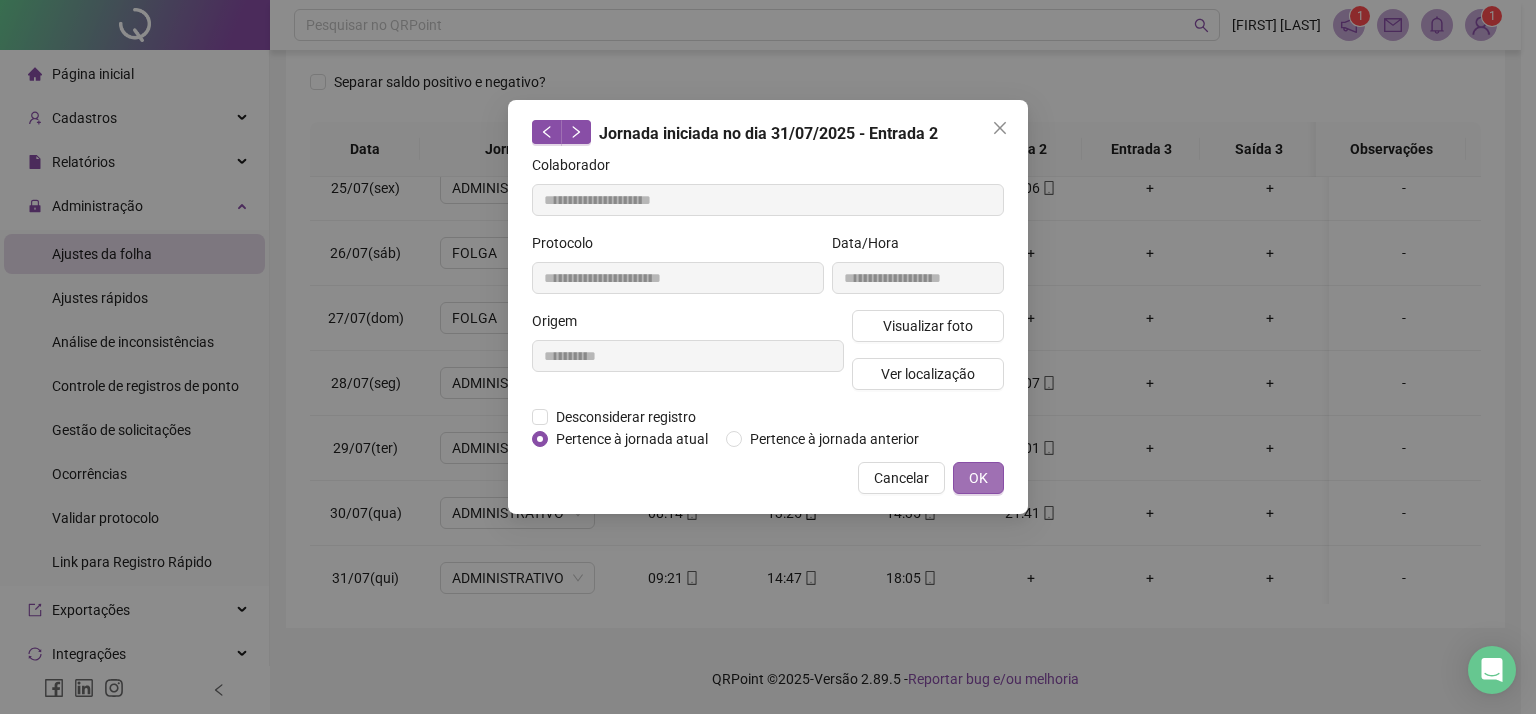click on "OK" at bounding box center (978, 478) 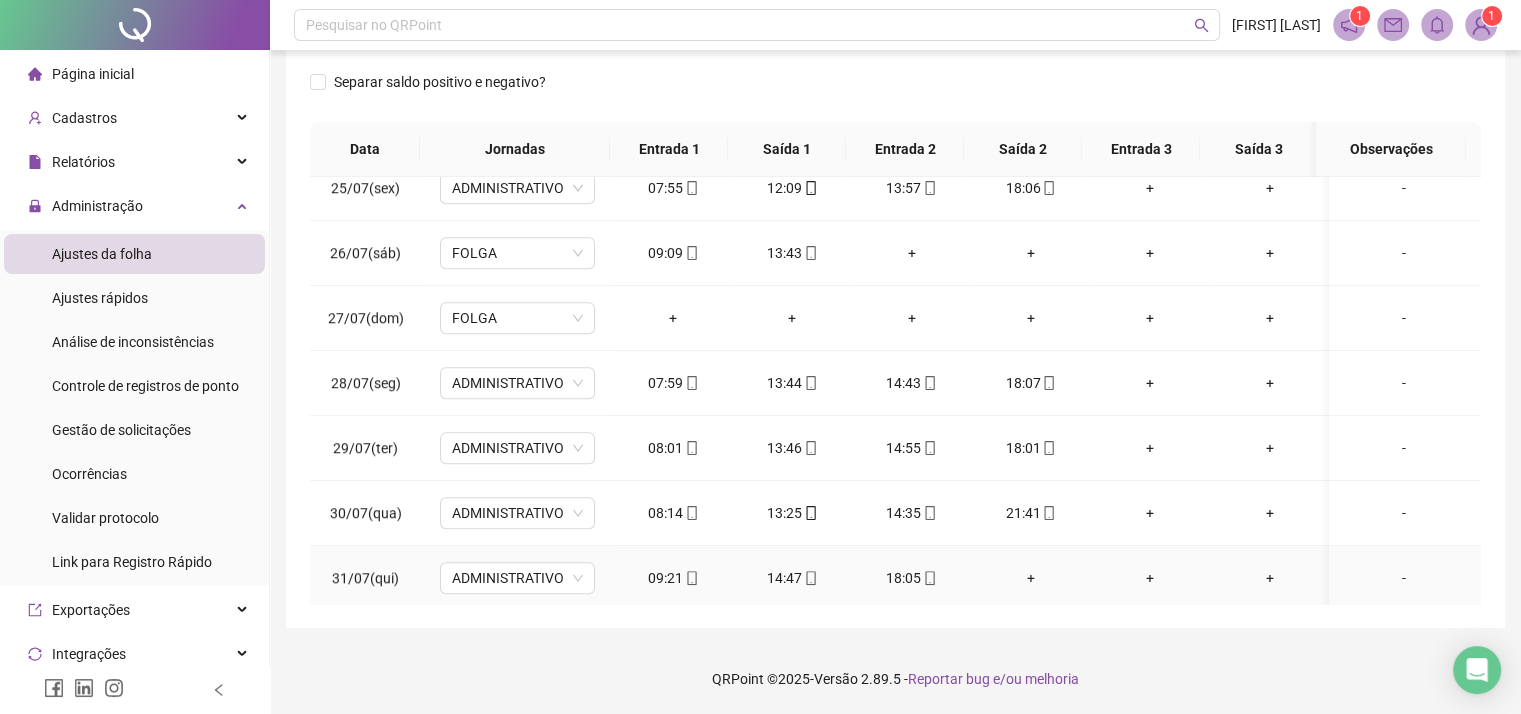 click on "09:21" at bounding box center [672, 578] 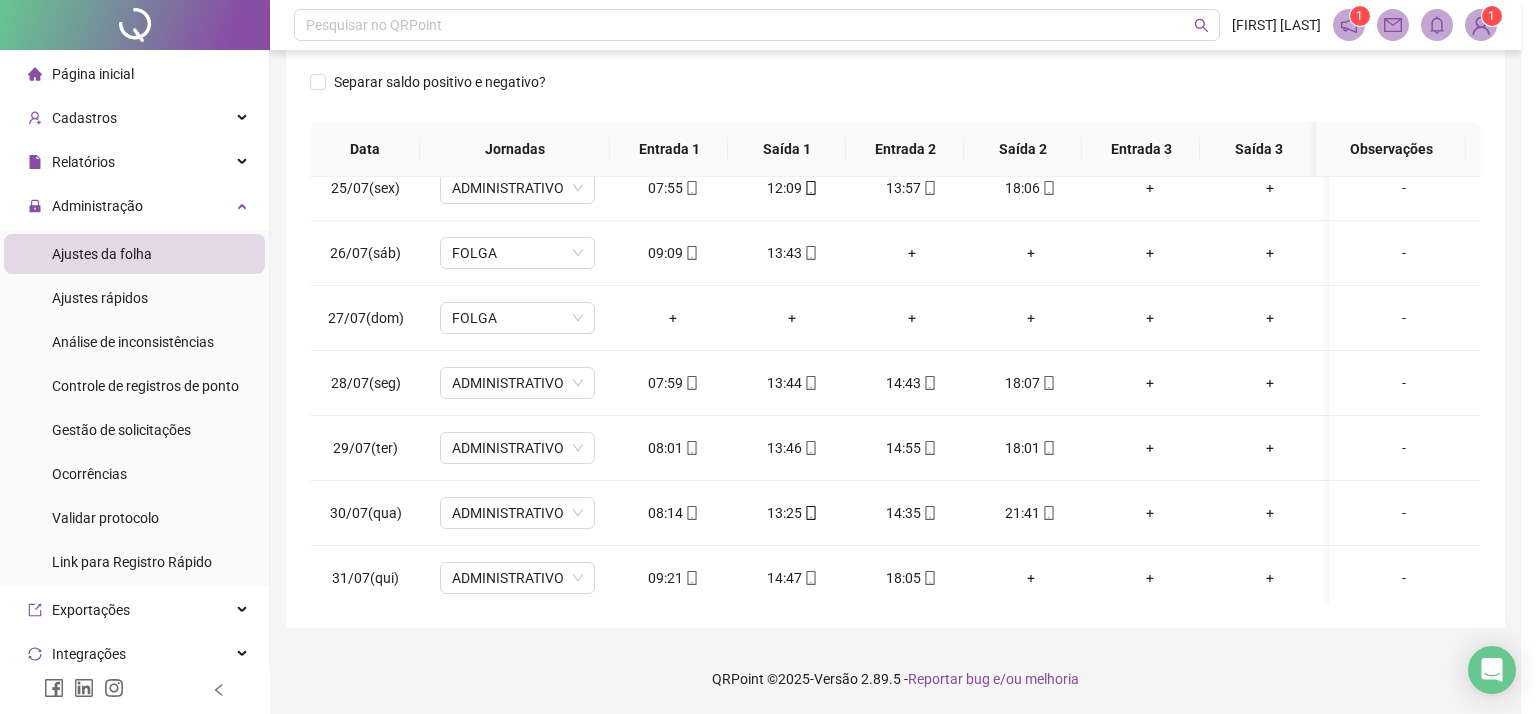 type on "**********" 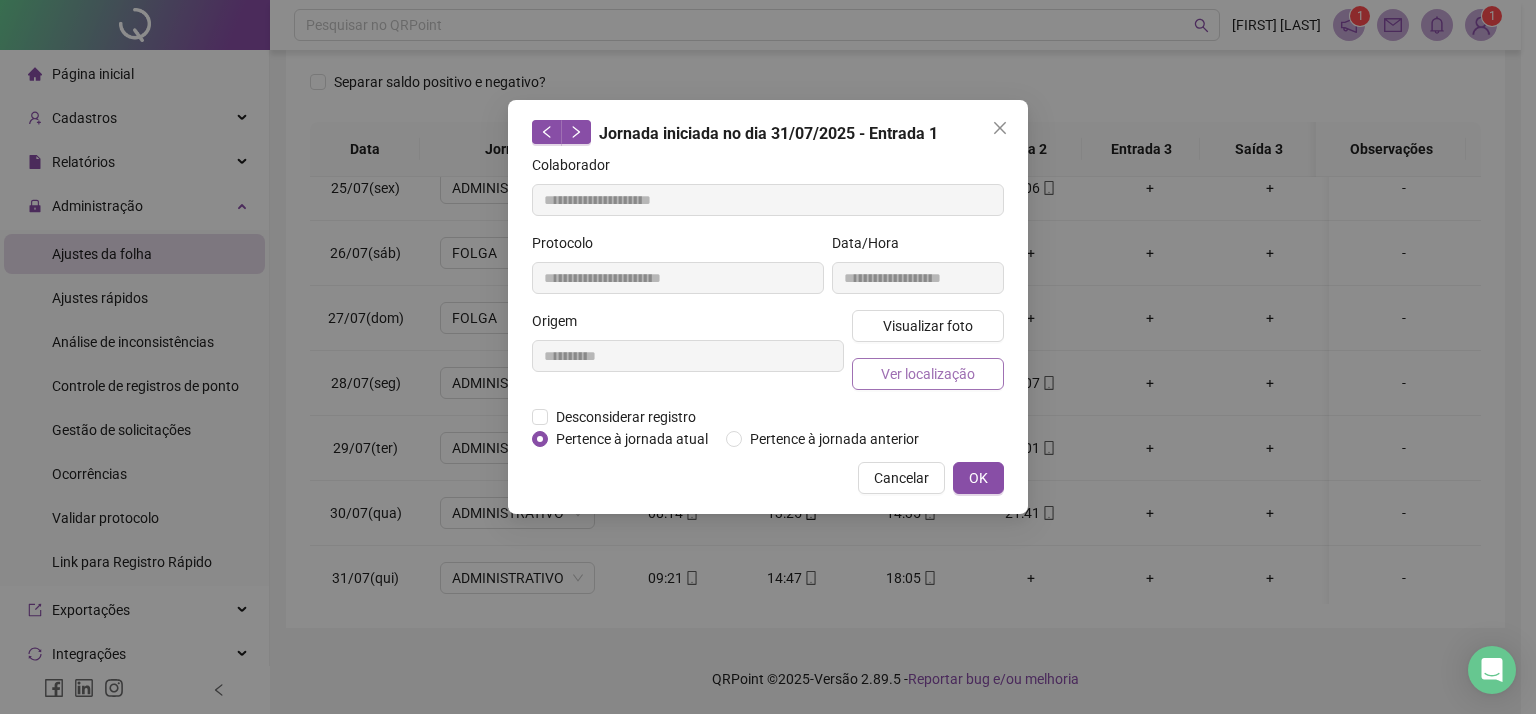 click on "Ver localização" at bounding box center [928, 374] 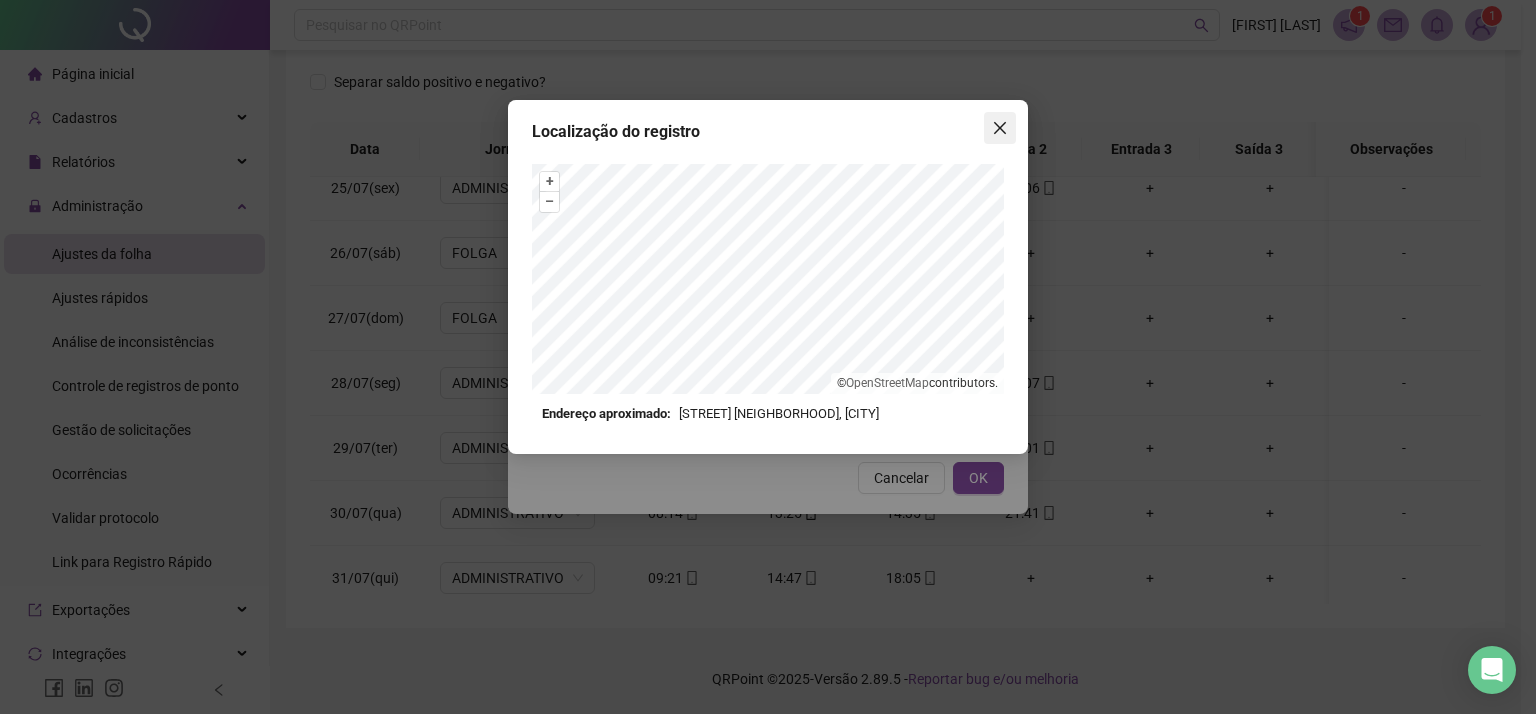 click 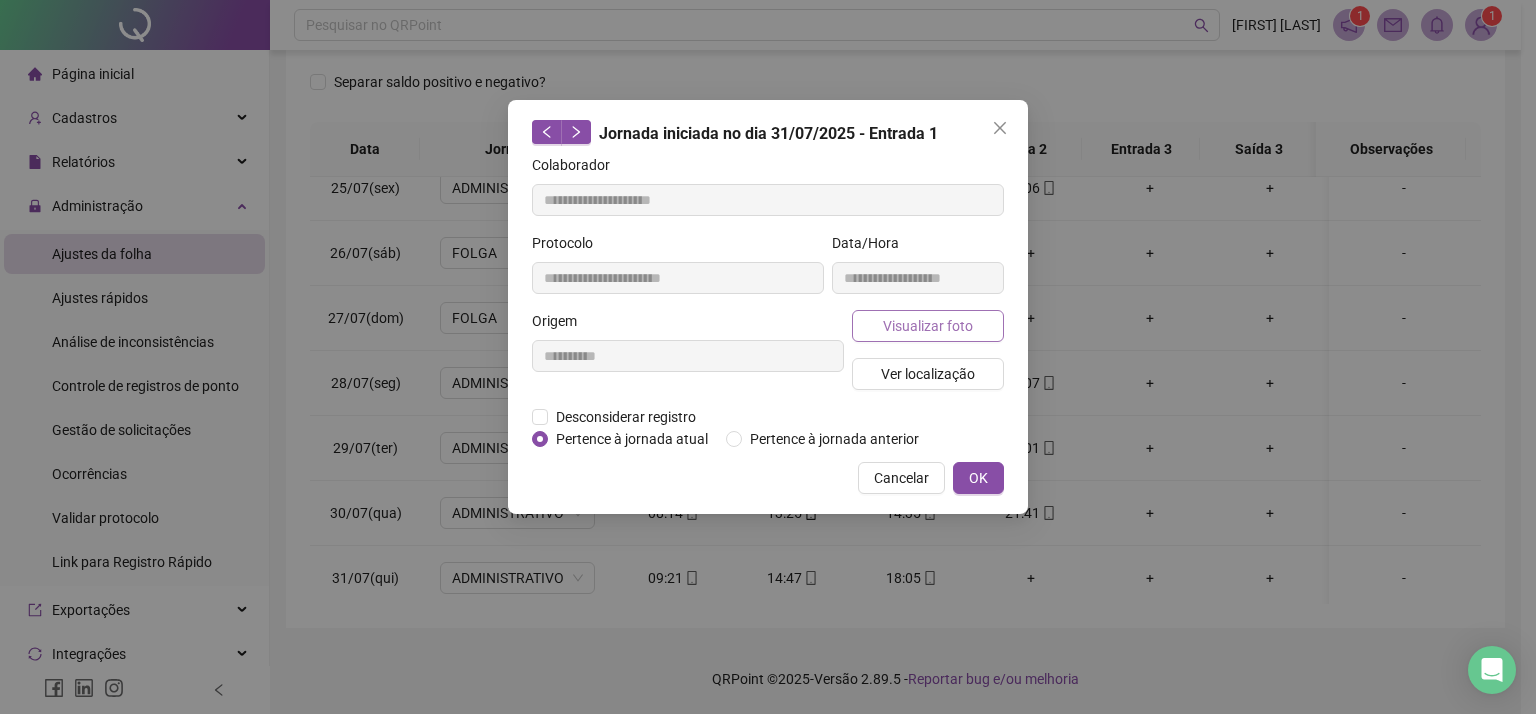 click on "Visualizar foto" at bounding box center [928, 326] 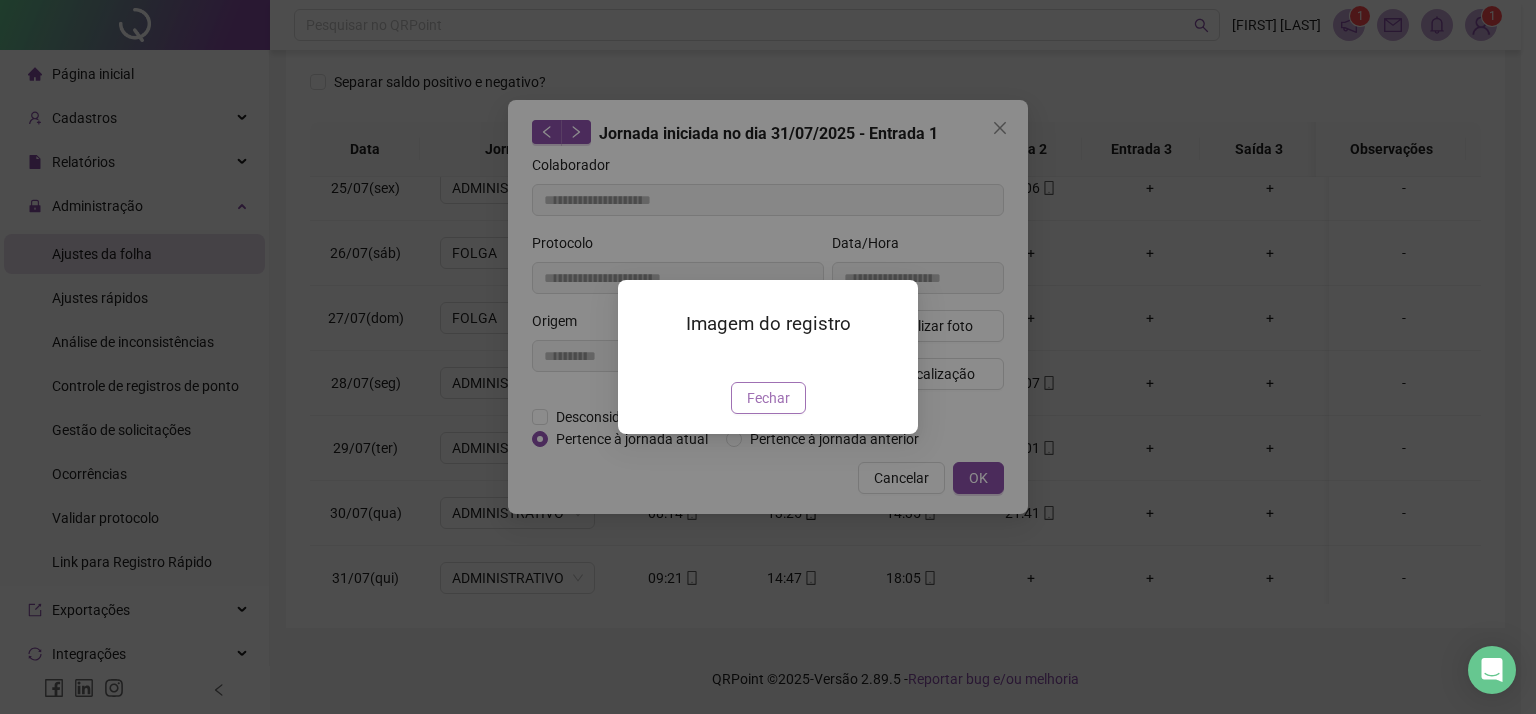 click on "Fechar" at bounding box center (768, 398) 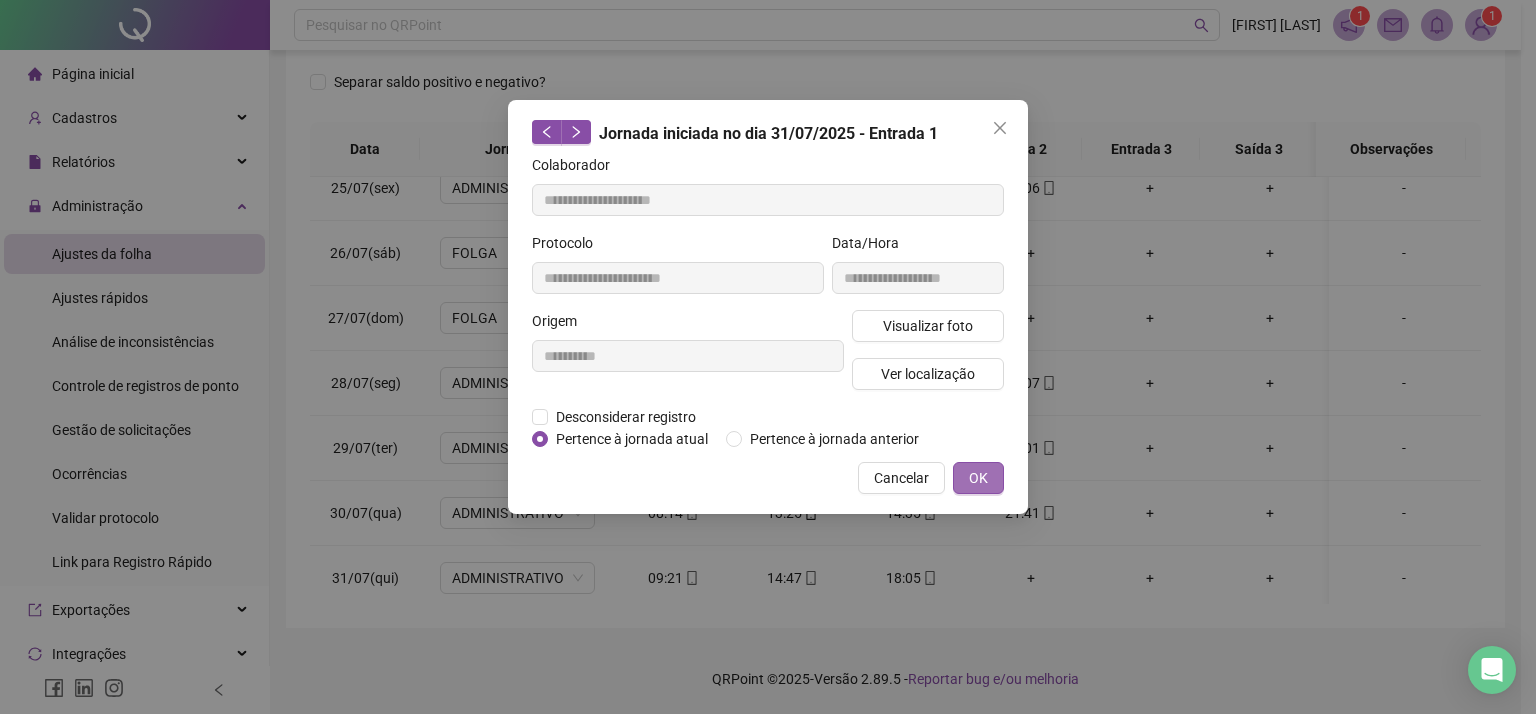 click on "OK" at bounding box center [978, 478] 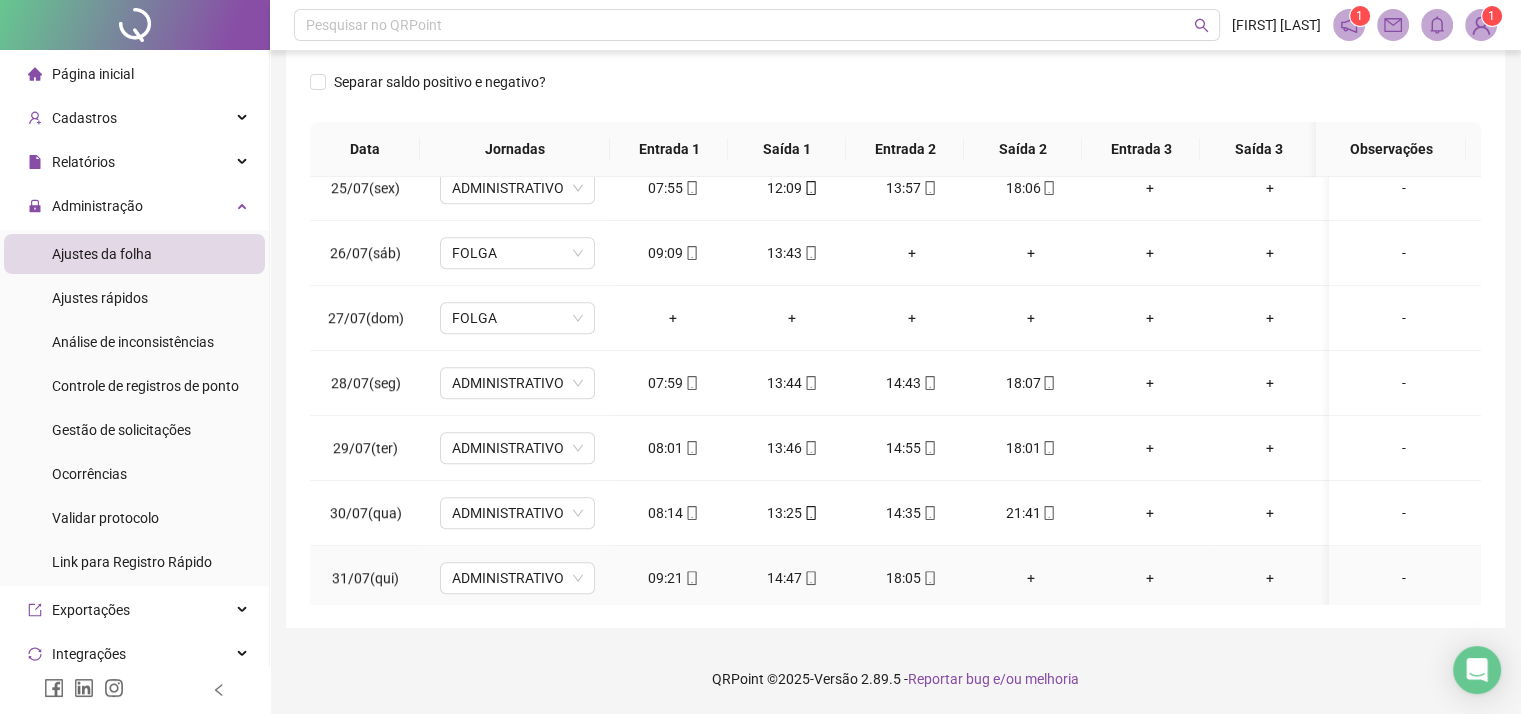 click on "+" at bounding box center [1030, 578] 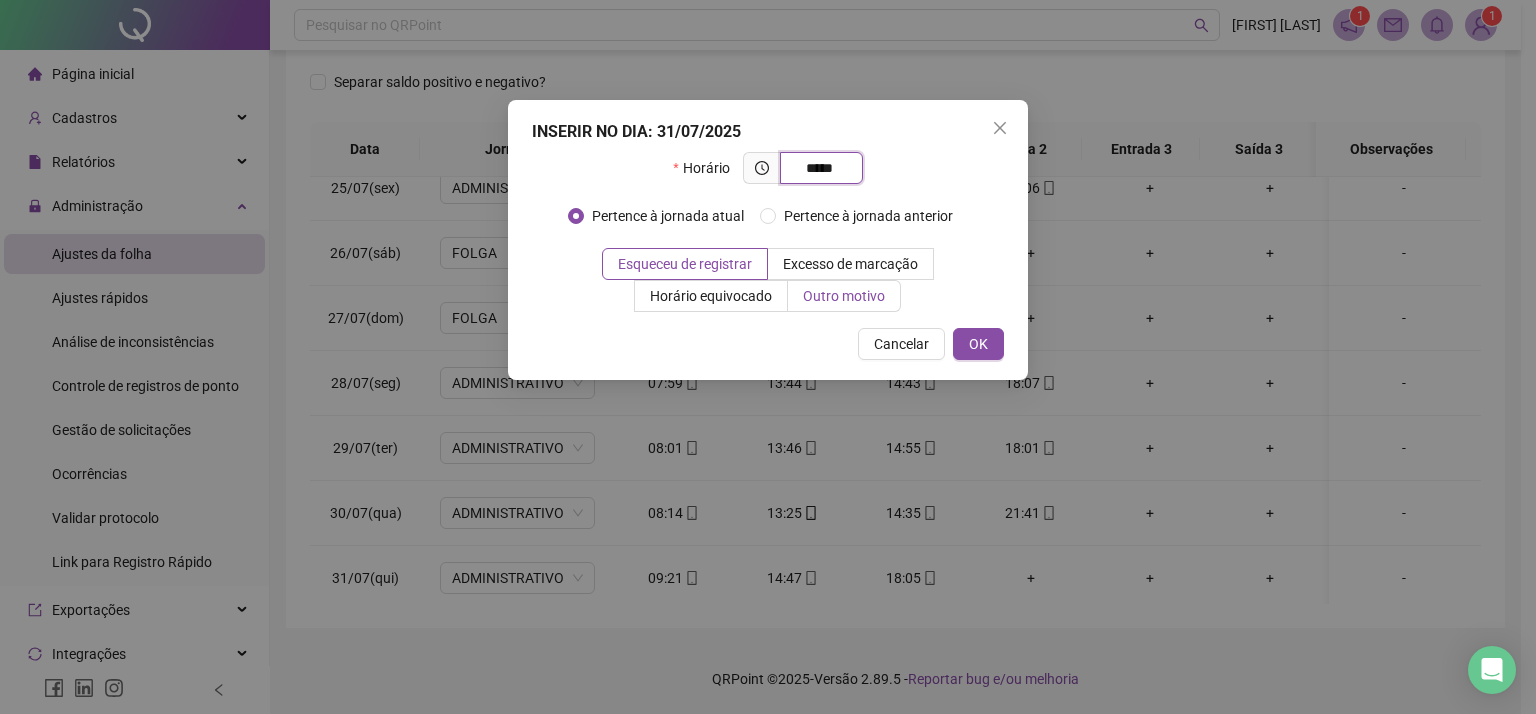 type on "*****" 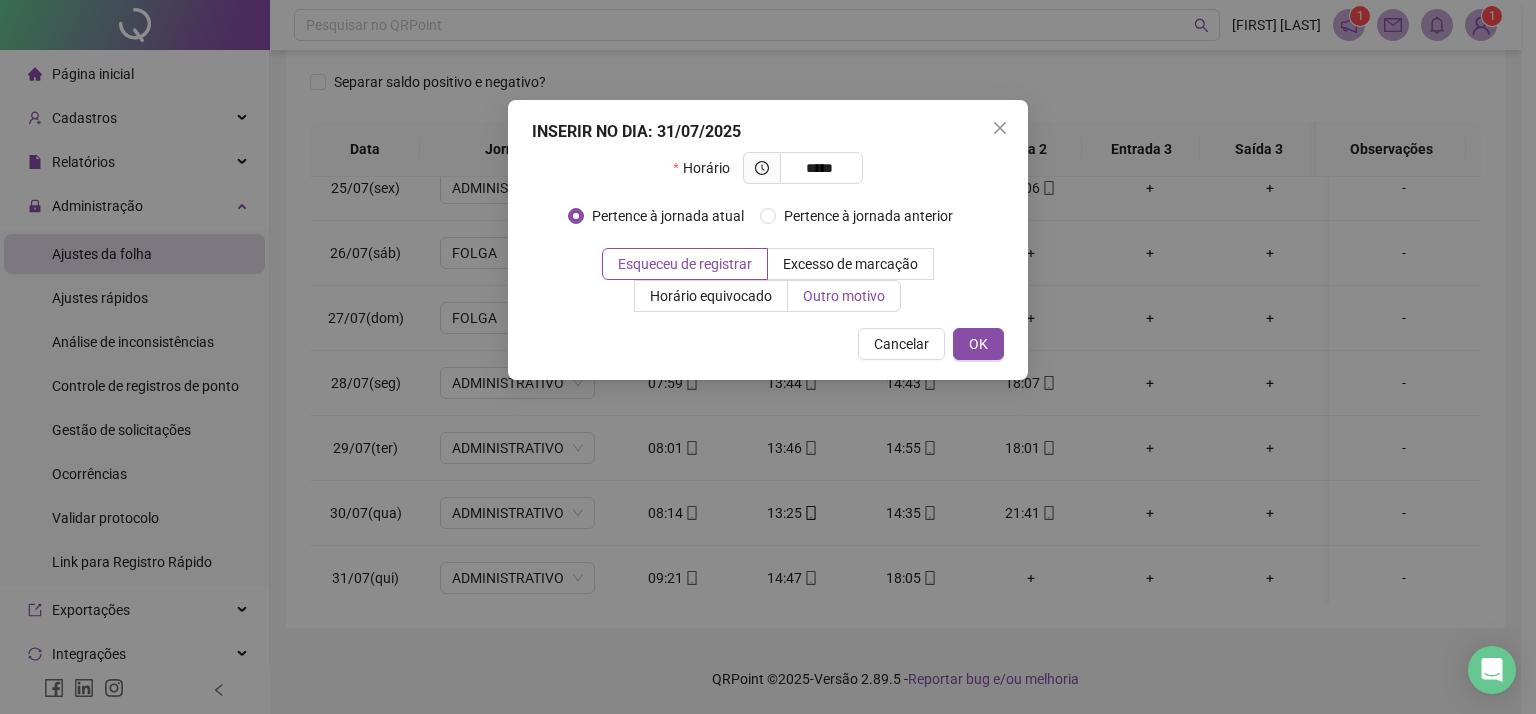 click on "Outro motivo" at bounding box center [844, 296] 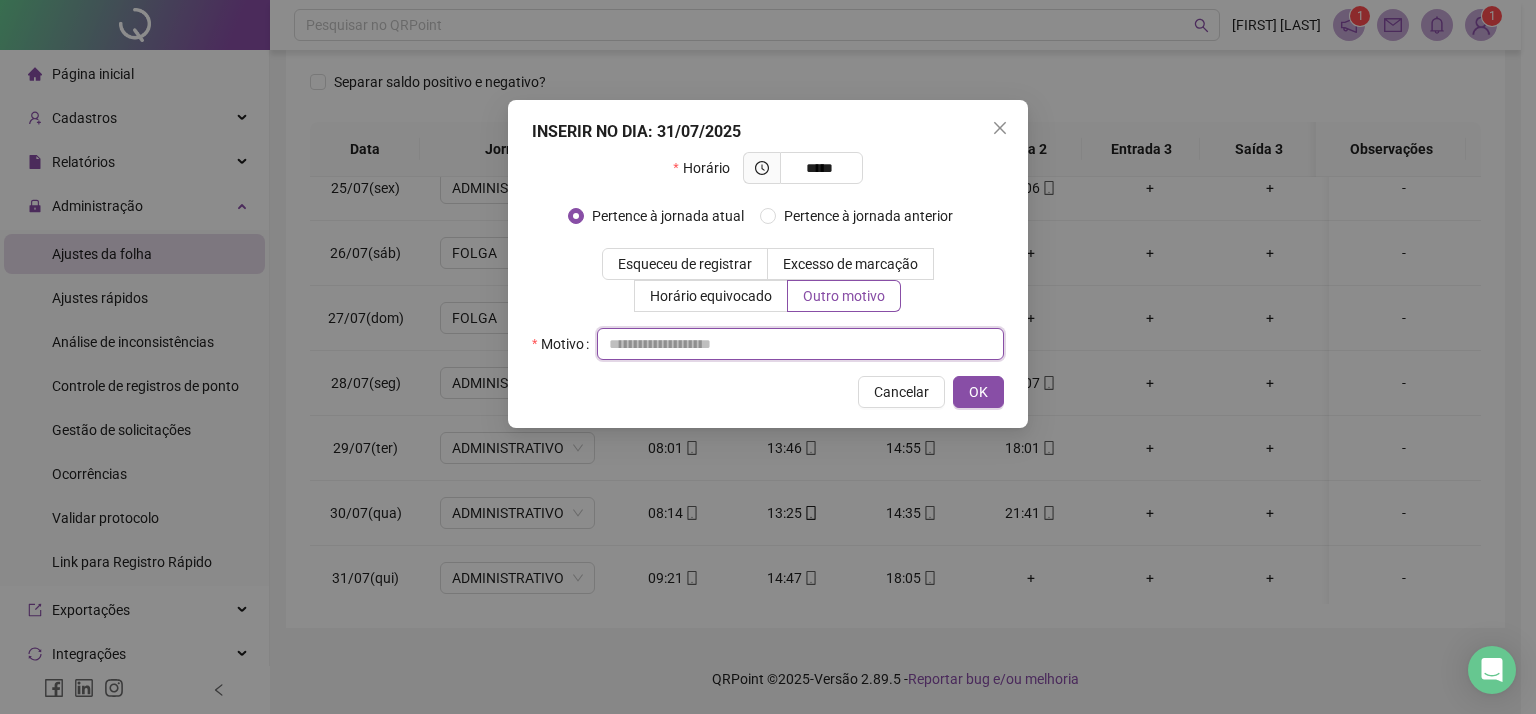 click at bounding box center [800, 344] 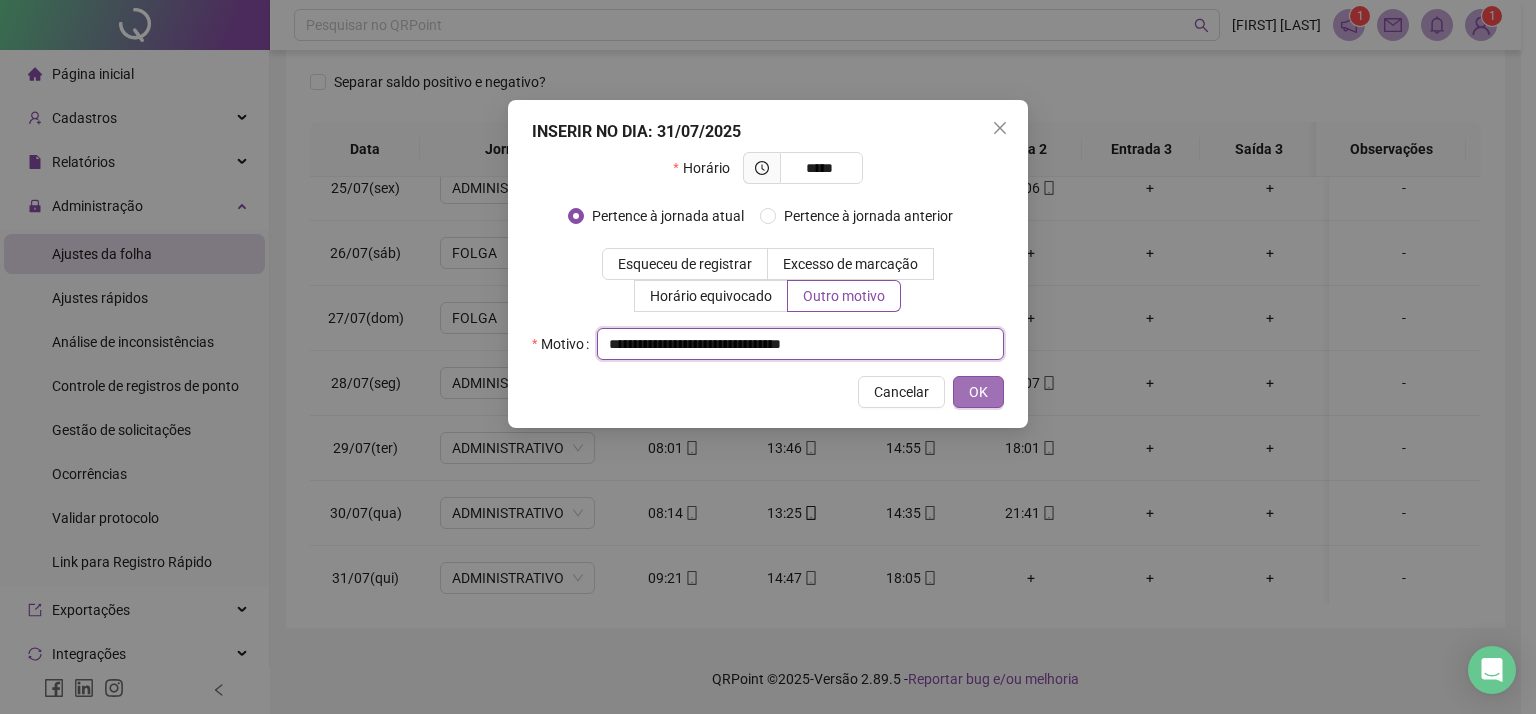type on "**********" 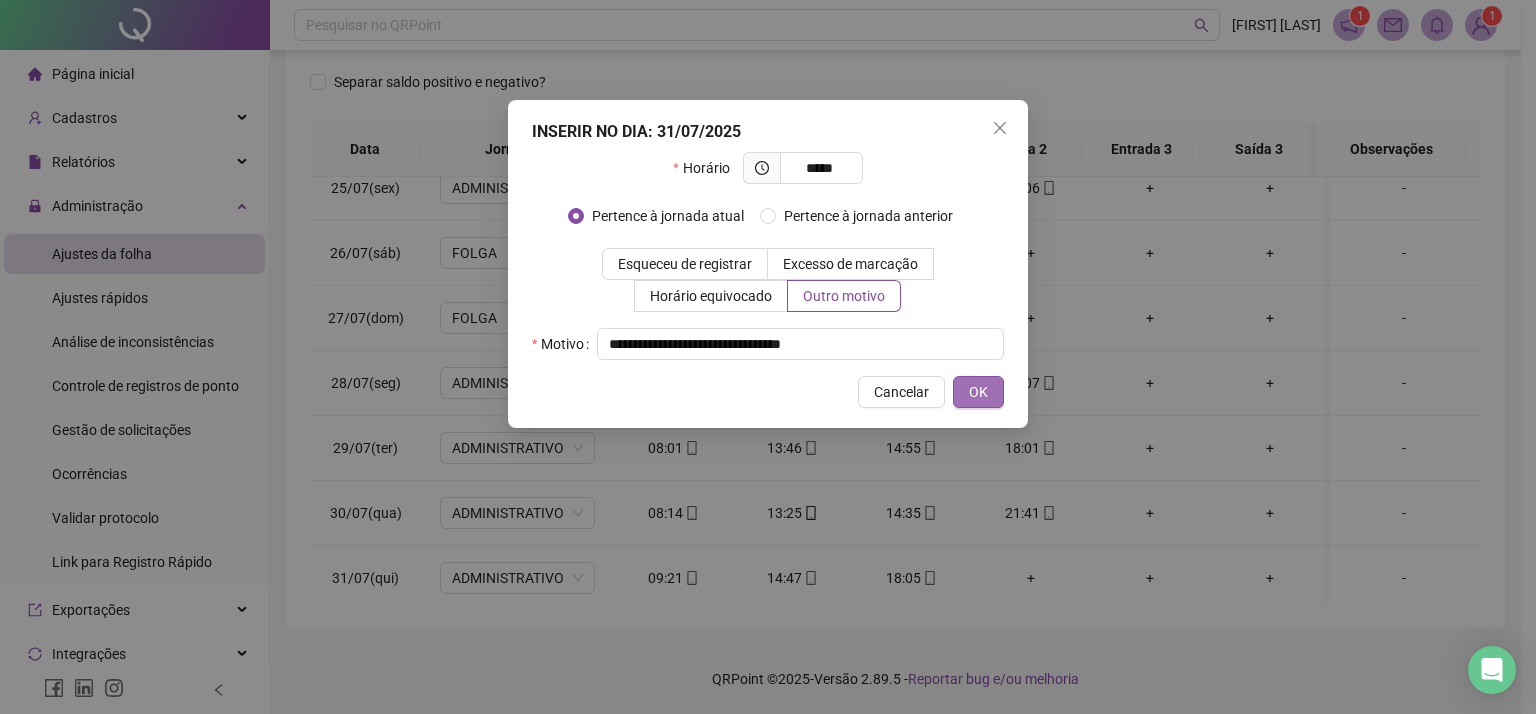 click on "OK" at bounding box center [978, 392] 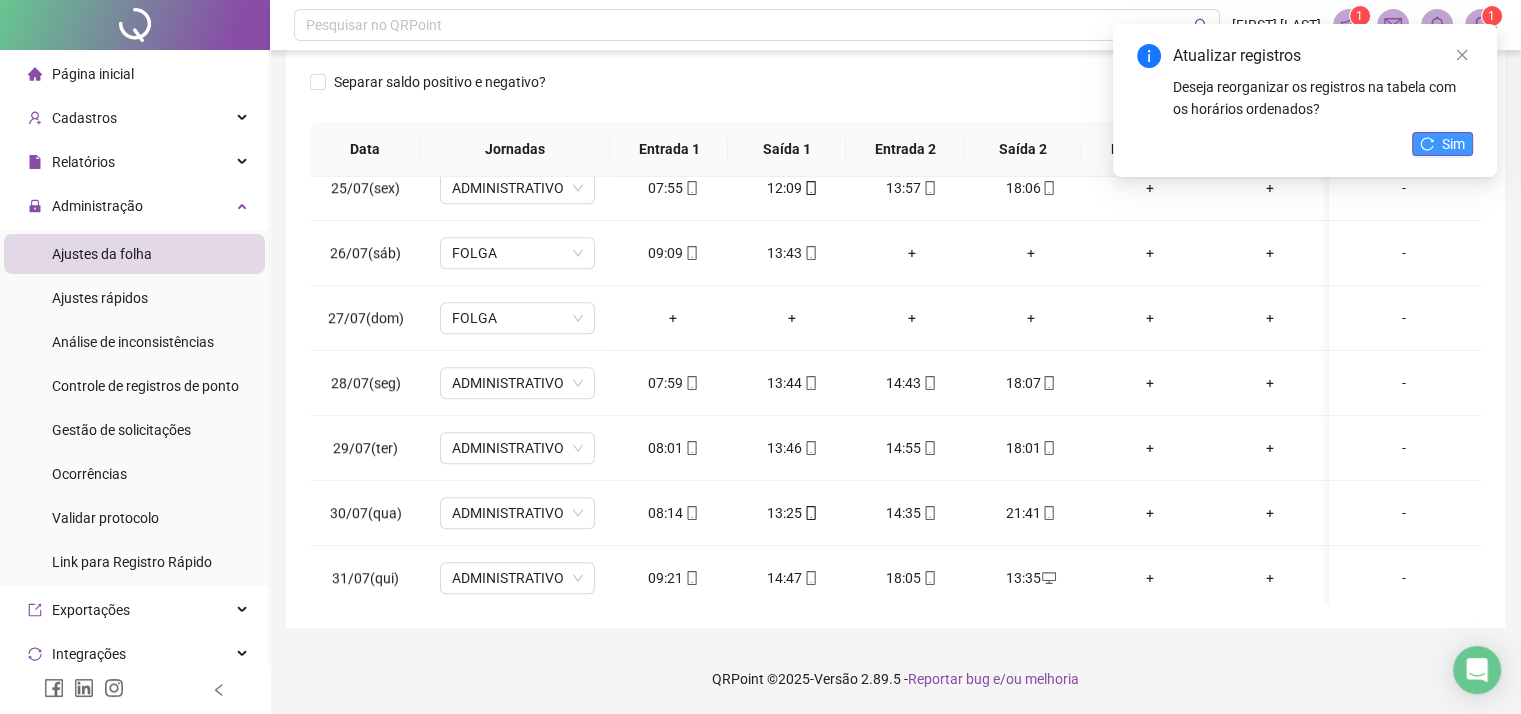 click on "Sim" at bounding box center (1453, 144) 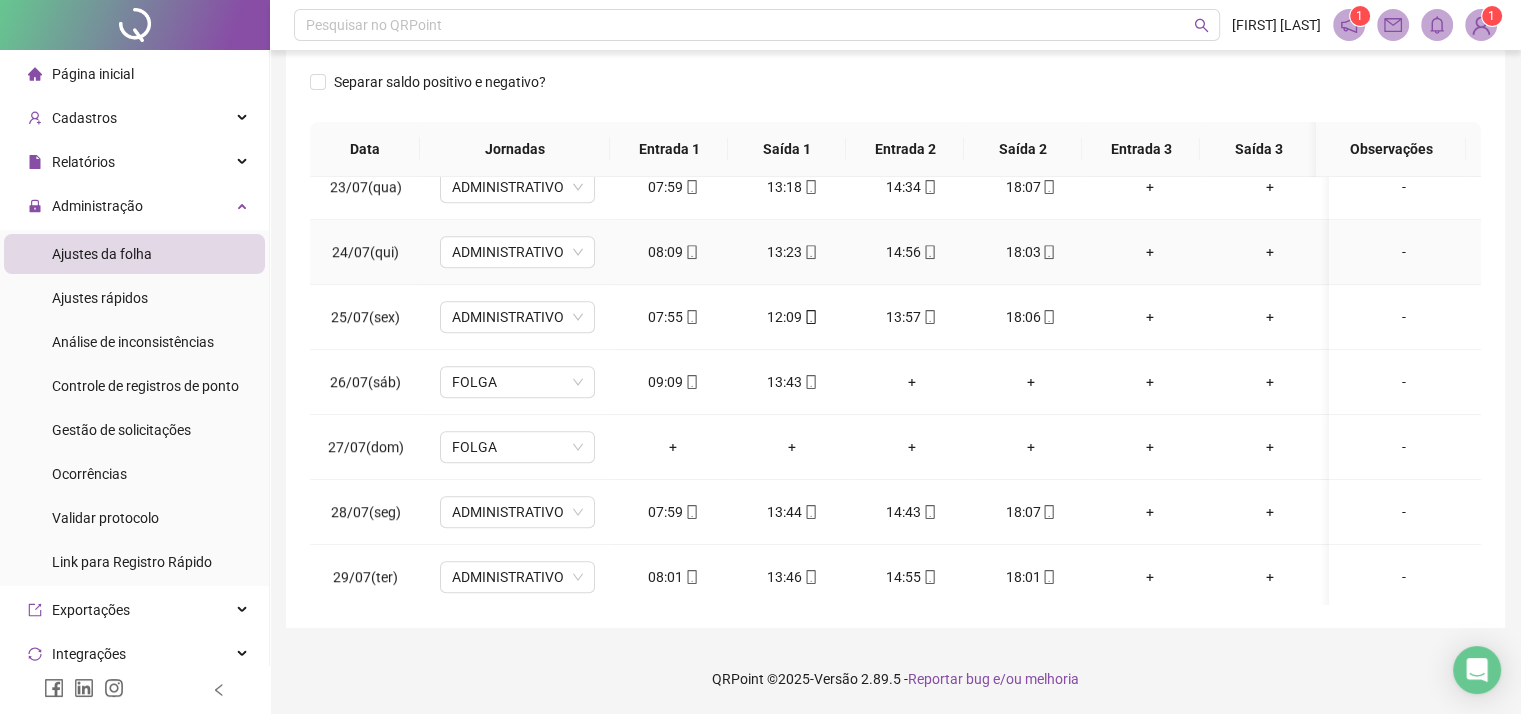 scroll, scrollTop: 1481, scrollLeft: 0, axis: vertical 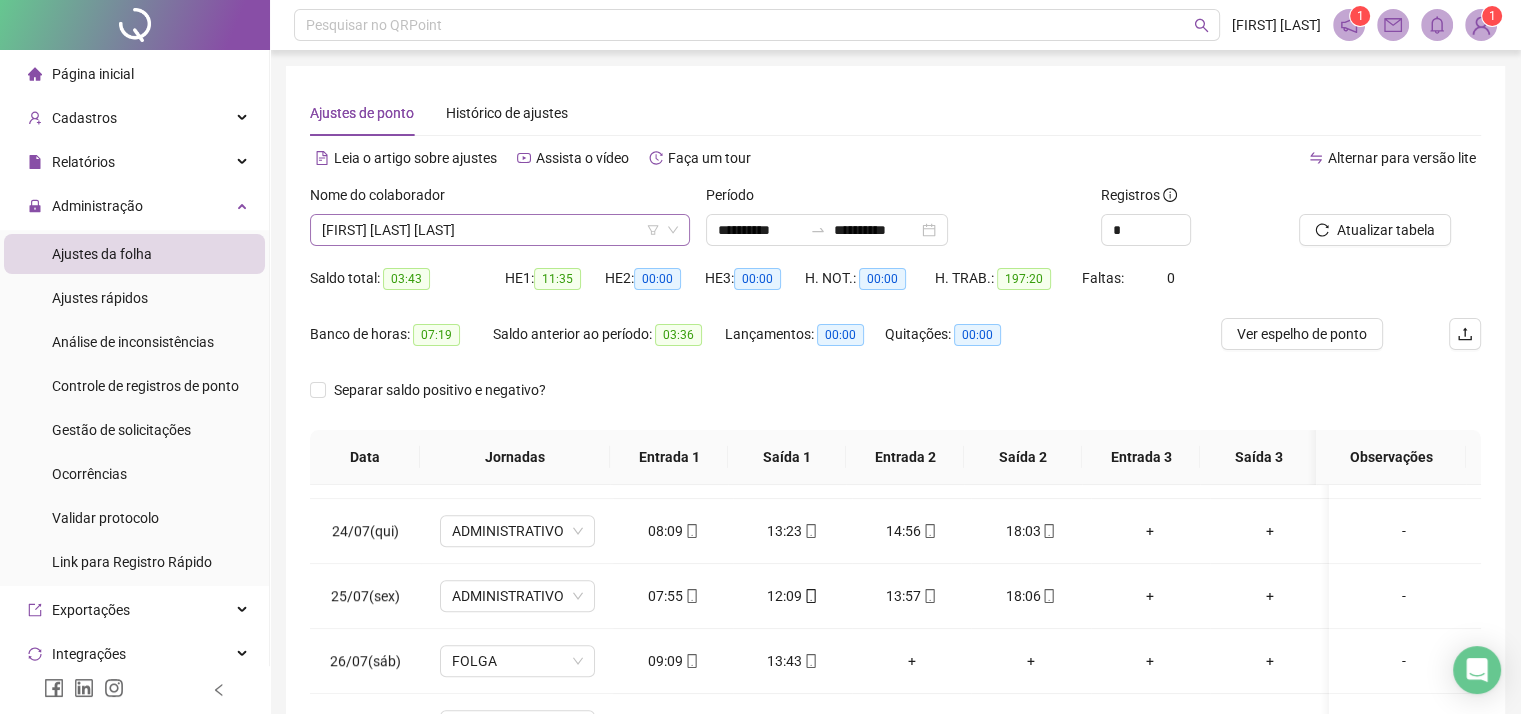 click on "[FIRST] [LAST] [LAST]" at bounding box center (500, 230) 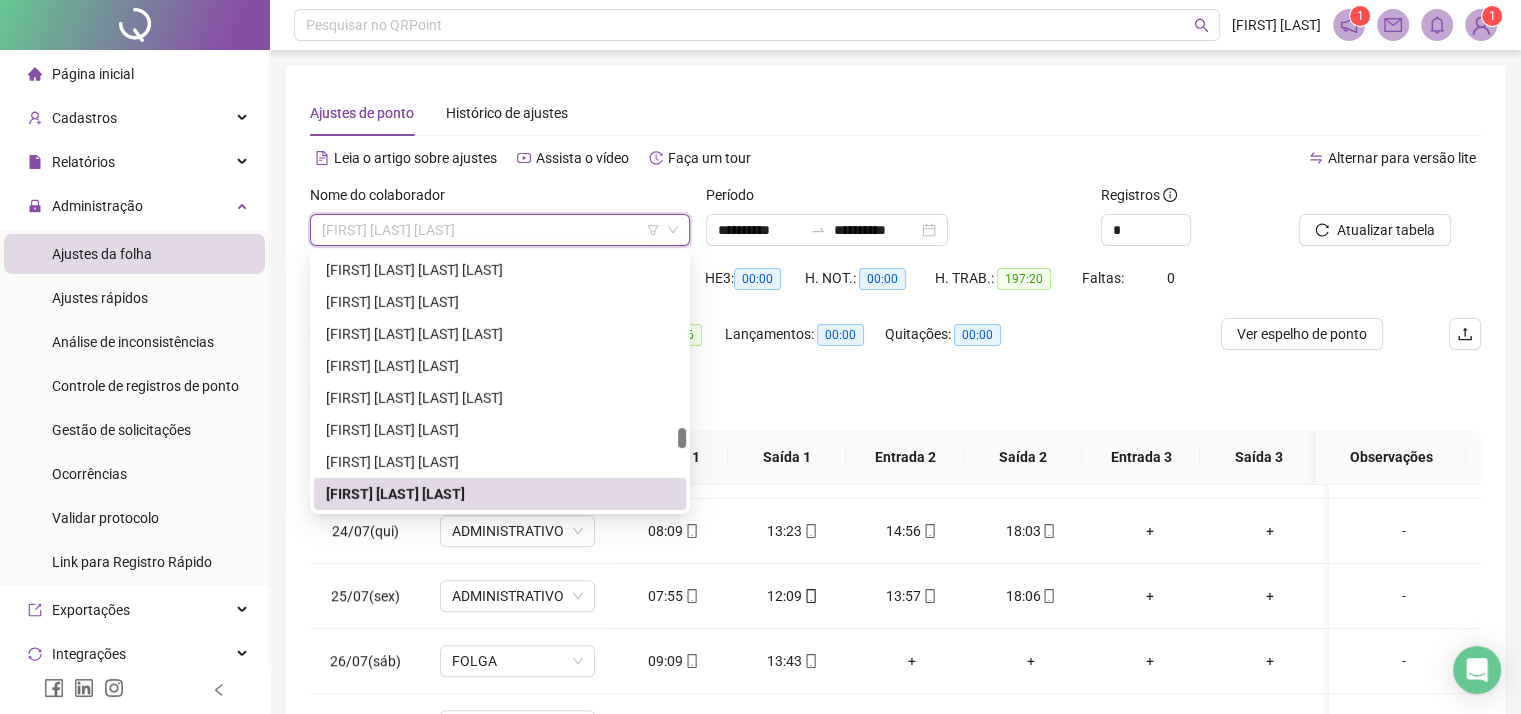 click on "[FIRST] [LAST] [LAST]" at bounding box center [500, 230] 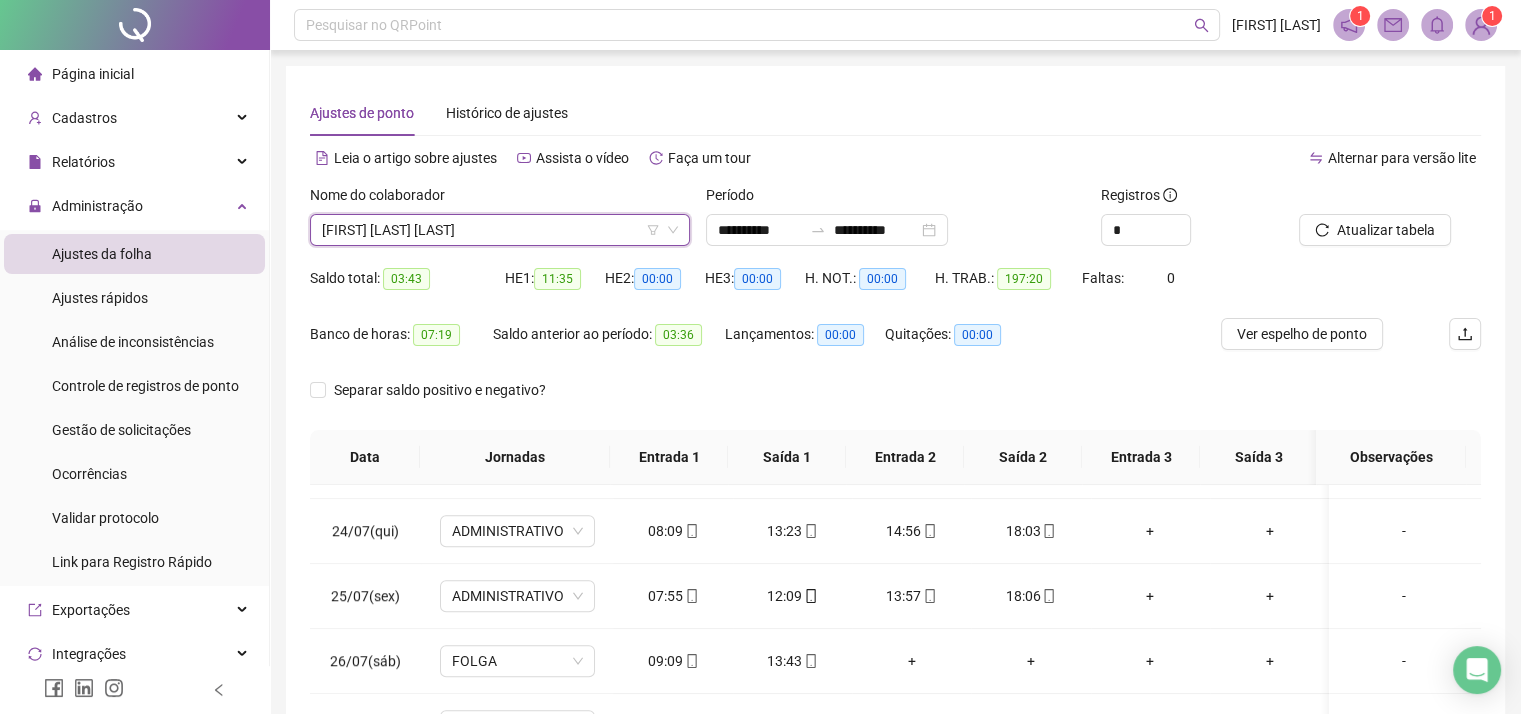 click on "[FIRST] [LAST] [LAST]" at bounding box center [500, 230] 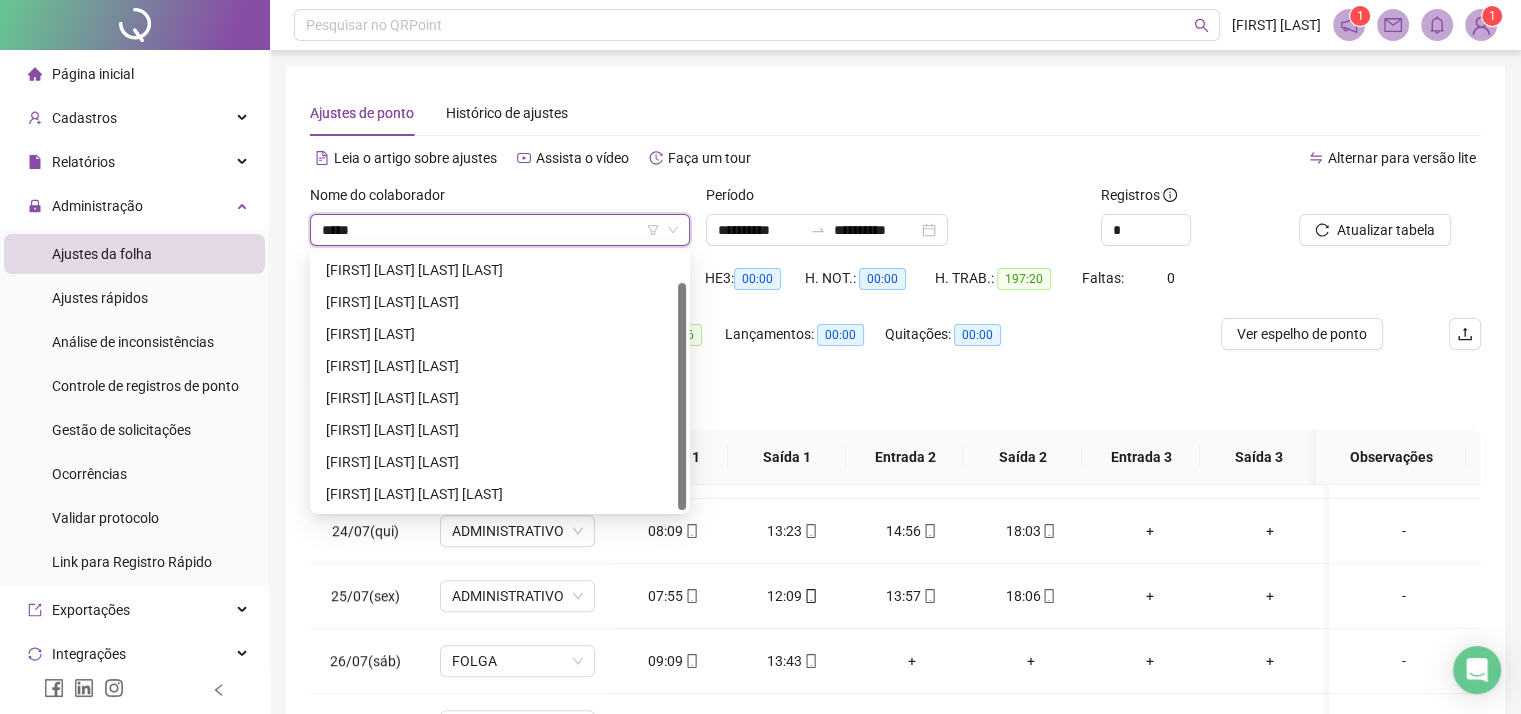 scroll, scrollTop: 0, scrollLeft: 0, axis: both 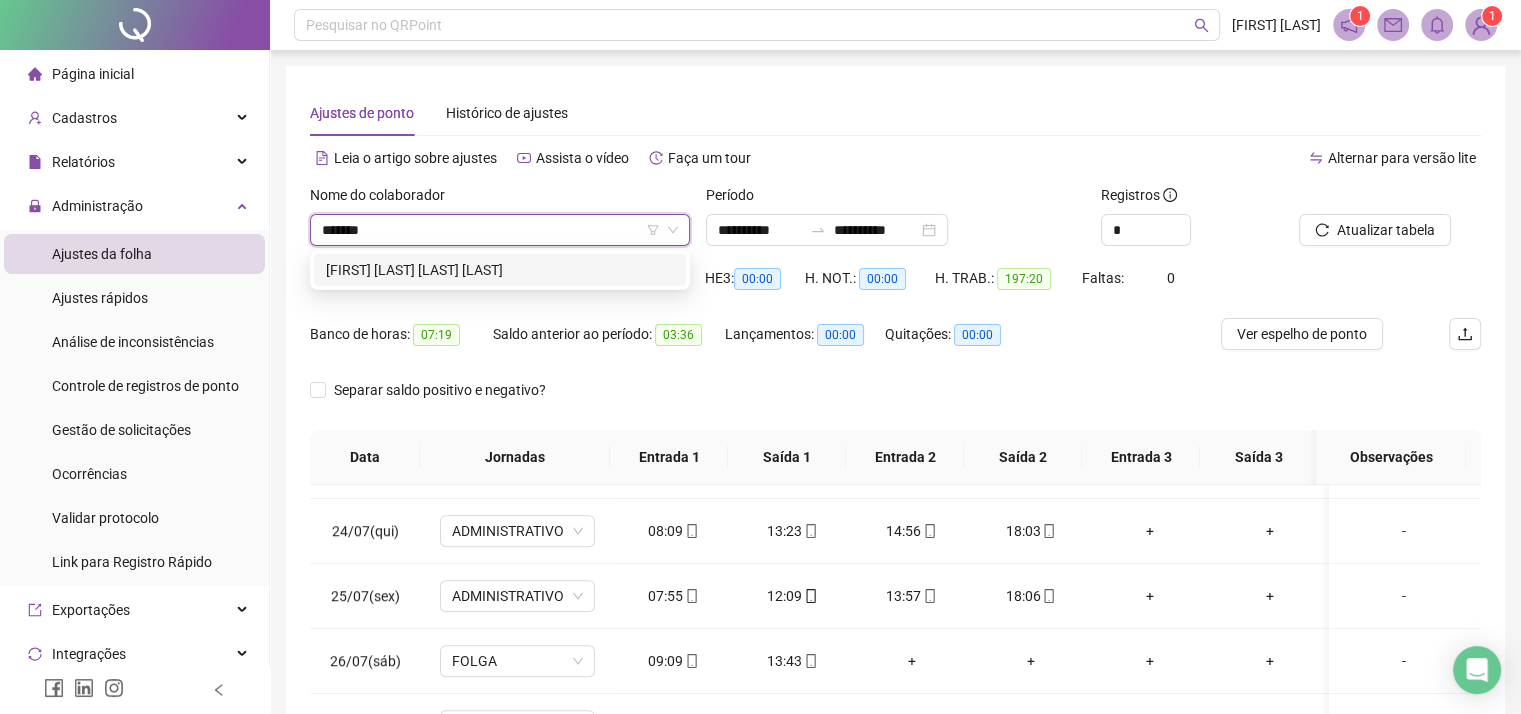 type on "*******" 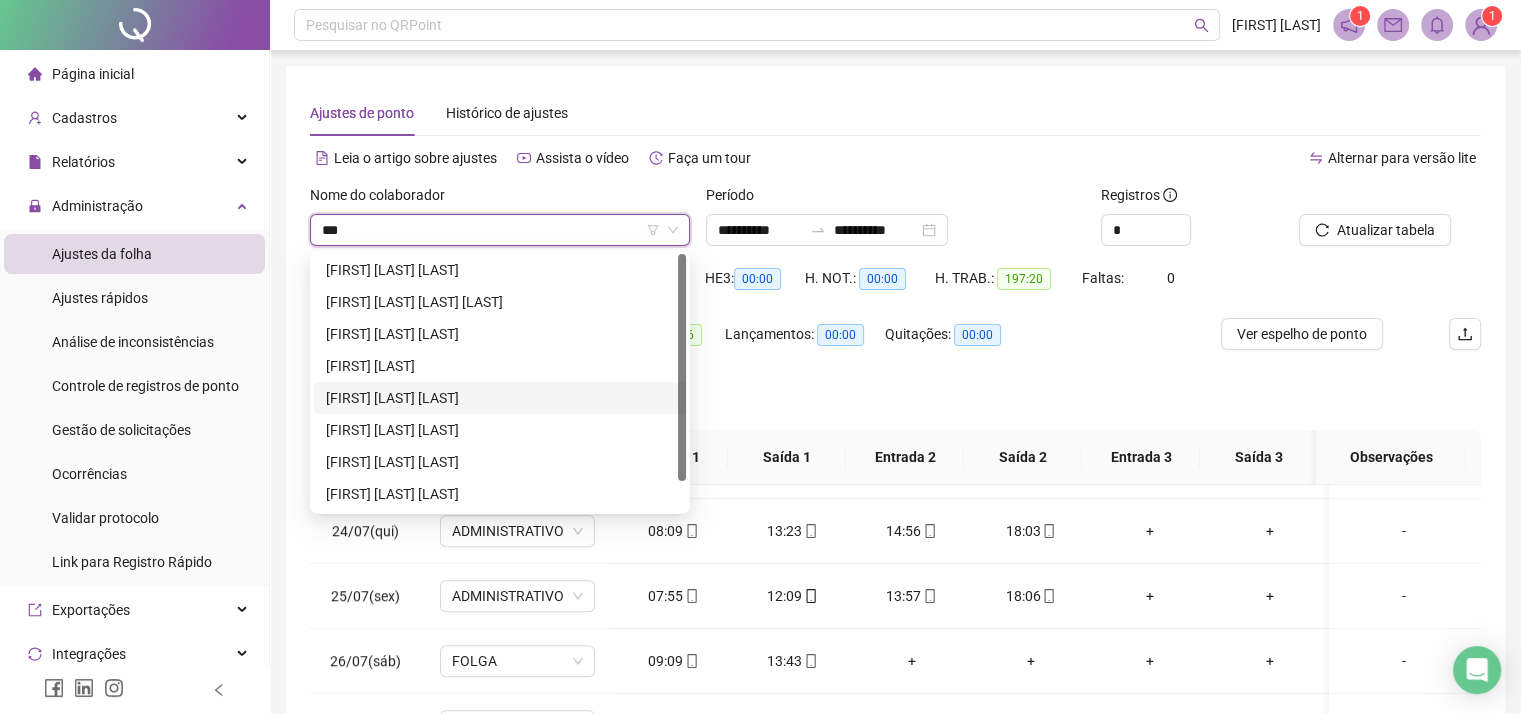 scroll, scrollTop: 32, scrollLeft: 0, axis: vertical 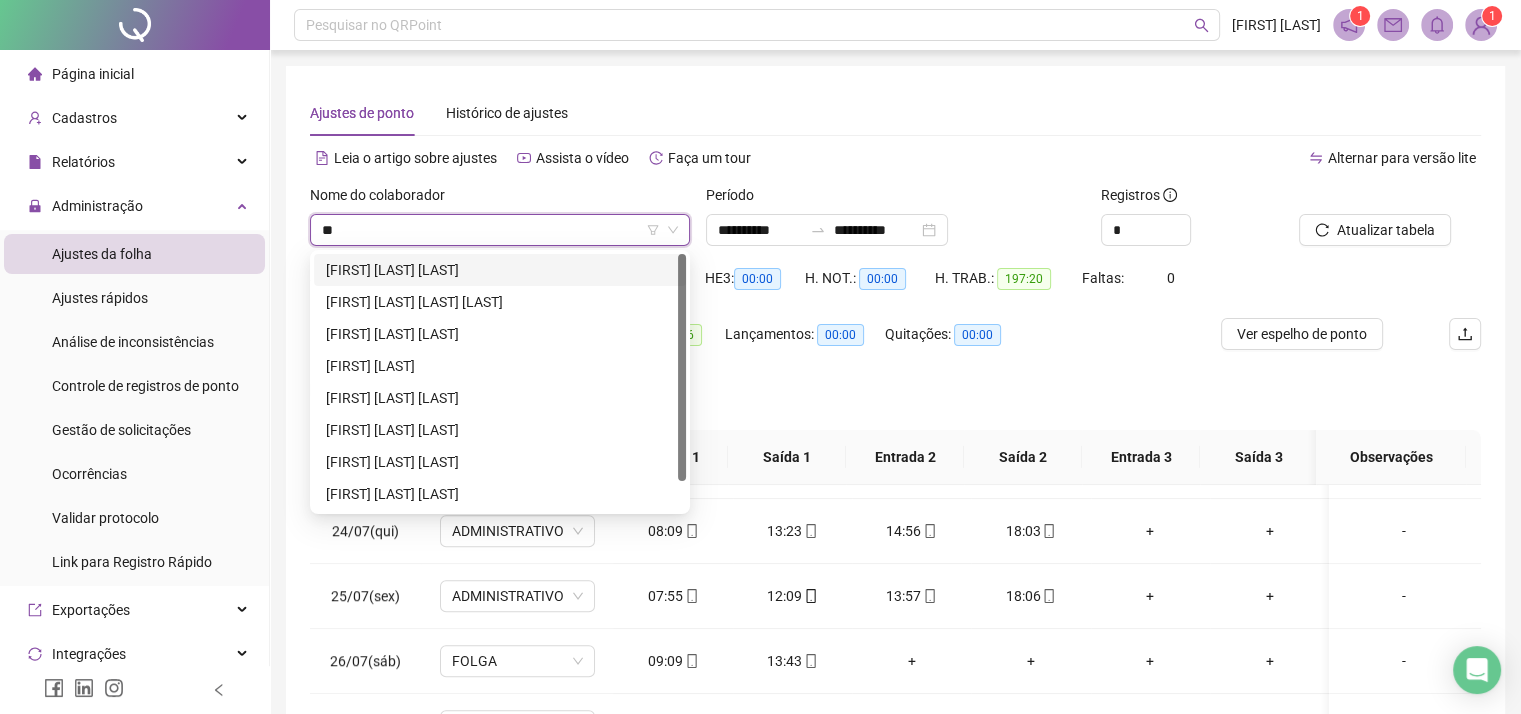 type on "*" 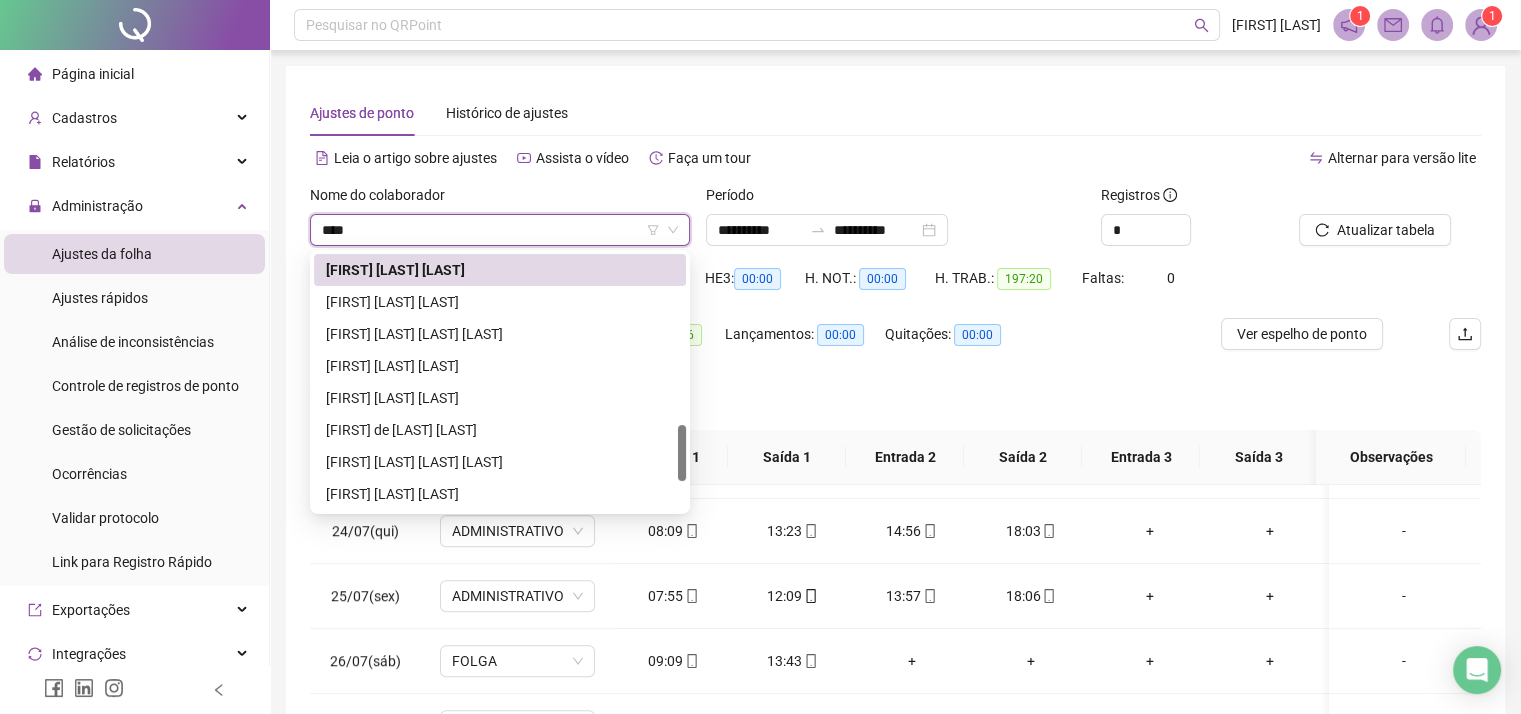 scroll, scrollTop: 96, scrollLeft: 0, axis: vertical 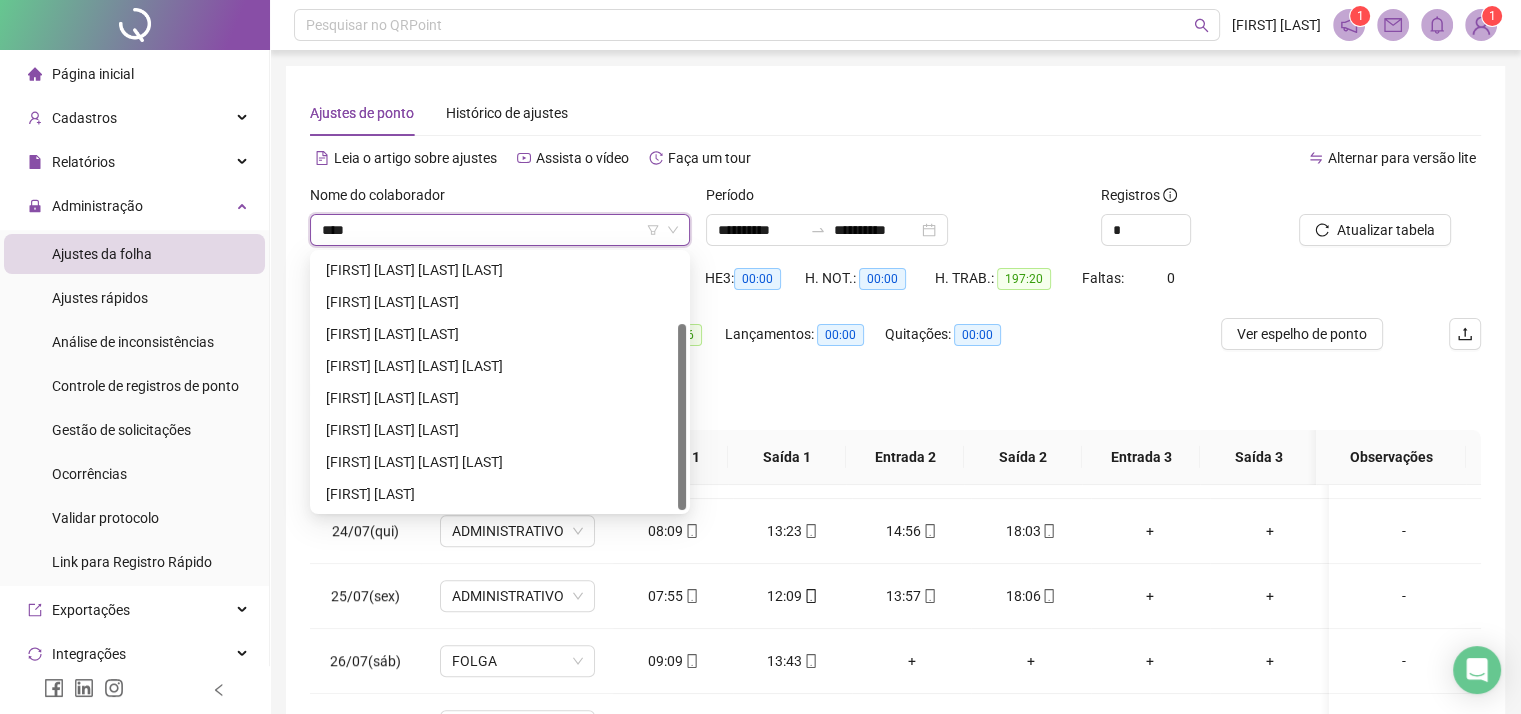 type on "*****" 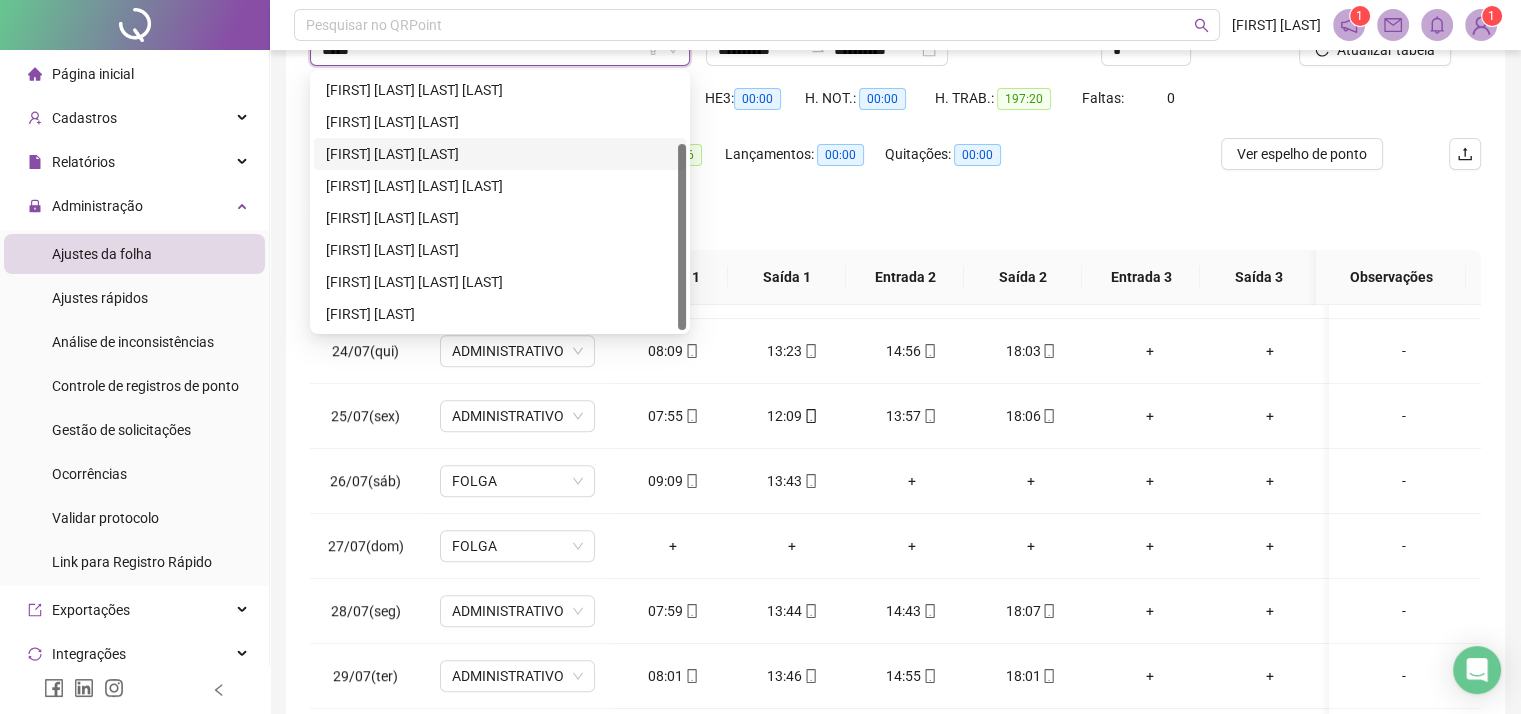 scroll, scrollTop: 200, scrollLeft: 0, axis: vertical 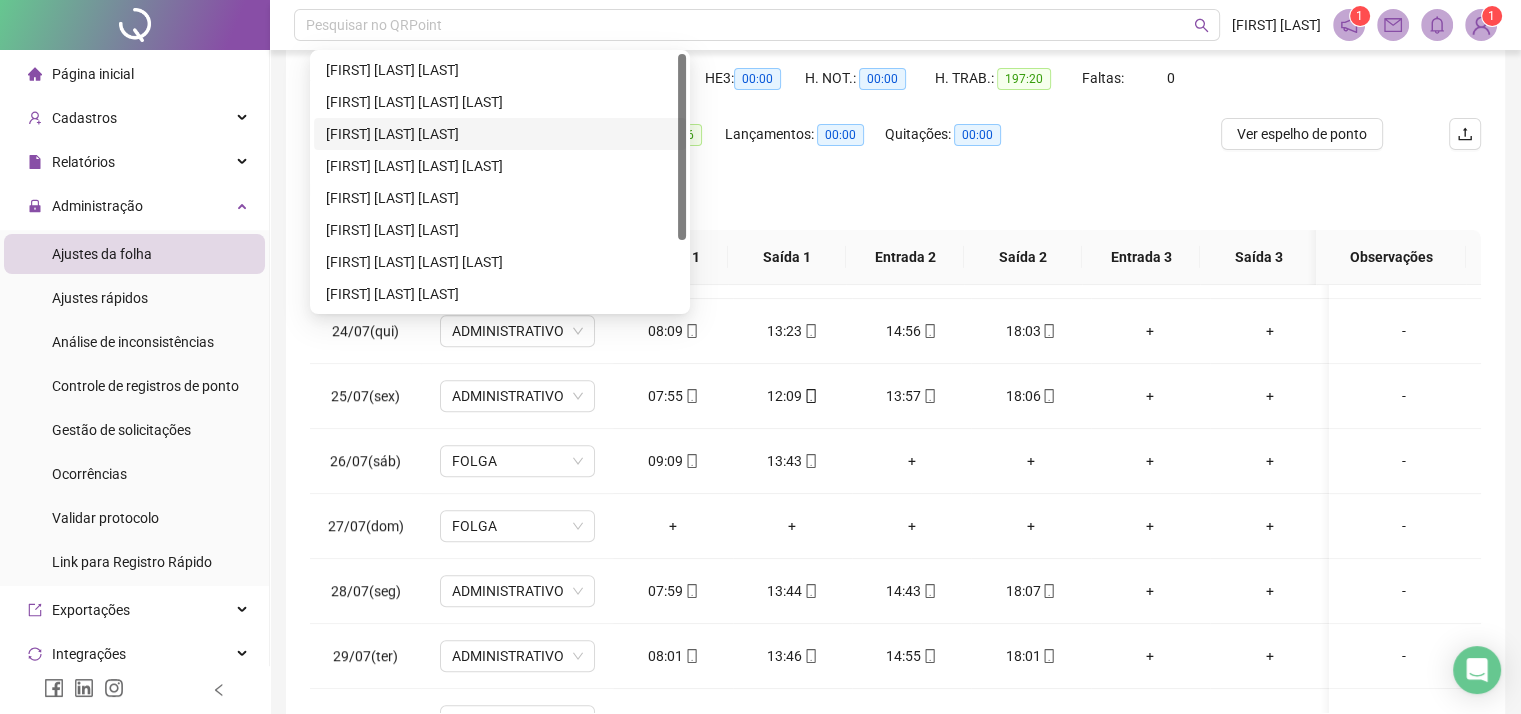 click on "[FIRST] [LAST] [LAST]" at bounding box center [500, 134] 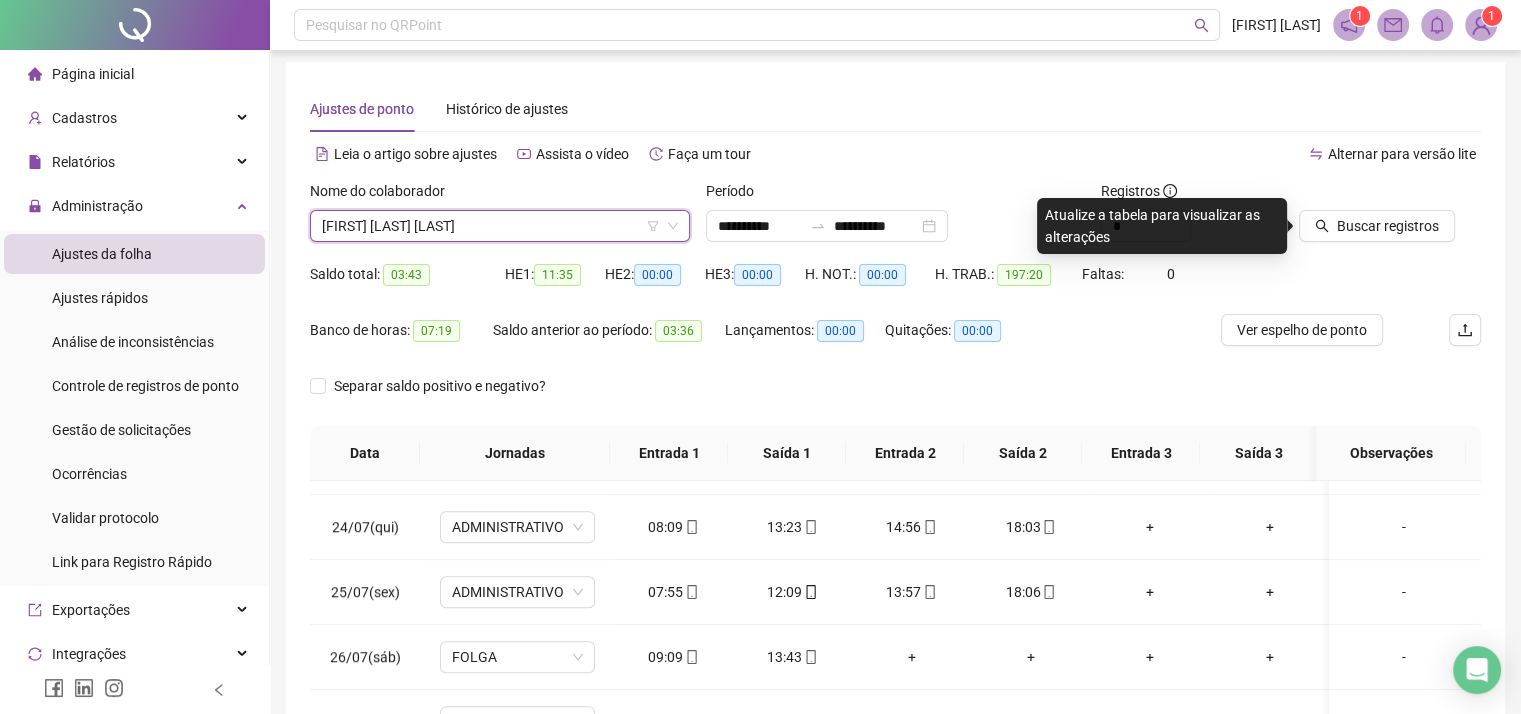 scroll, scrollTop: 0, scrollLeft: 0, axis: both 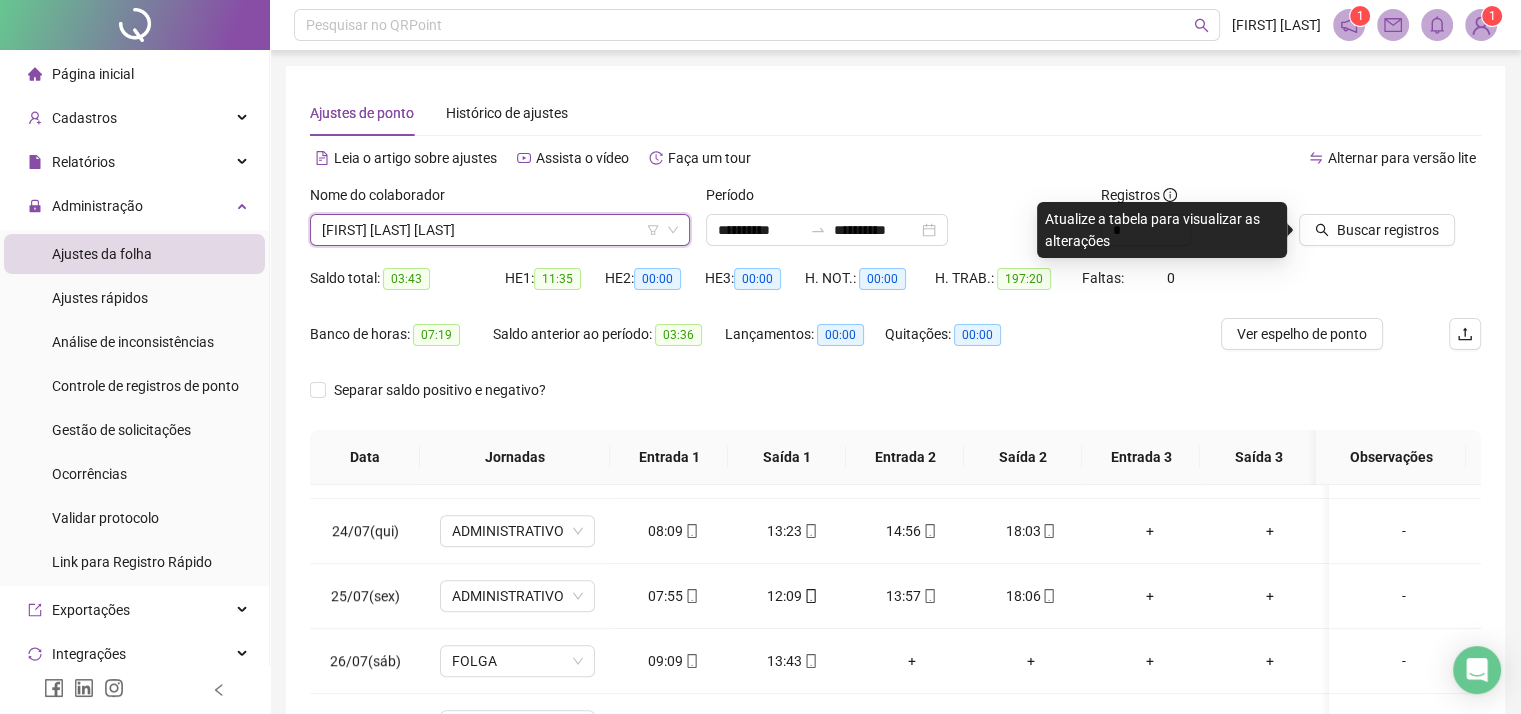 click on "Alternar para versão lite" at bounding box center (1189, 158) 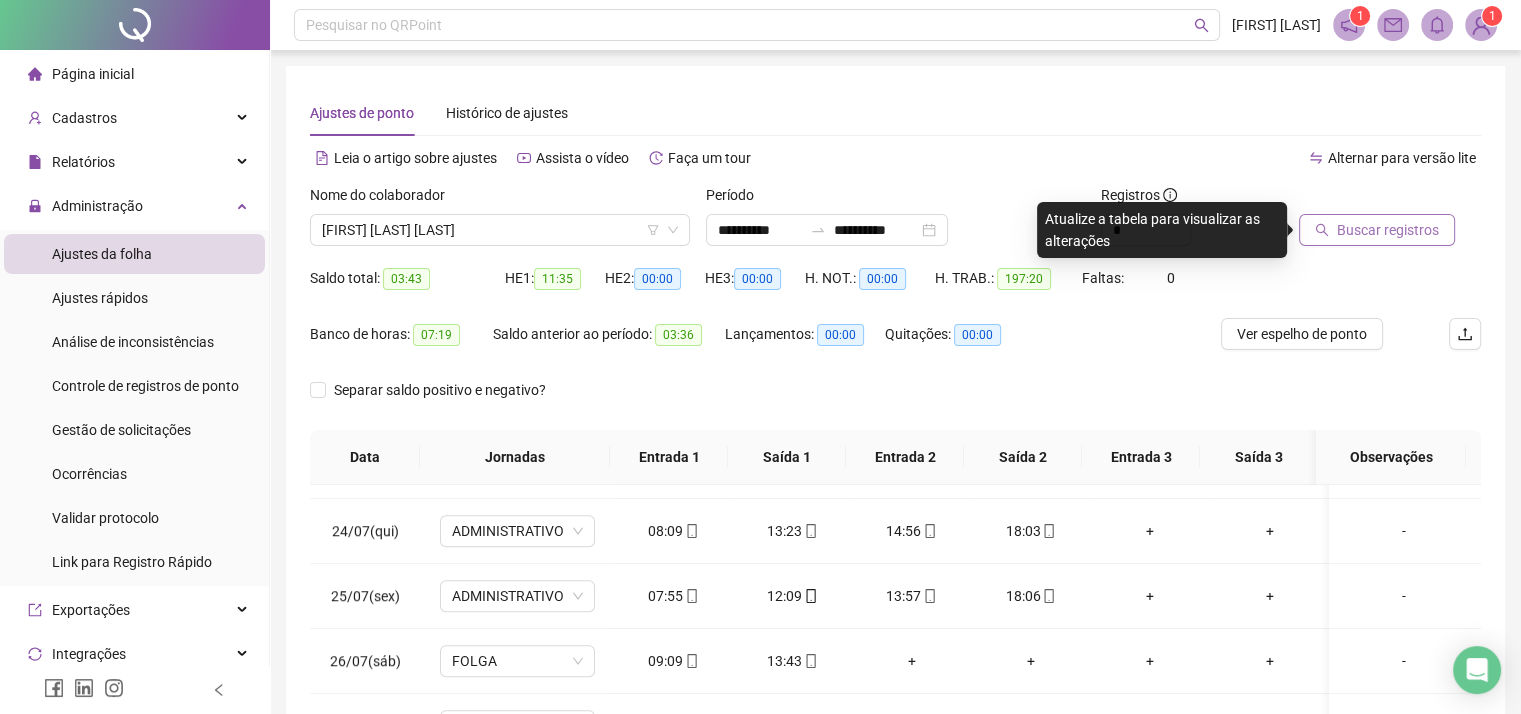 click on "Buscar registros" at bounding box center (1388, 230) 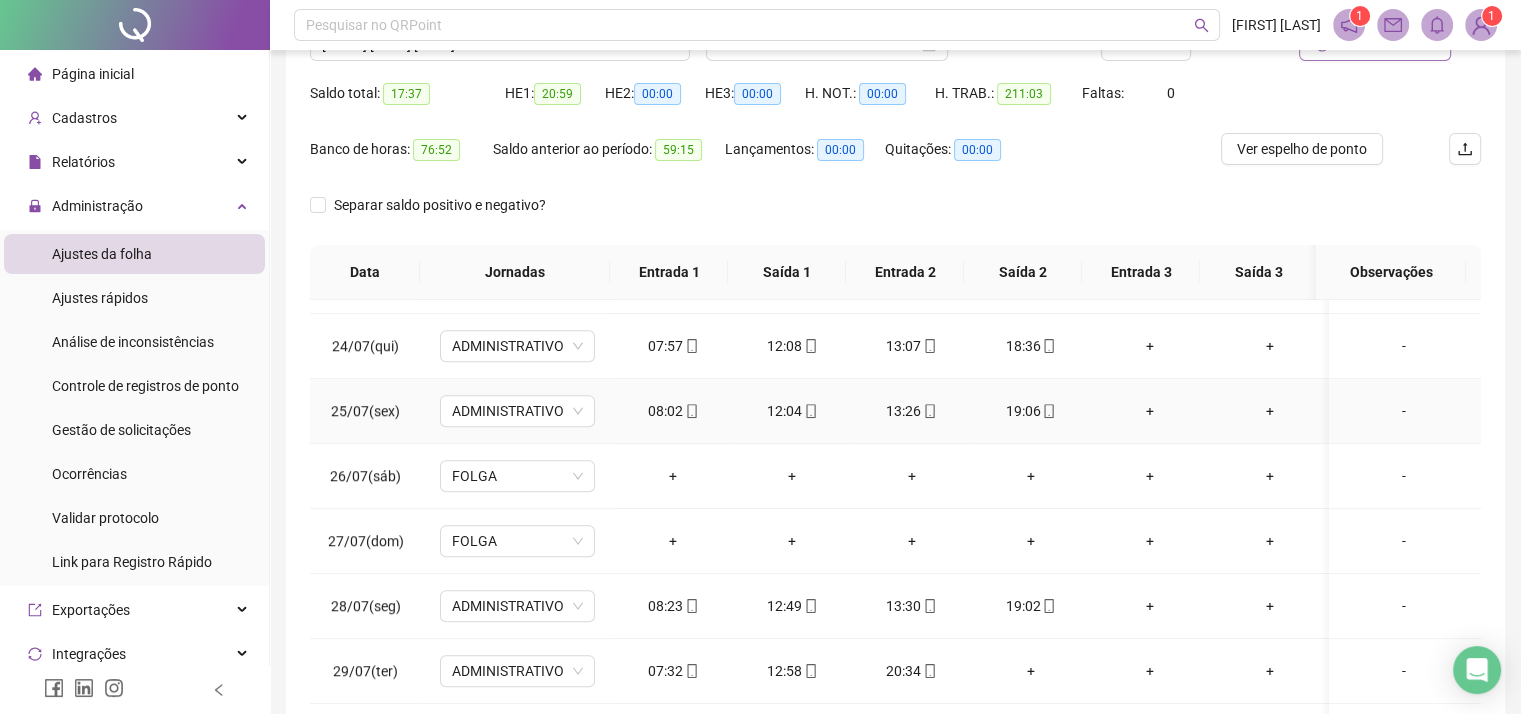 scroll, scrollTop: 200, scrollLeft: 0, axis: vertical 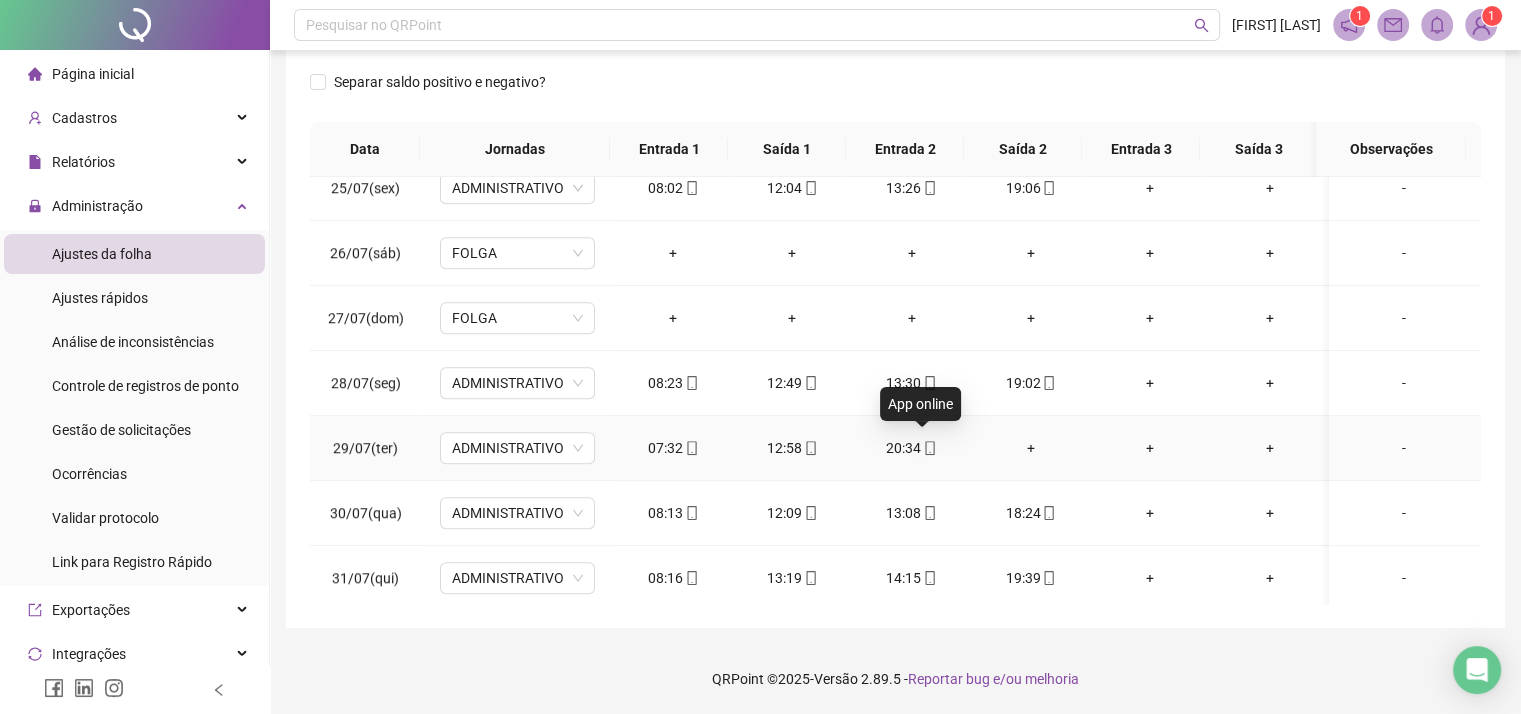 click 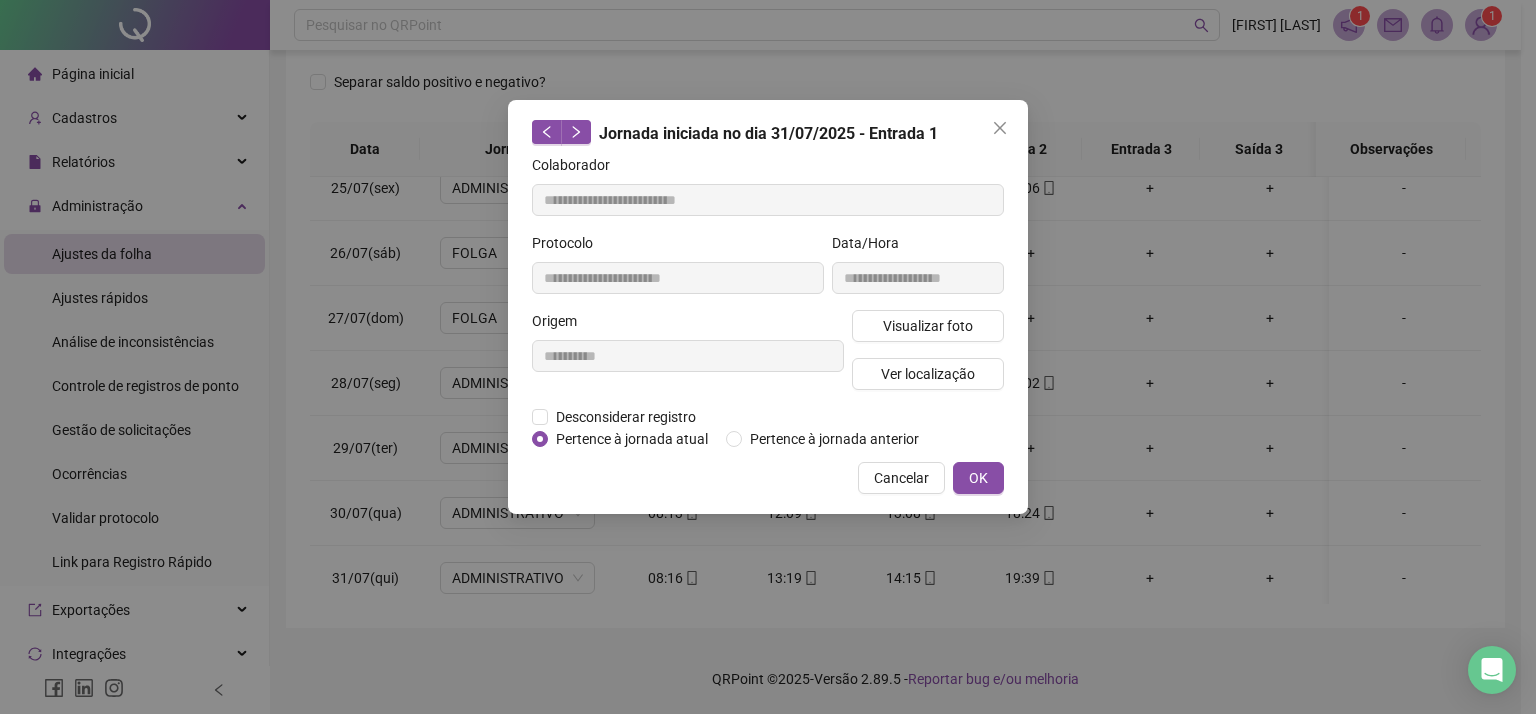 click on "Visualizar foto Ver localização" at bounding box center (928, 358) 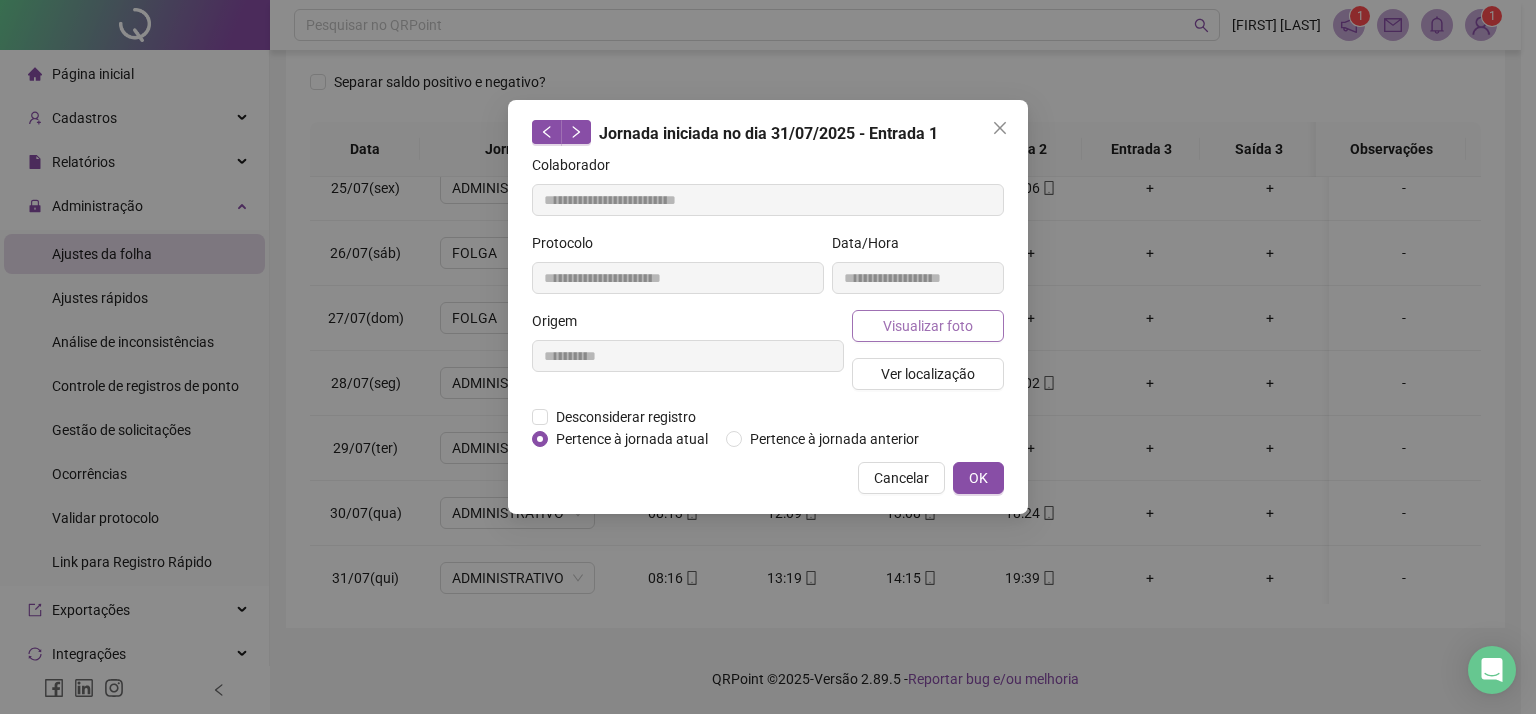 click on "Visualizar foto" at bounding box center [928, 326] 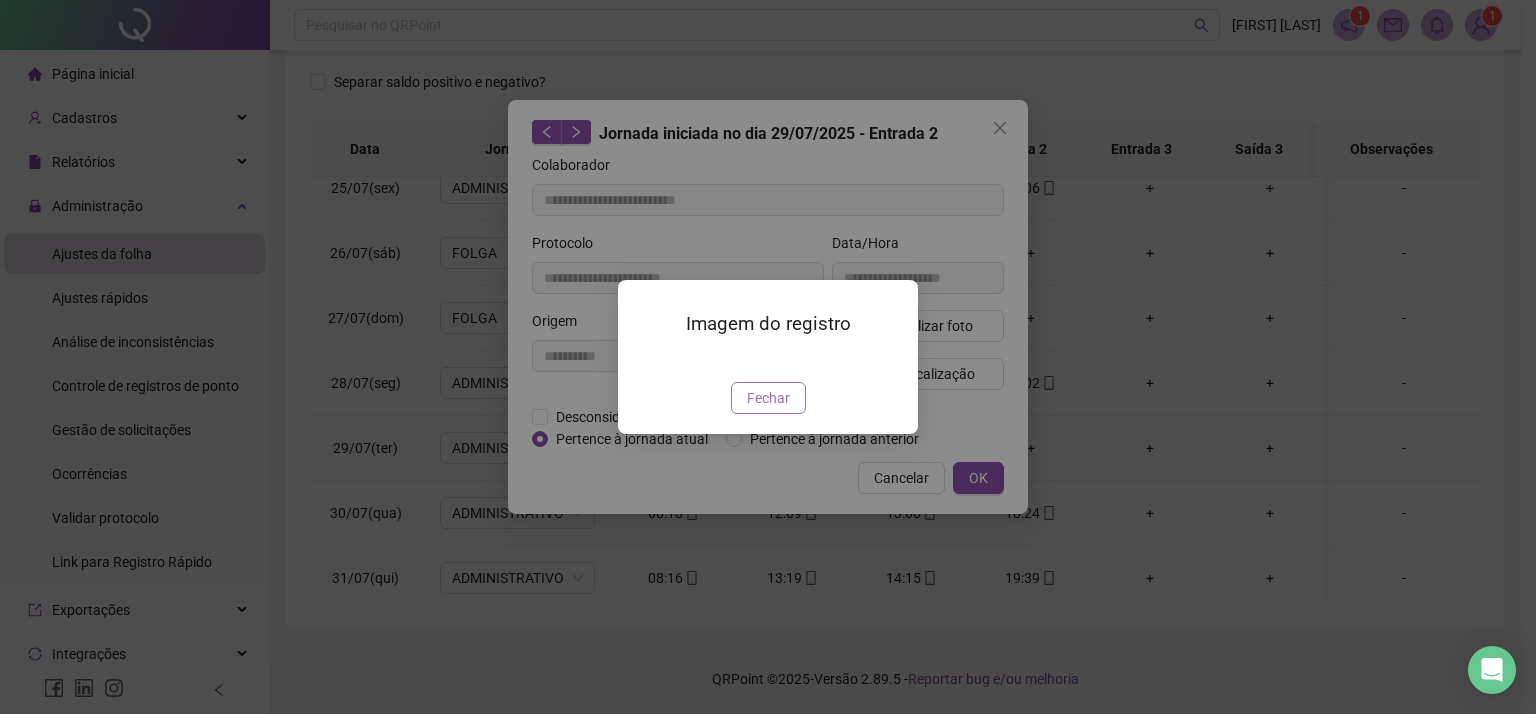 click on "Fechar" at bounding box center [768, 398] 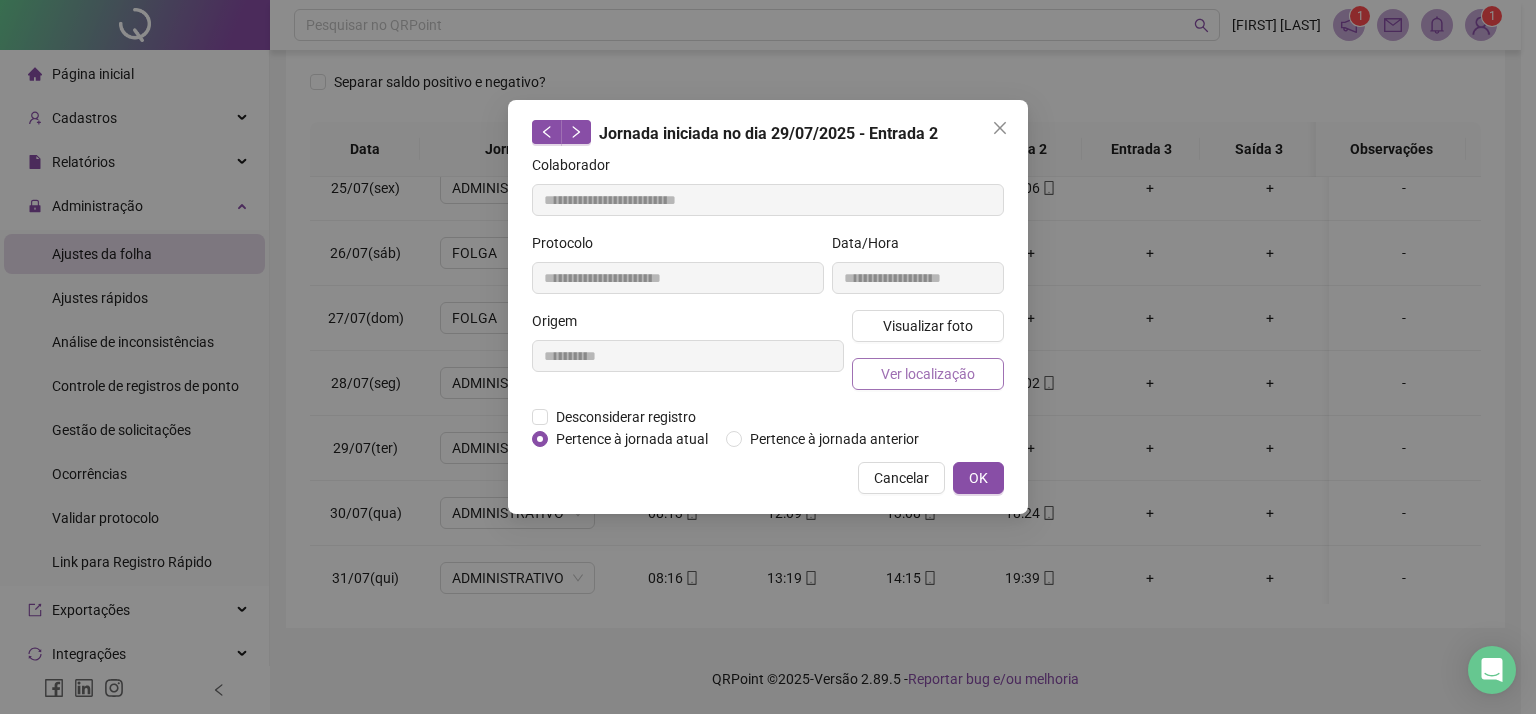 click on "Ver localização" at bounding box center [928, 374] 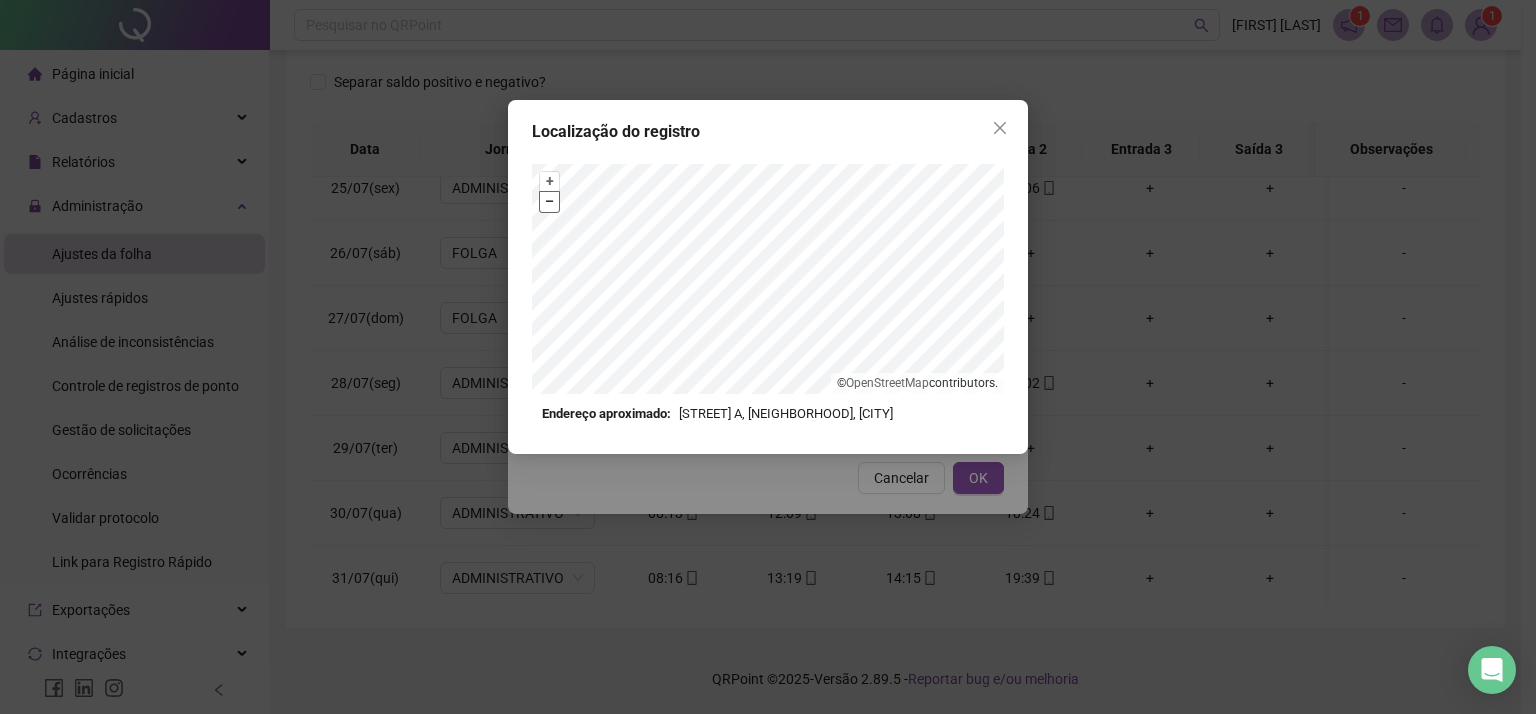 click on "–" at bounding box center (549, 201) 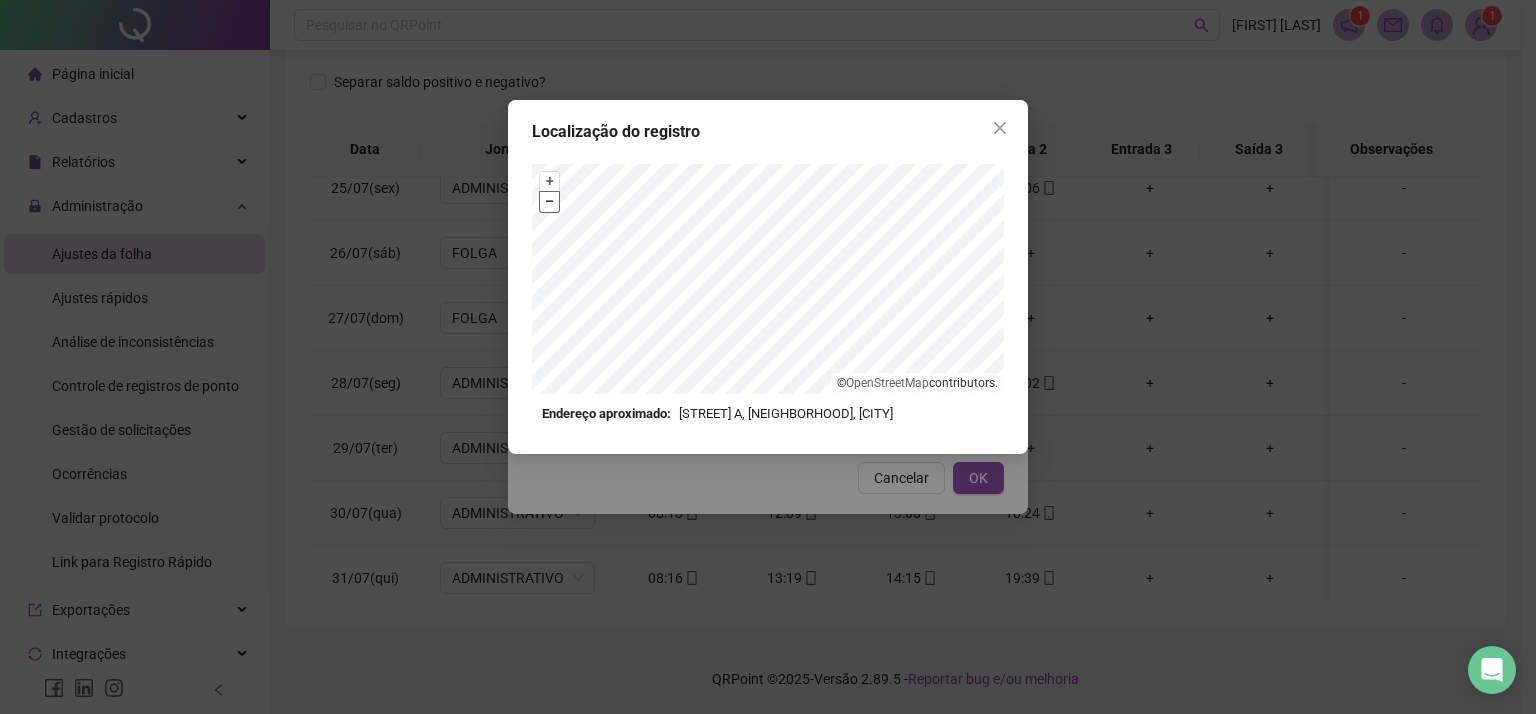 click on "–" at bounding box center [549, 201] 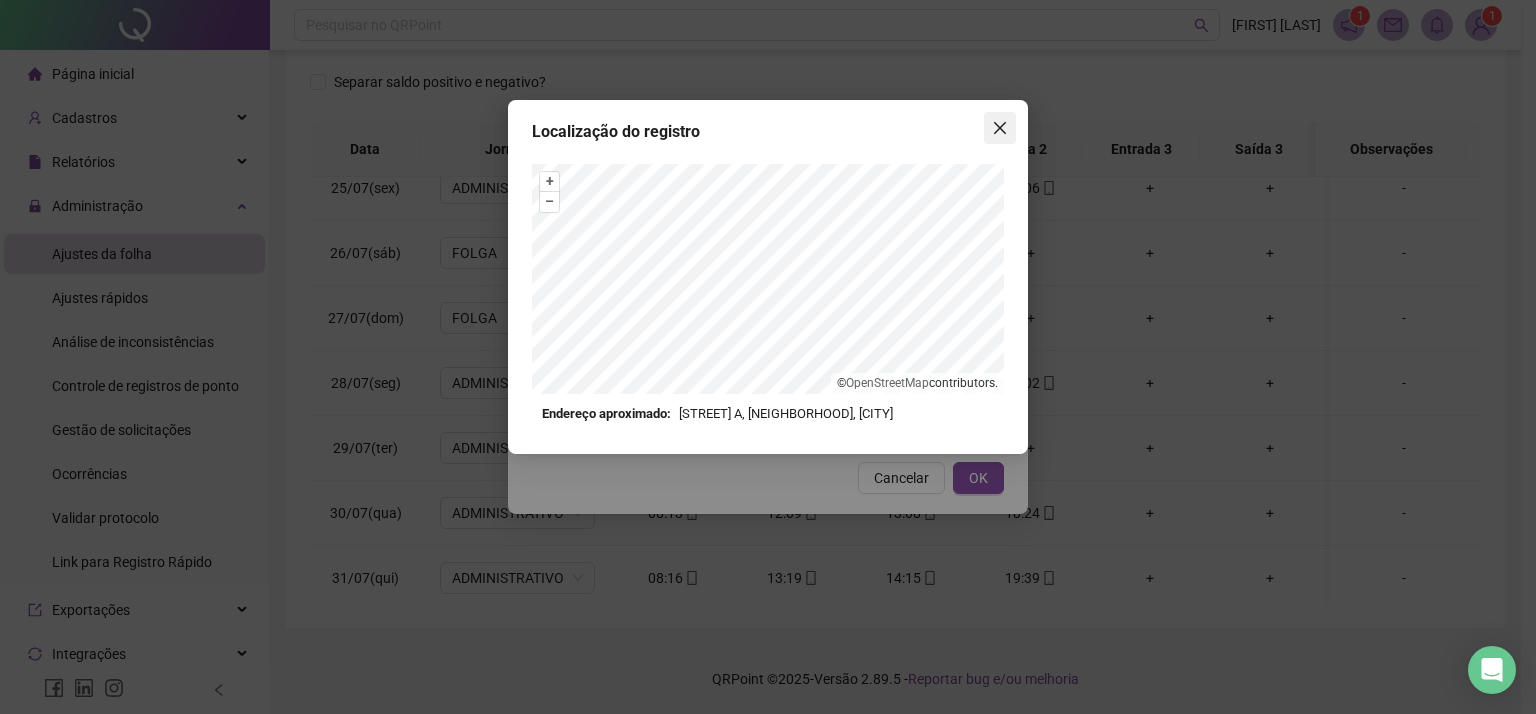 click 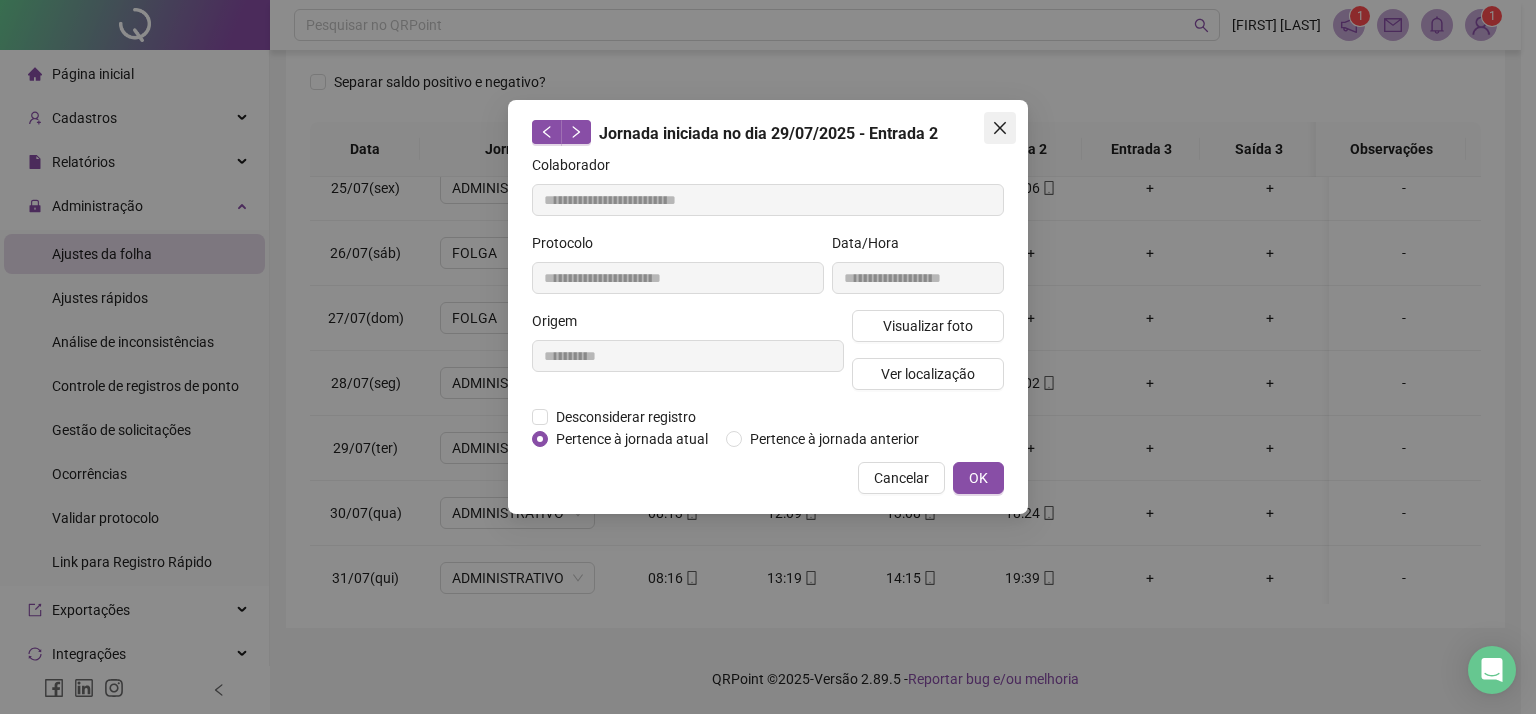 click 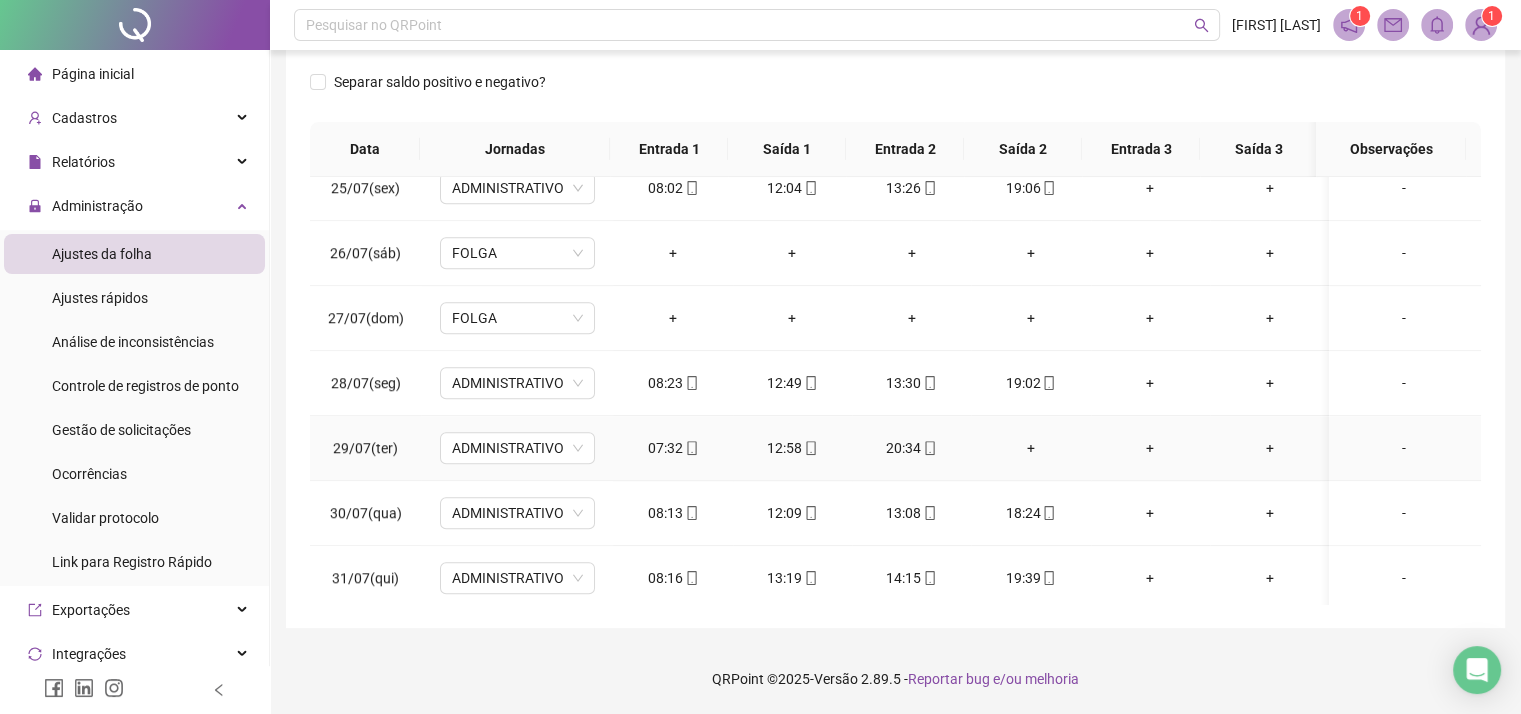click 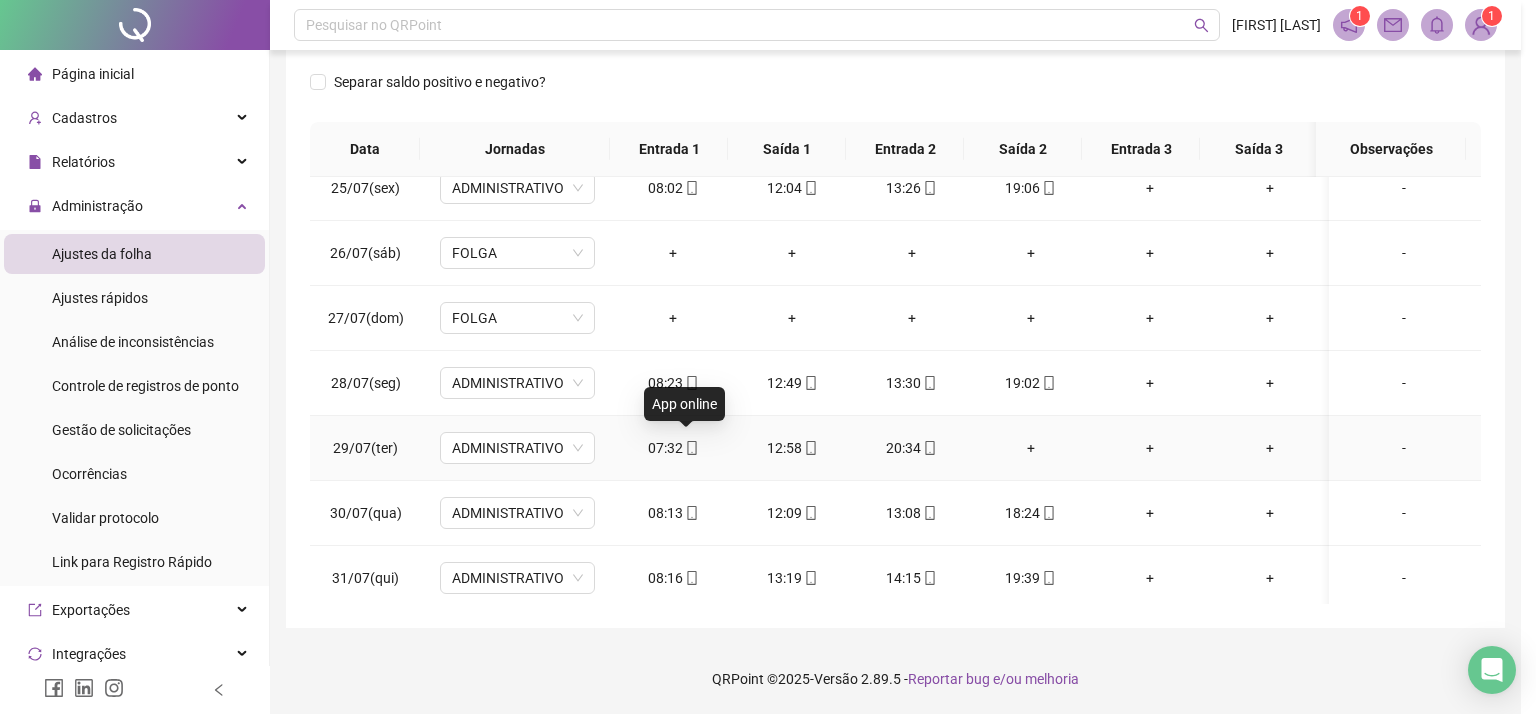 type on "**********" 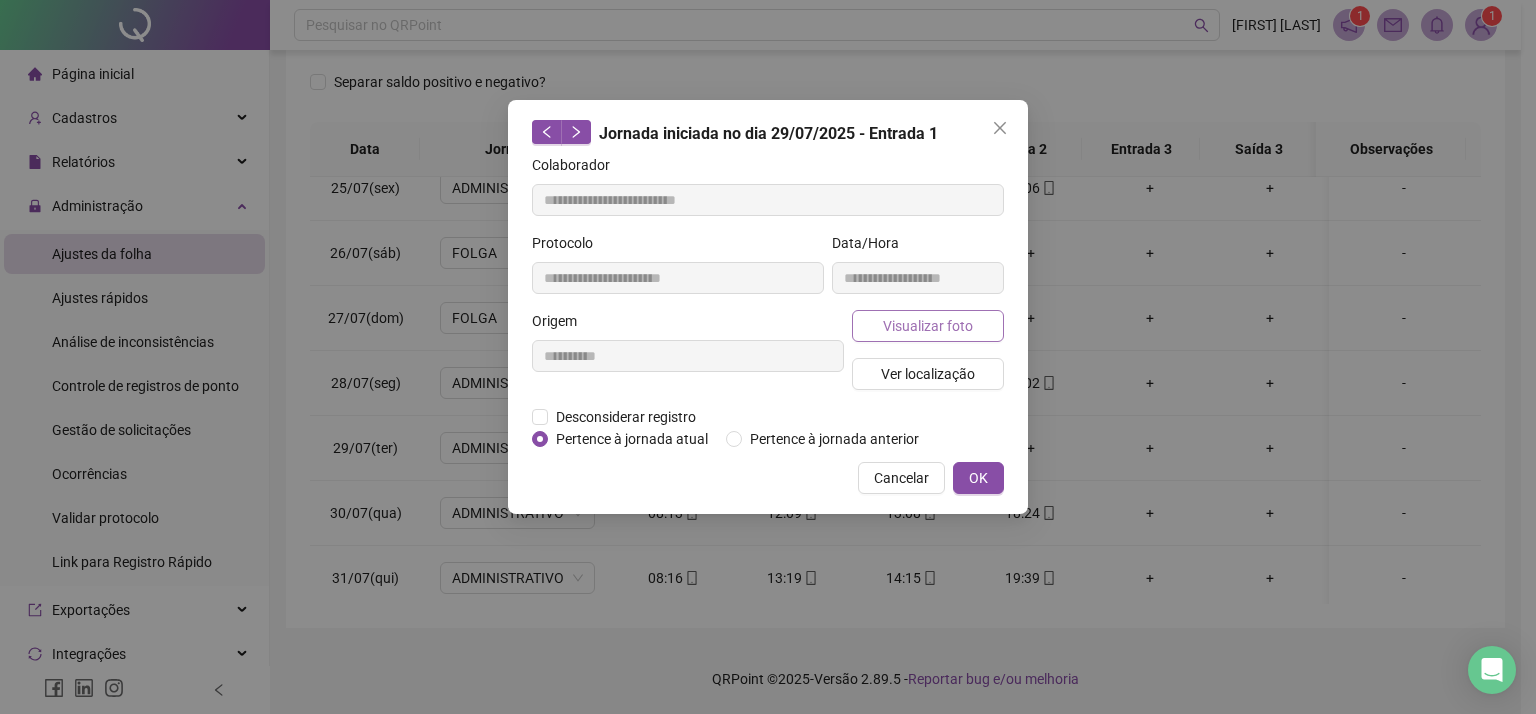 click on "Visualizar foto" at bounding box center (928, 326) 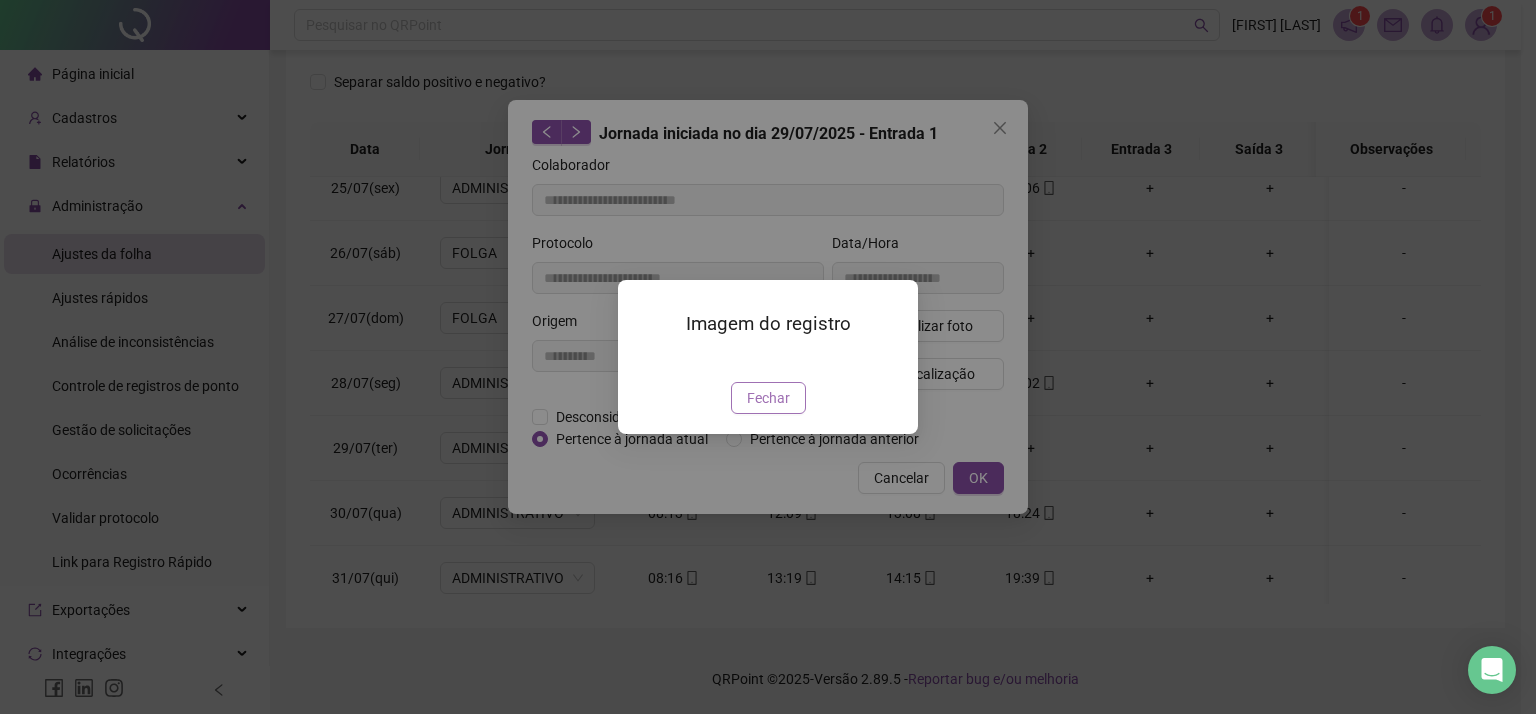 click on "Fechar" at bounding box center [768, 398] 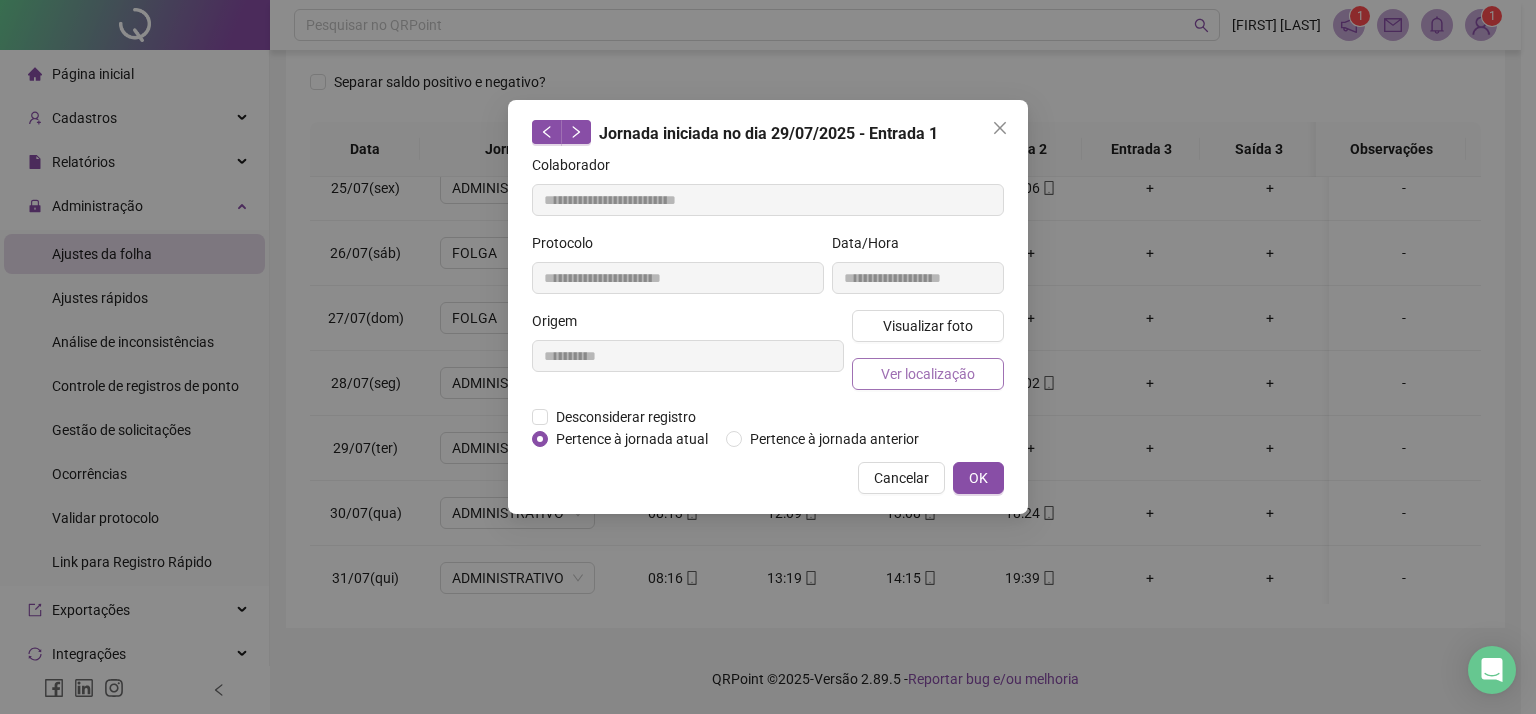 click on "Ver localização" at bounding box center (928, 374) 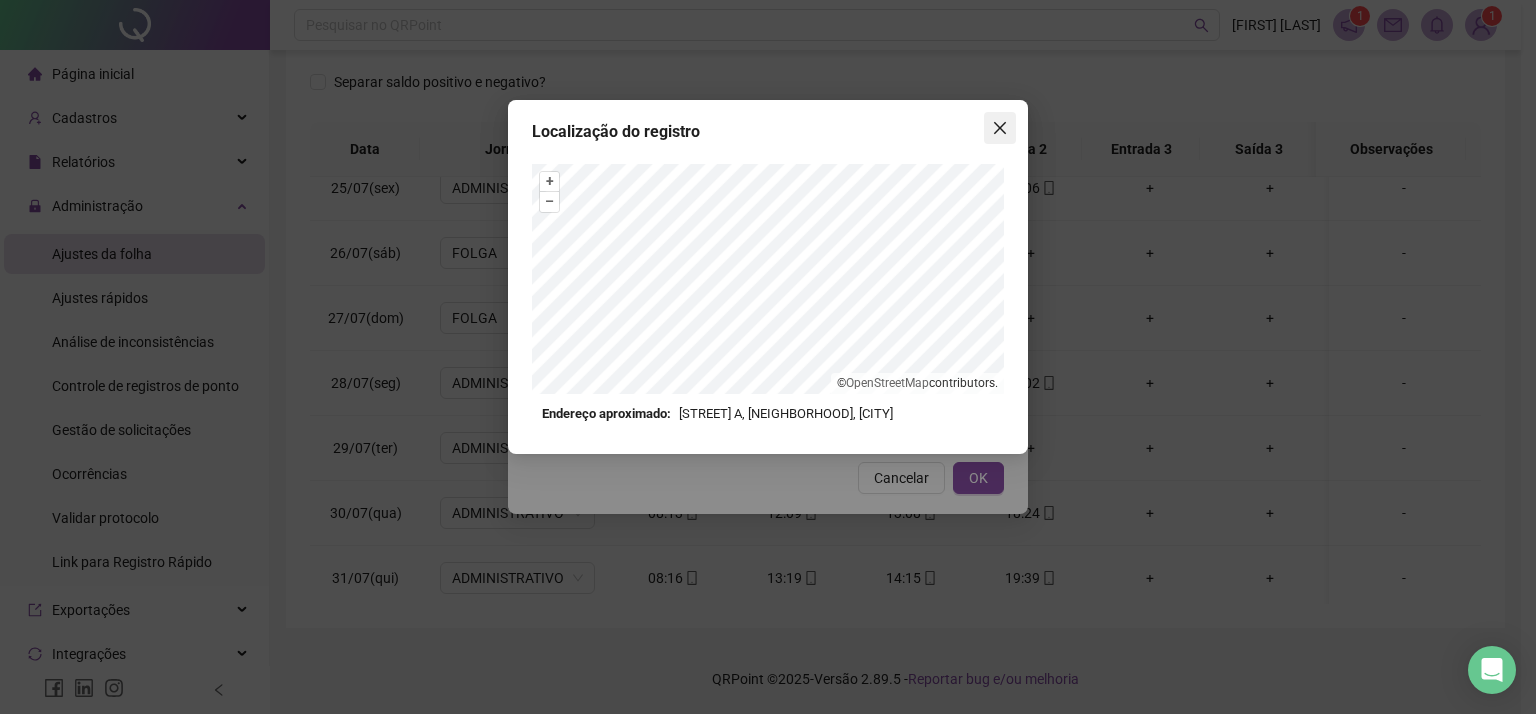 click at bounding box center (1000, 128) 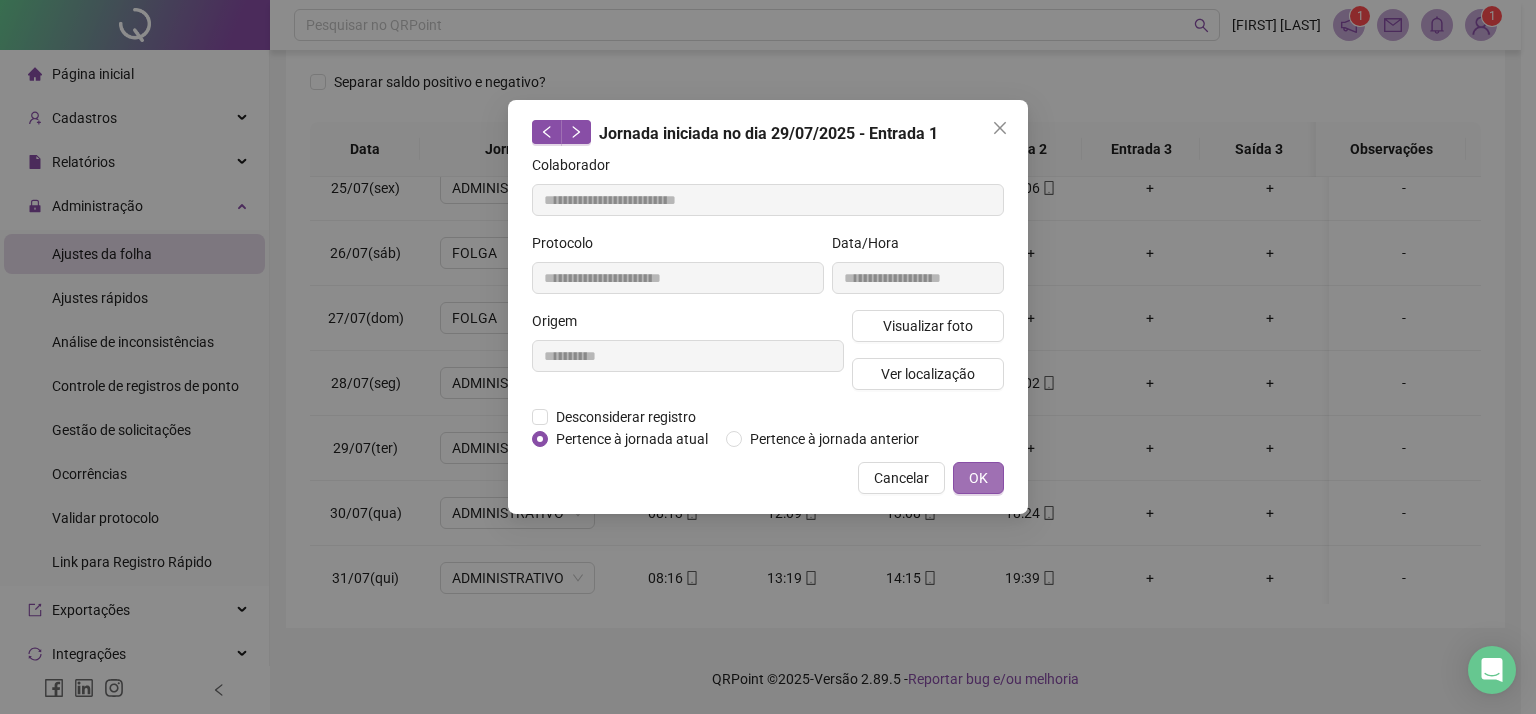 click on "OK" at bounding box center (978, 478) 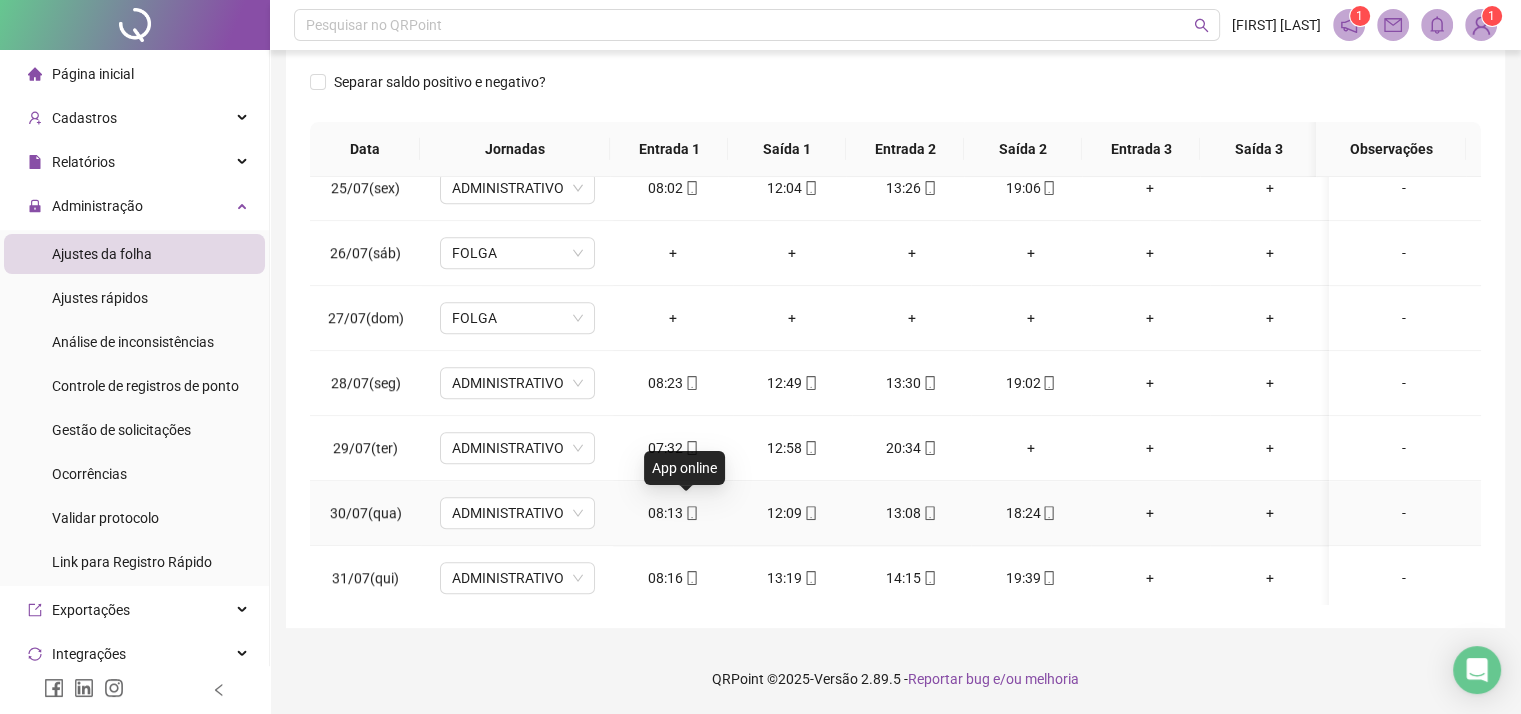click 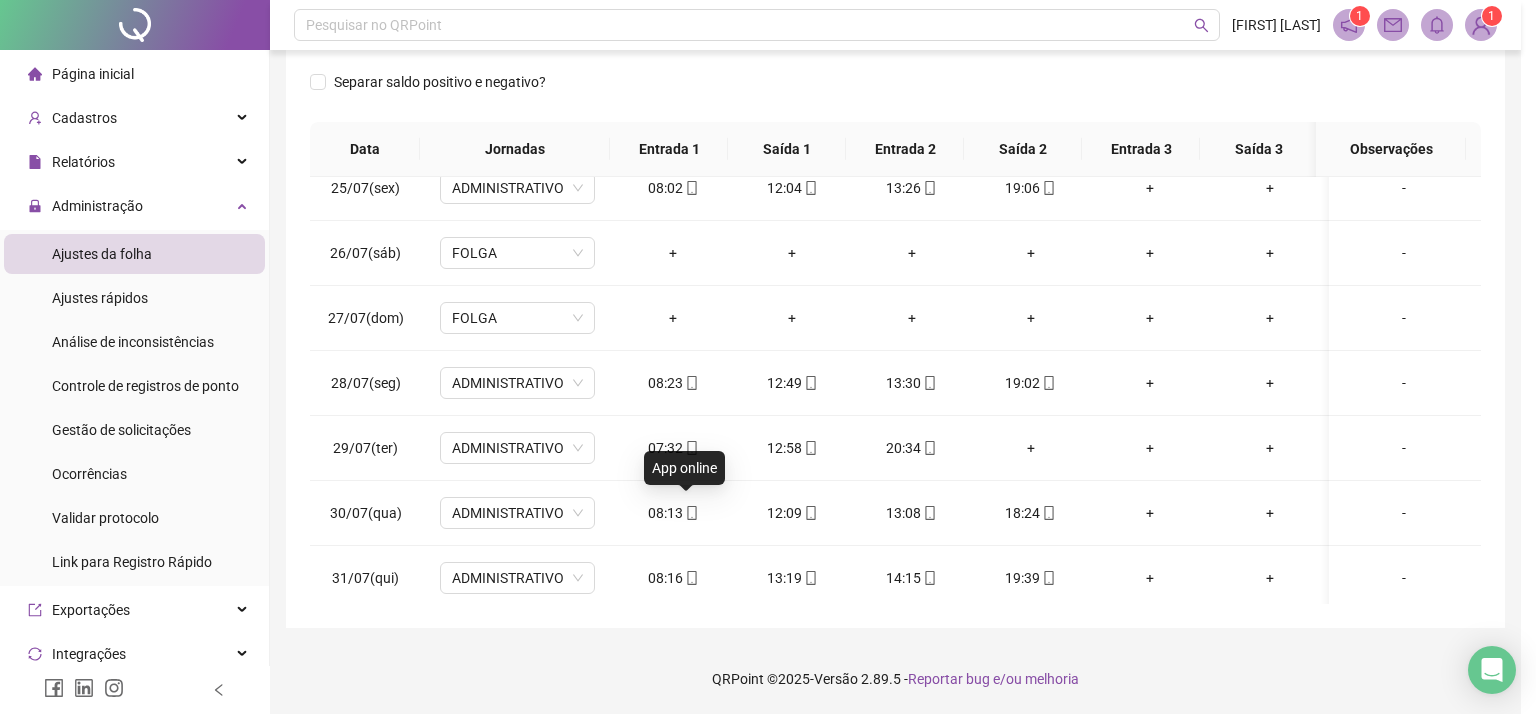 type on "**********" 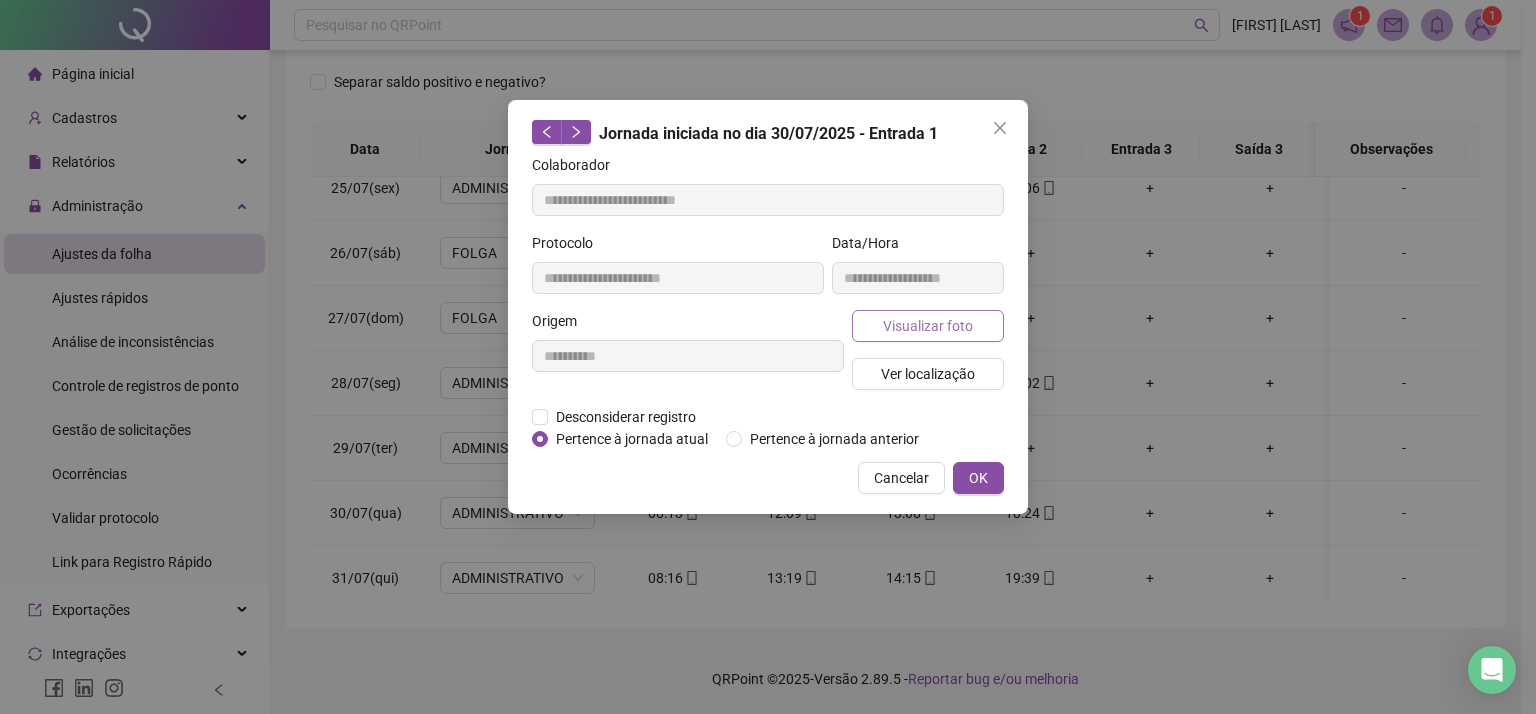 click on "Visualizar foto" at bounding box center [928, 326] 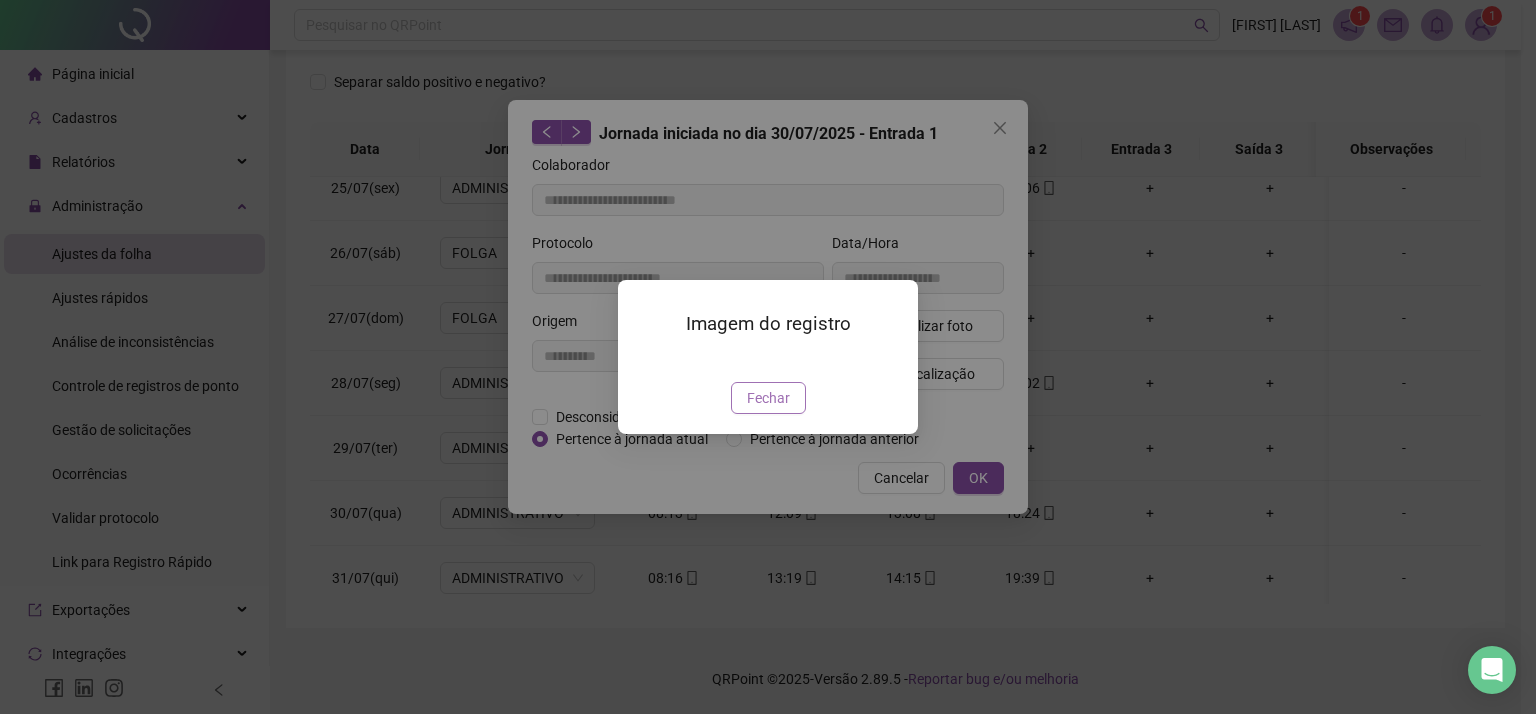 click on "Fechar" at bounding box center (768, 398) 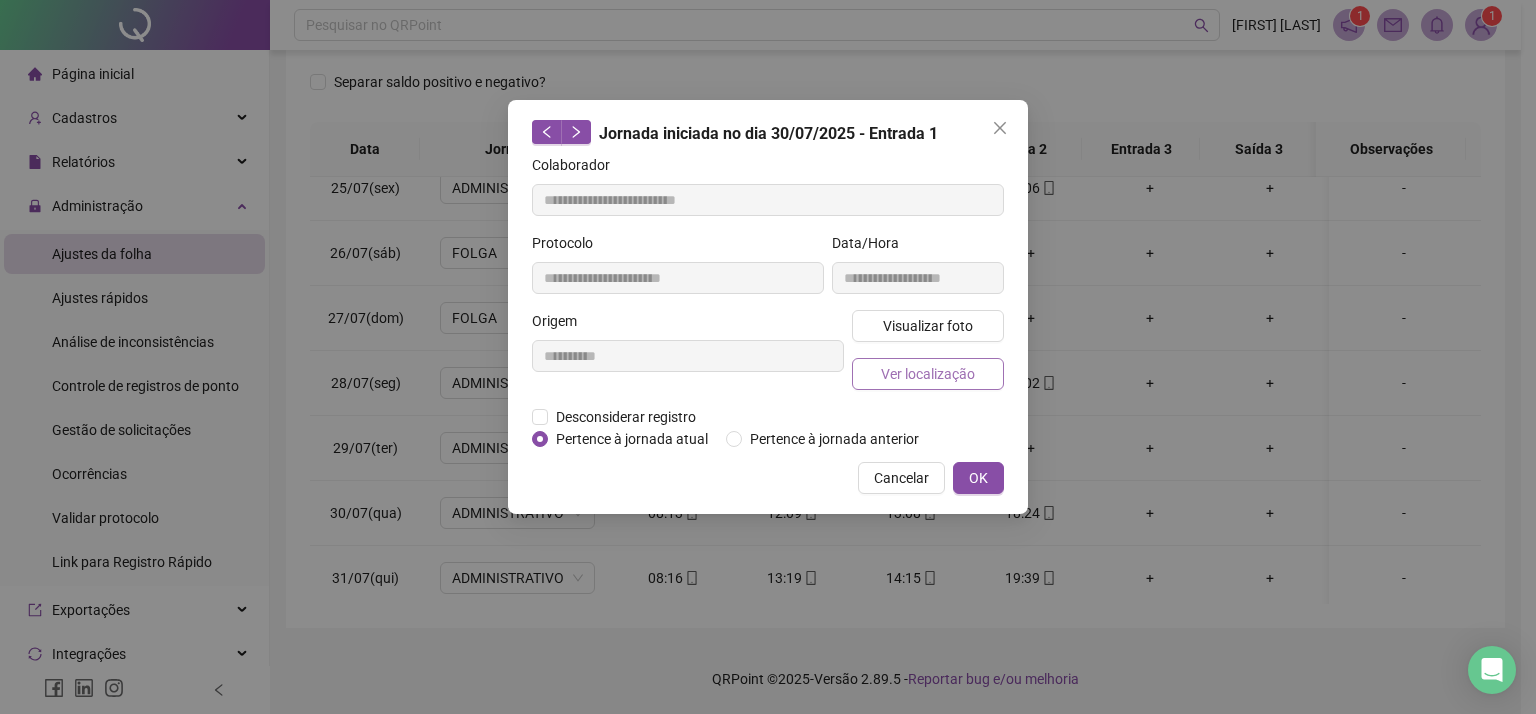 click on "Ver localização" at bounding box center [928, 374] 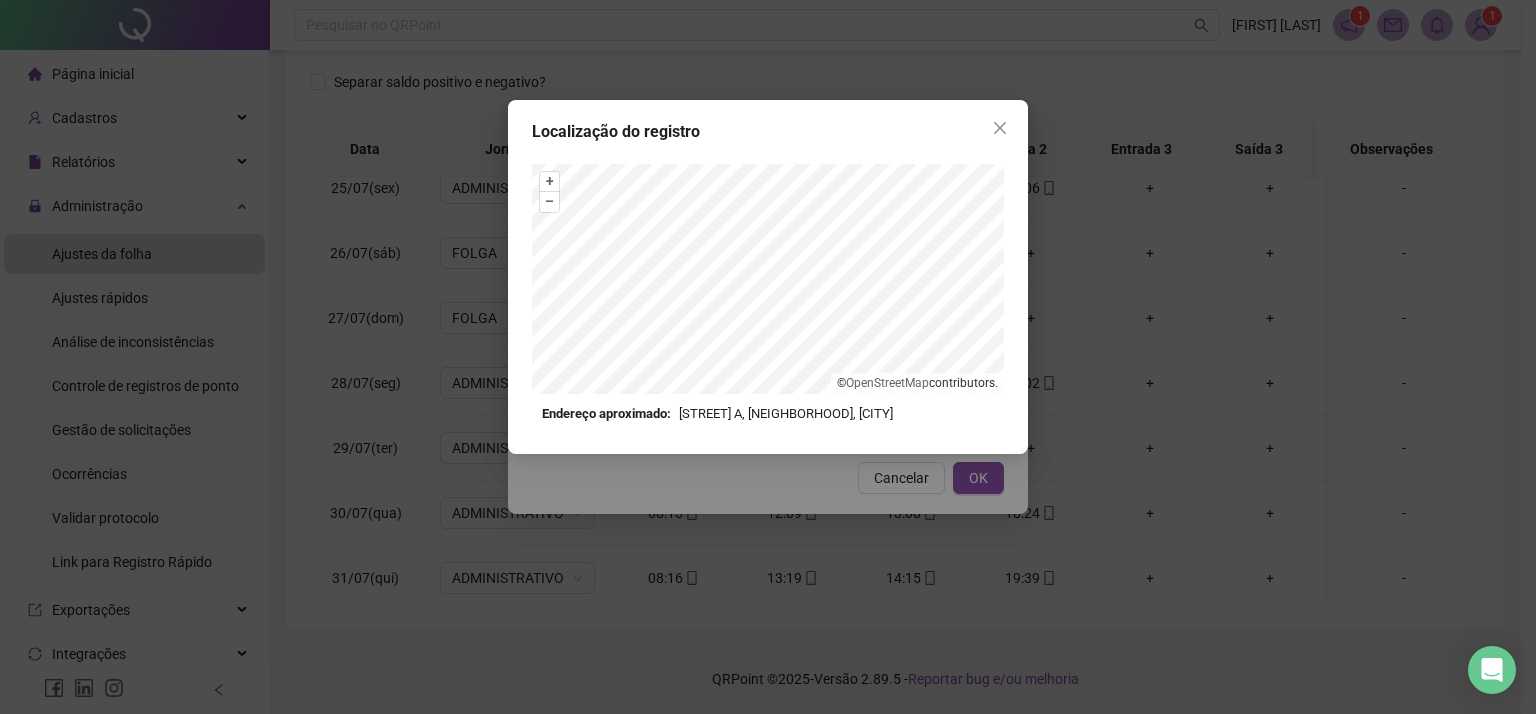 click on "Localização do registro + – ⇧ › ©  OpenStreetMap  contributors. Endereço aproximado:   Rua A, Terras de São José, Itu *OBS Os registros de ponto executados através da web utilizam uma tecnologia menos precisa para obter a geolocalização do colaborador, o que poderá resultar em localizações distintas." at bounding box center [768, 357] 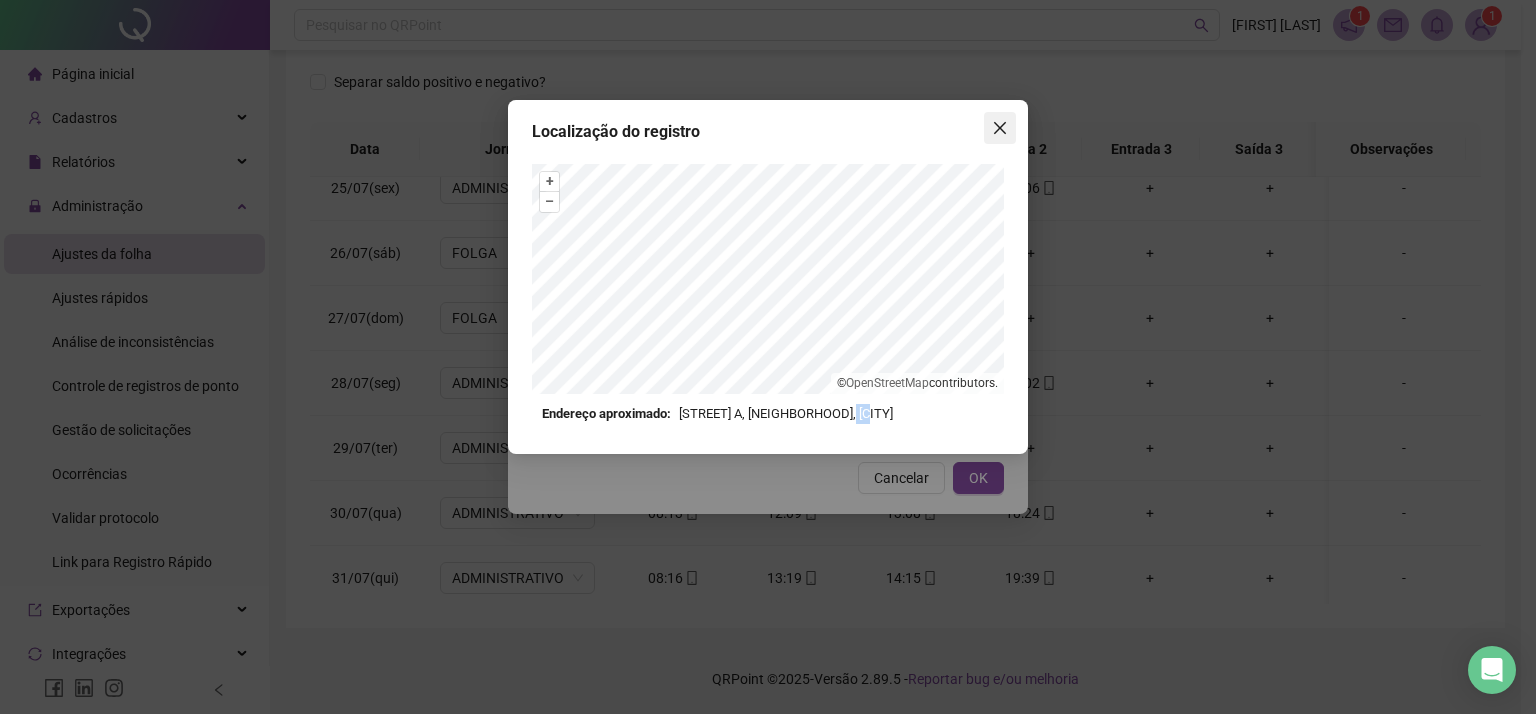 click 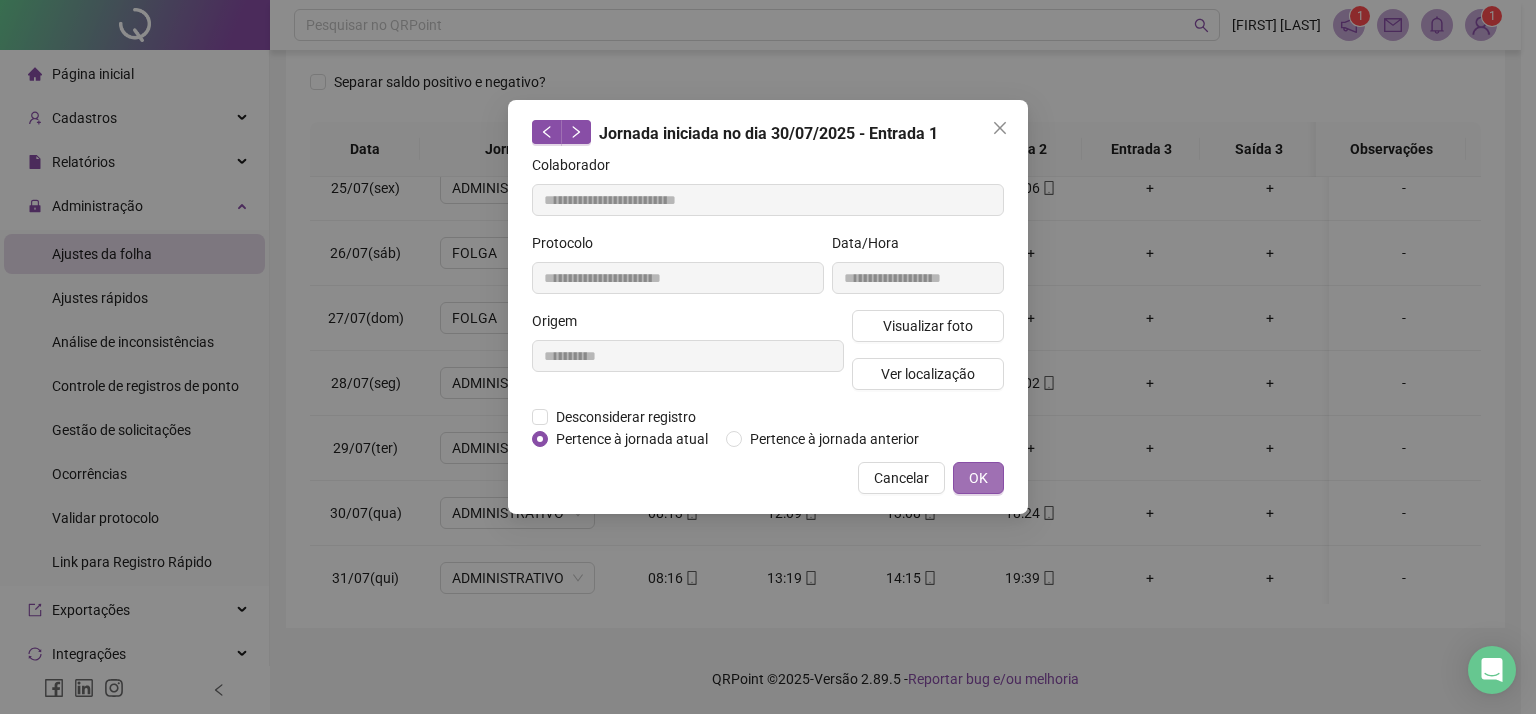 click on "OK" at bounding box center (978, 478) 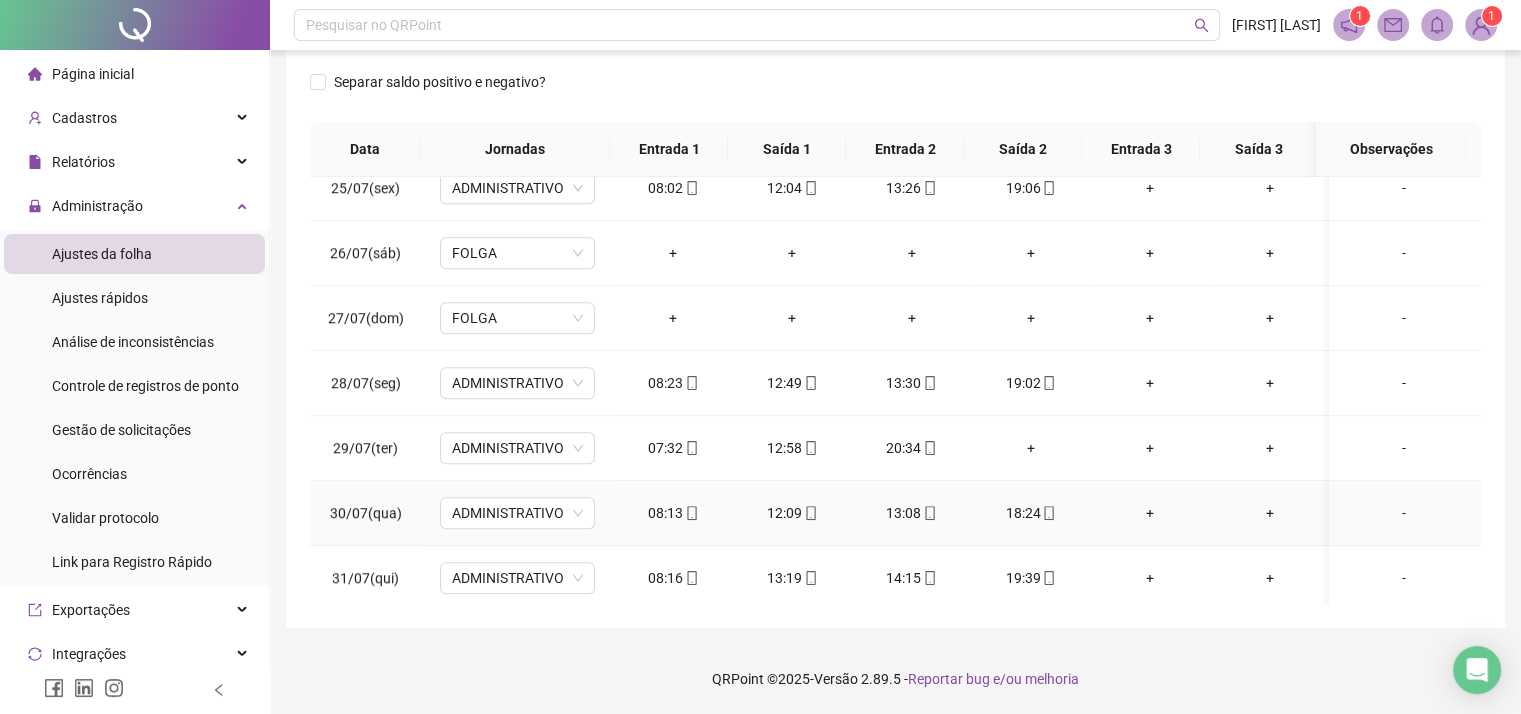 click 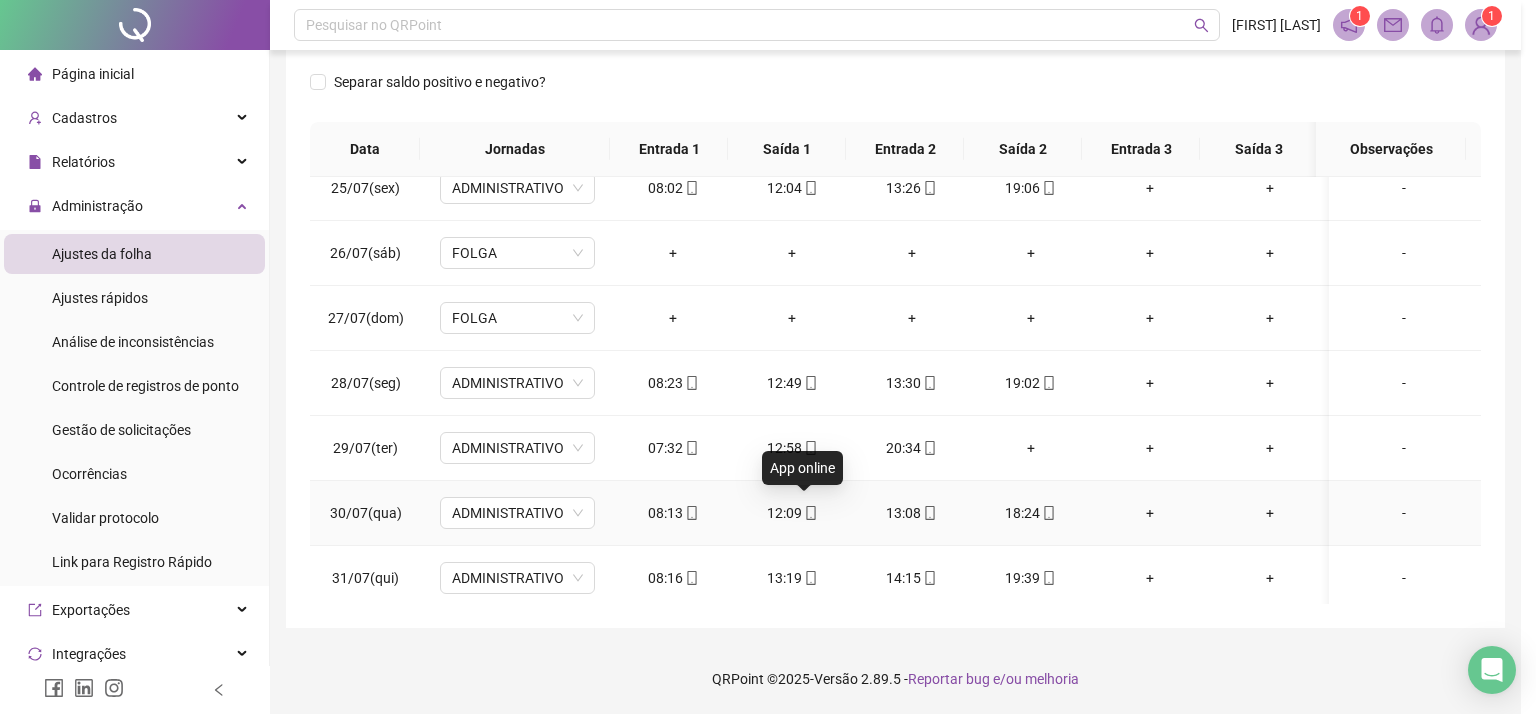 type on "**********" 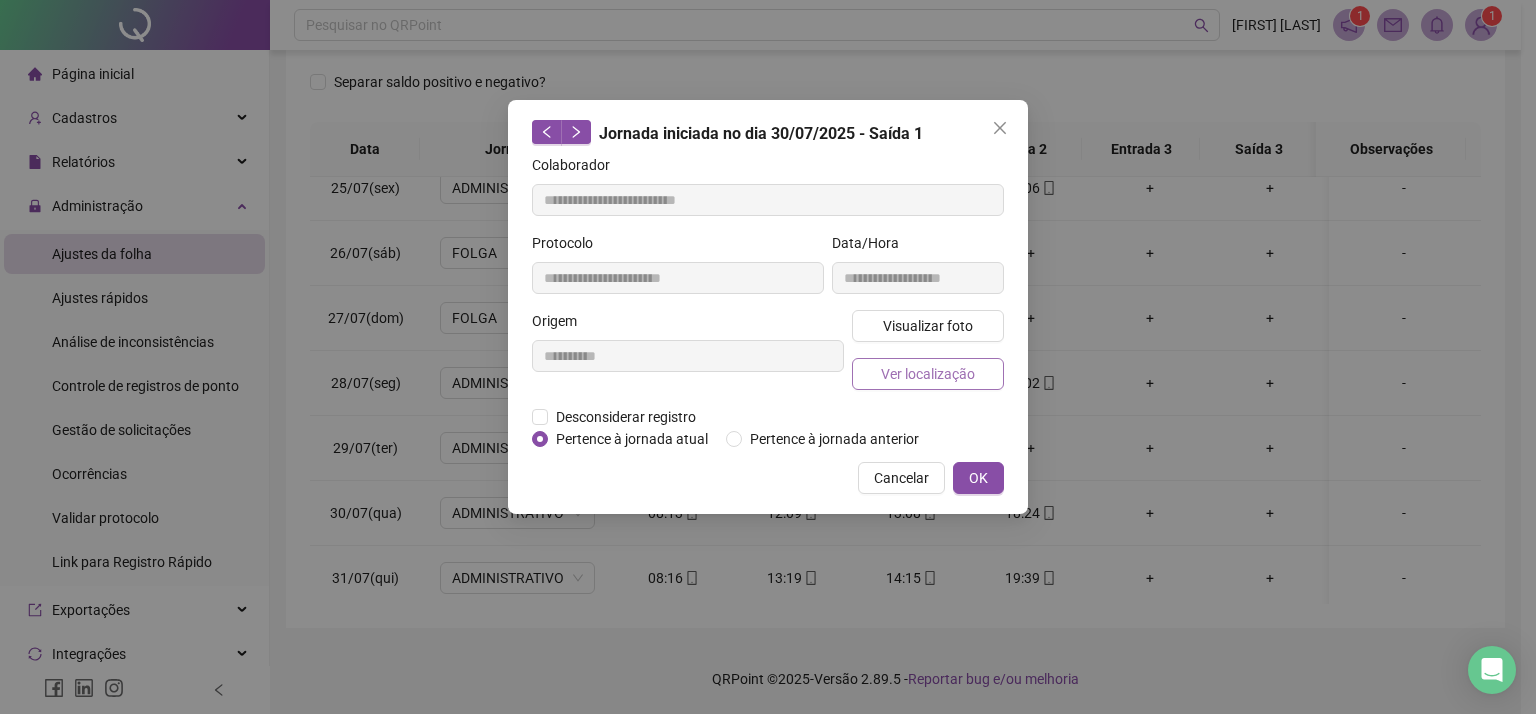 click on "Ver localização" at bounding box center (928, 374) 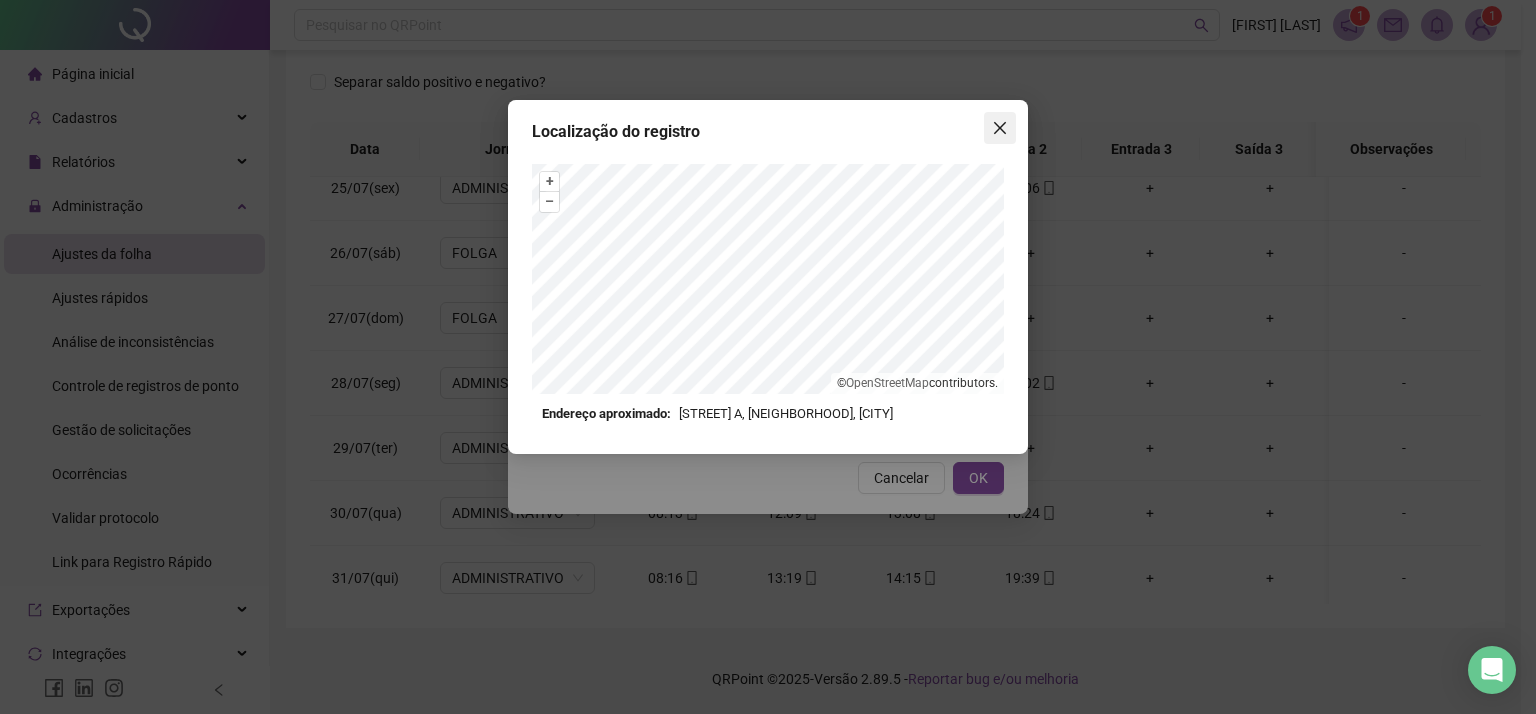 click 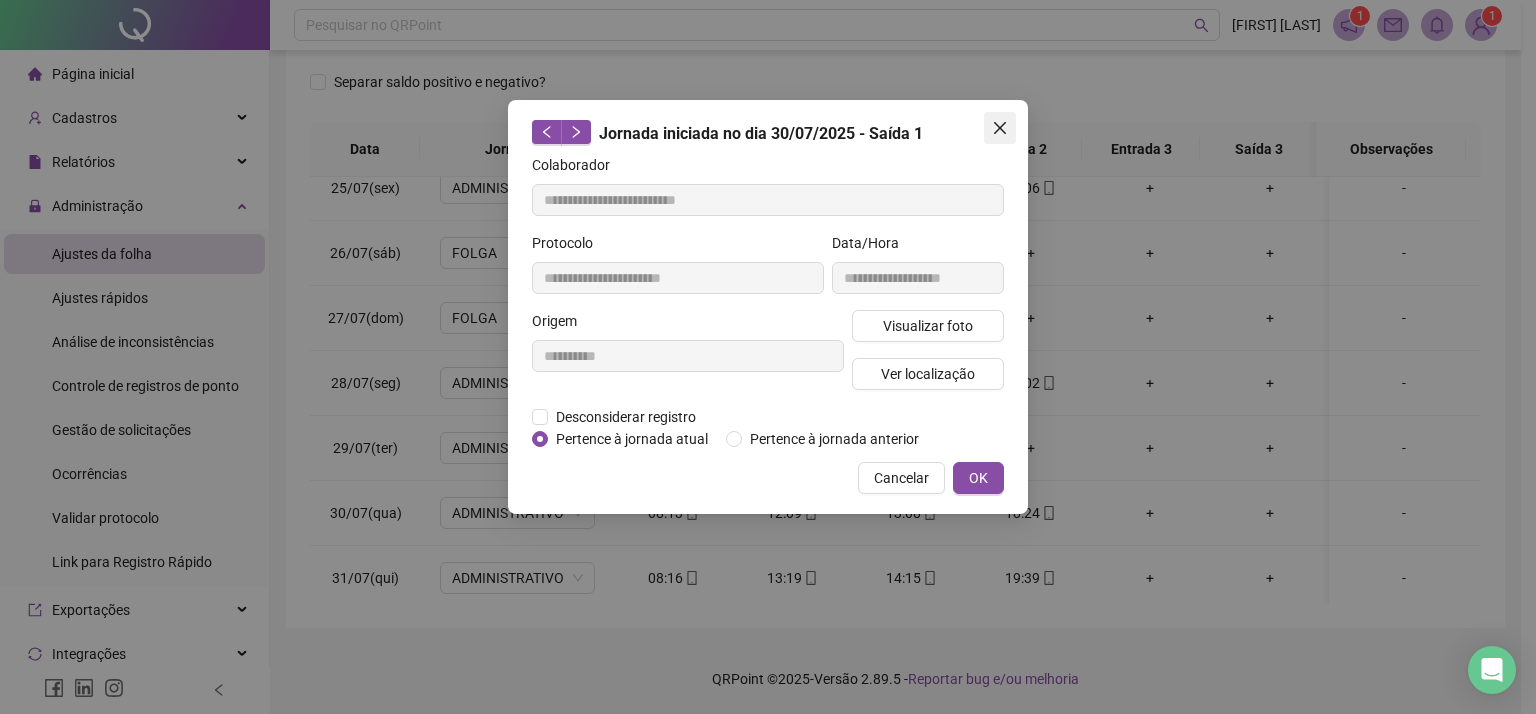 click at bounding box center [1000, 128] 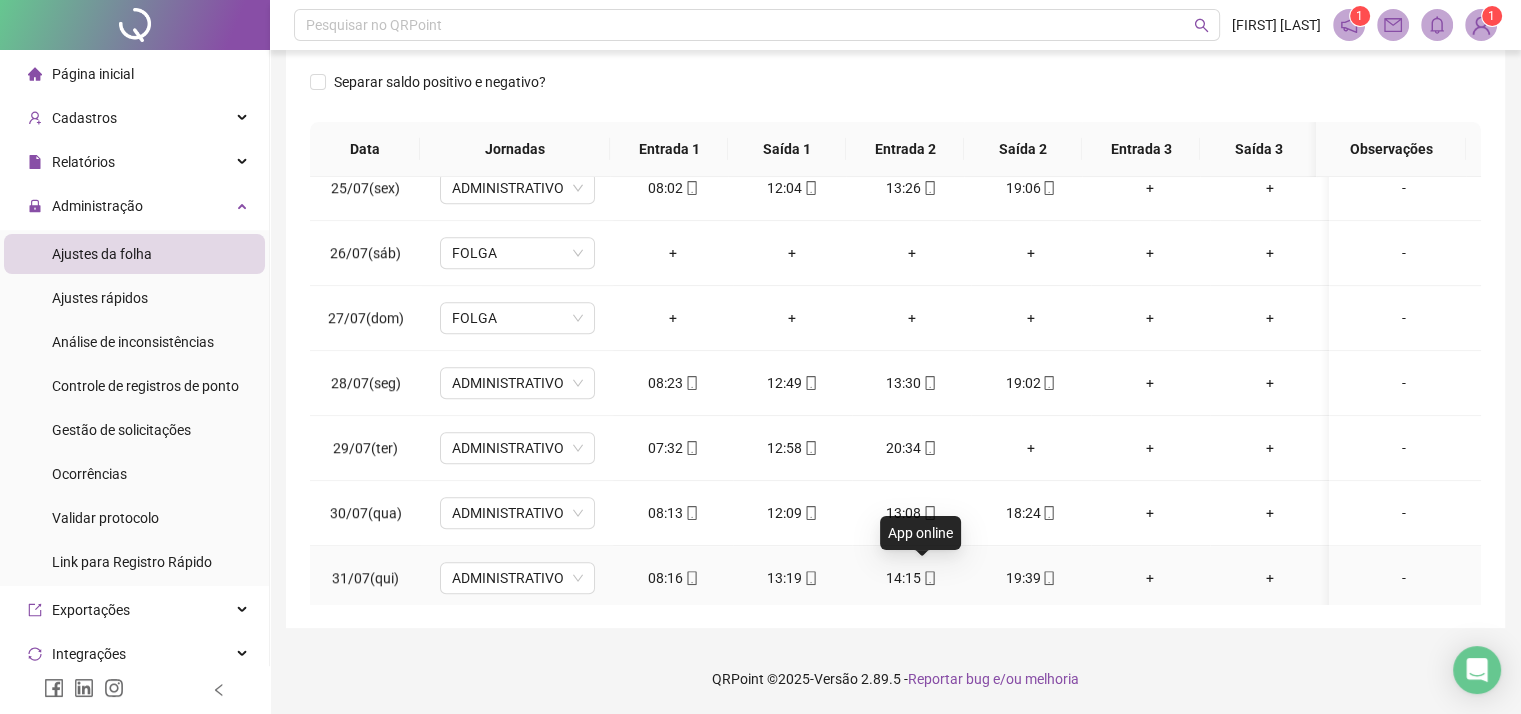 click 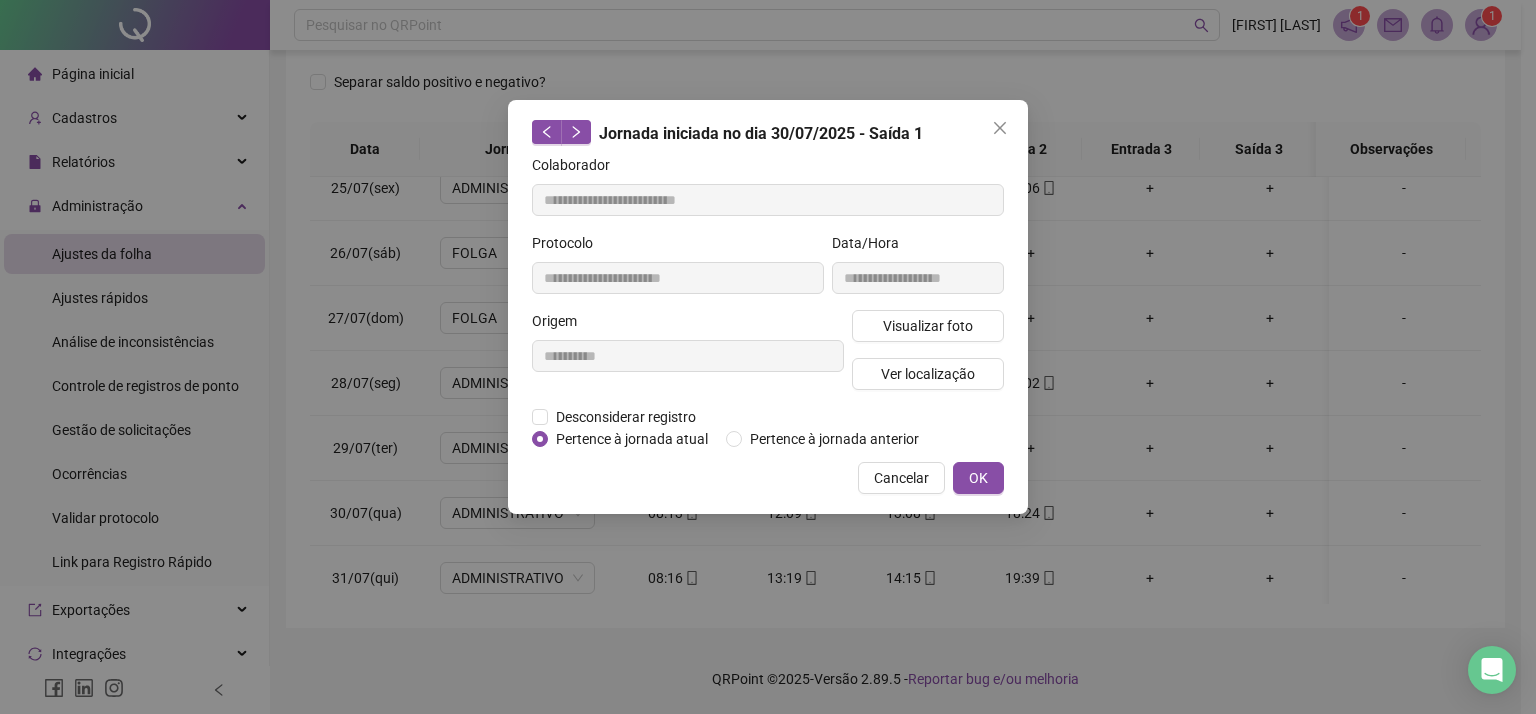 type on "**********" 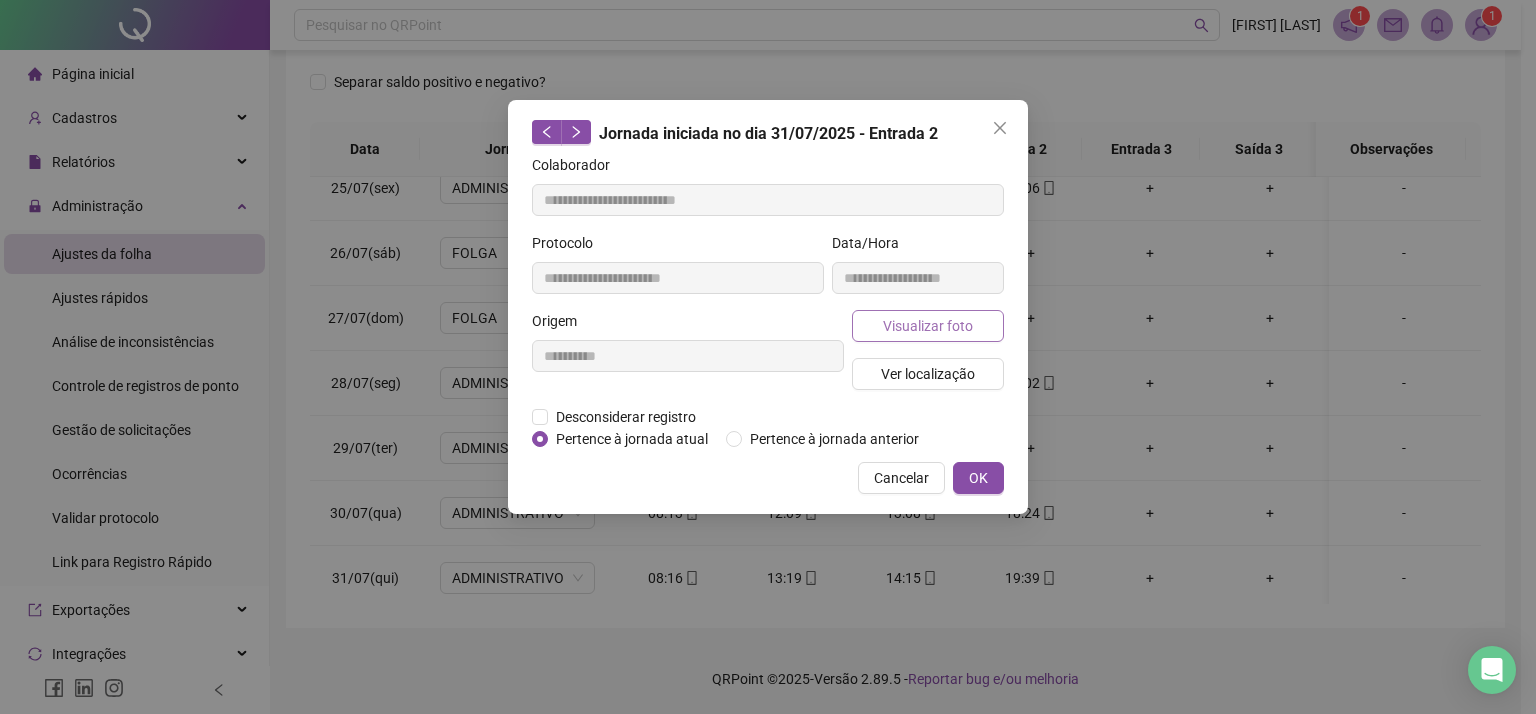click on "Visualizar foto" at bounding box center [928, 326] 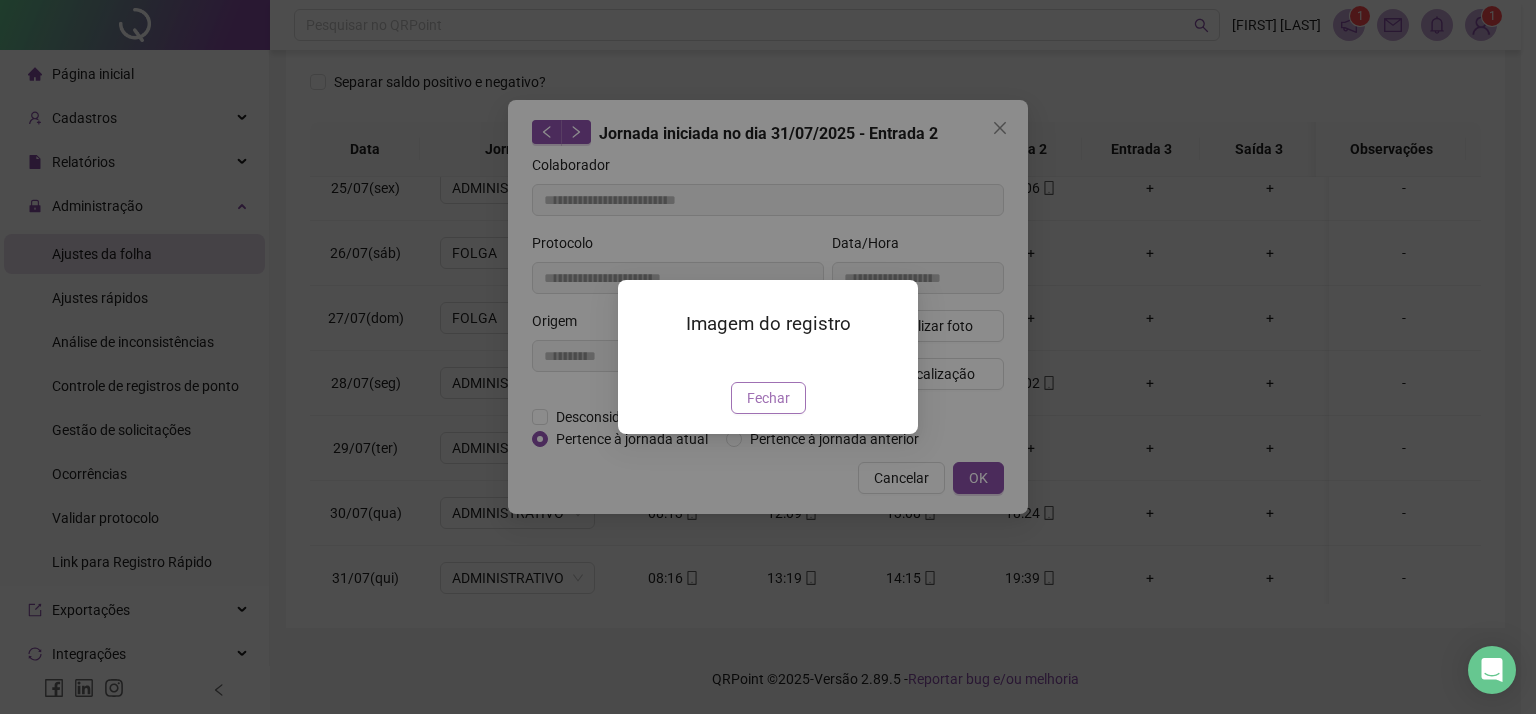 click on "Fechar" at bounding box center (768, 398) 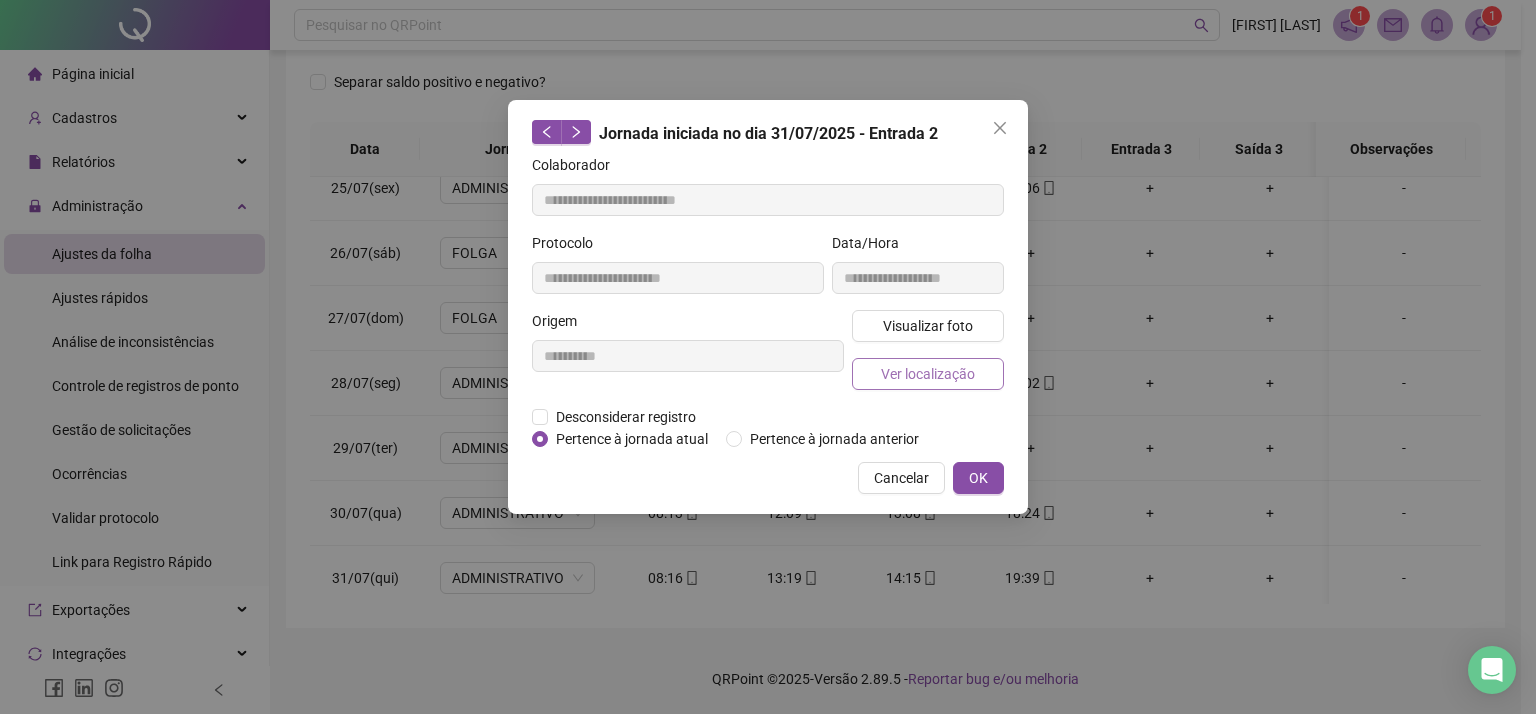 click on "Ver localização" at bounding box center [928, 374] 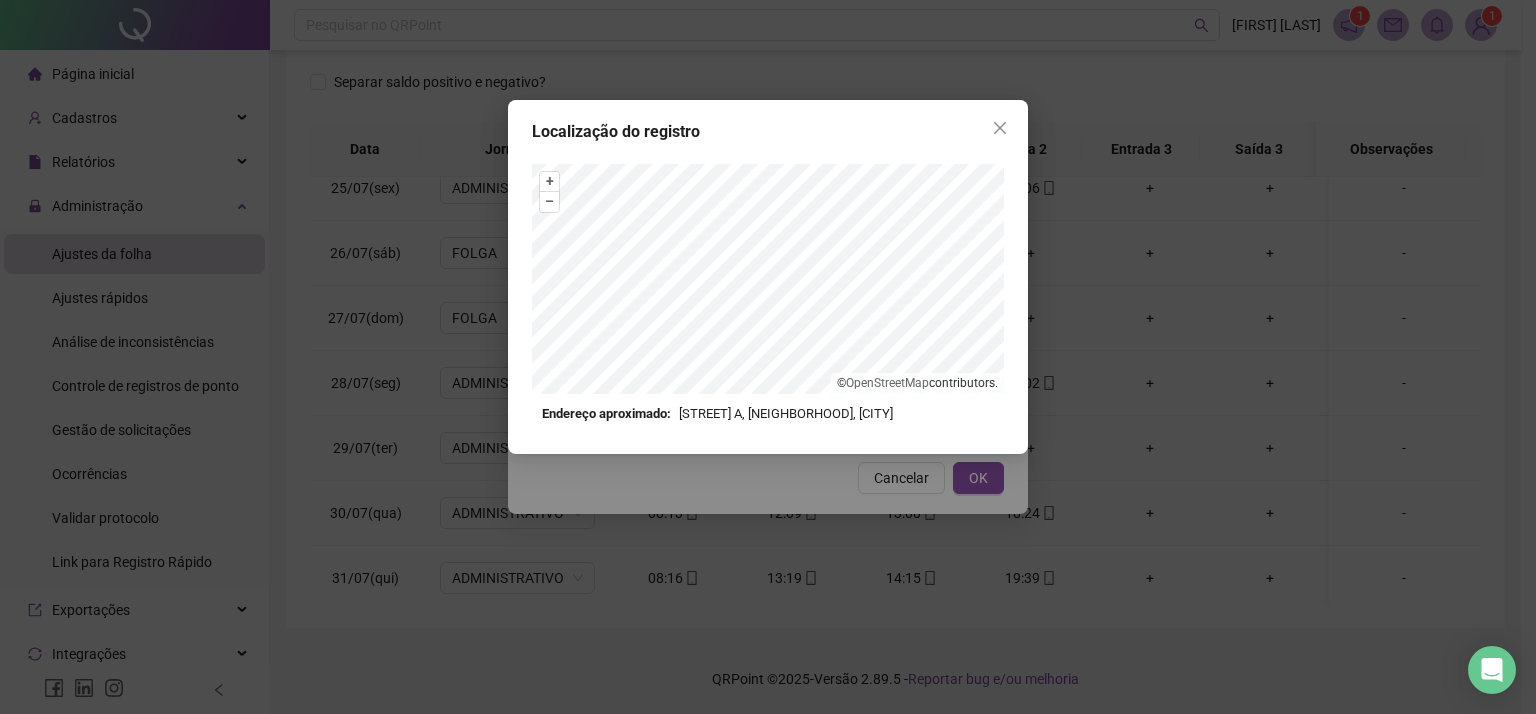 click on "Localização do registro + – ⇧ › ©  OpenStreetMap  contributors. Endereço aproximado:   Rua A, Terras de São José, Itu *OBS Os registros de ponto executados através da web utilizam uma tecnologia menos precisa para obter a geolocalização do colaborador, o que poderá resultar em localizações distintas." at bounding box center [768, 357] 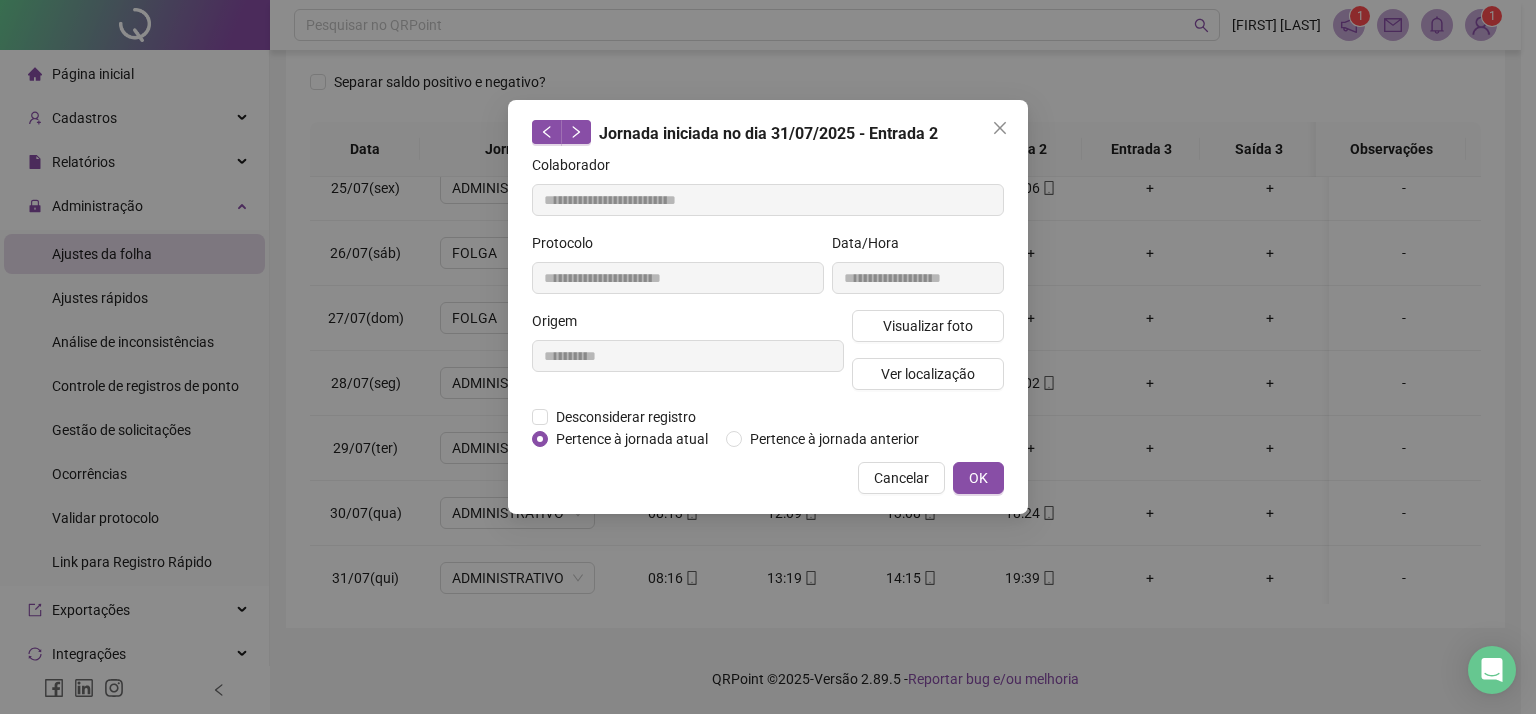 click on "Jornada iniciada no dia 31/07/2025 - Entrada 2" at bounding box center (768, 133) 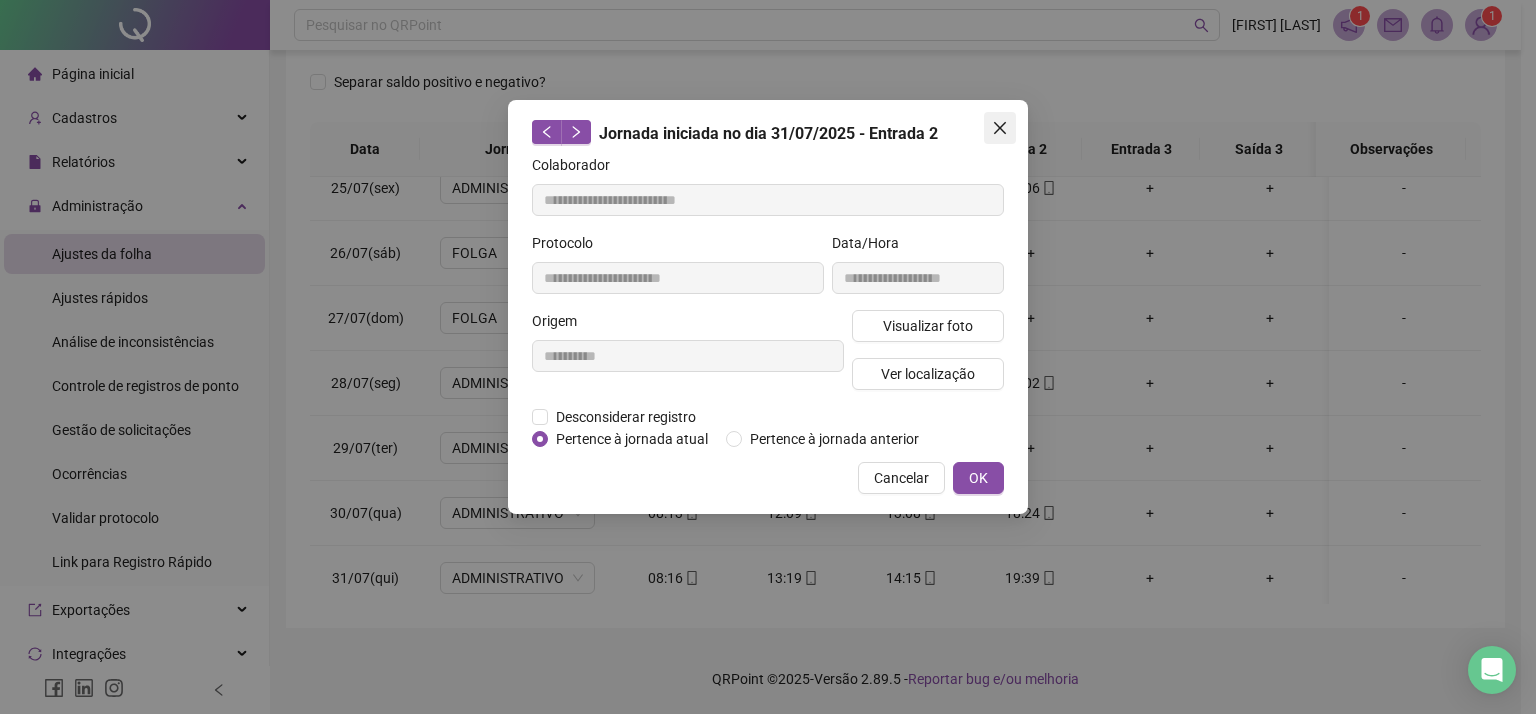 click at bounding box center (1000, 128) 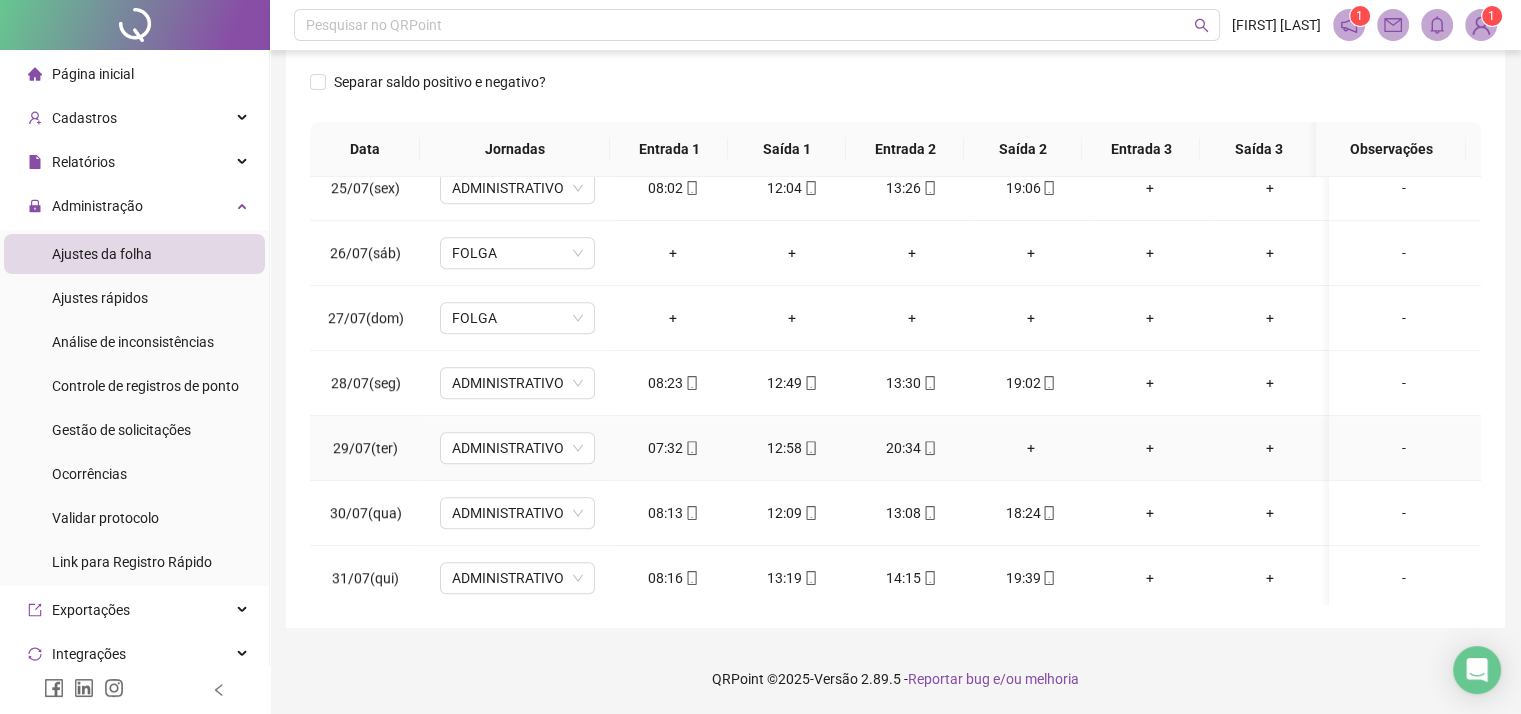 click on "+" at bounding box center [1030, 448] 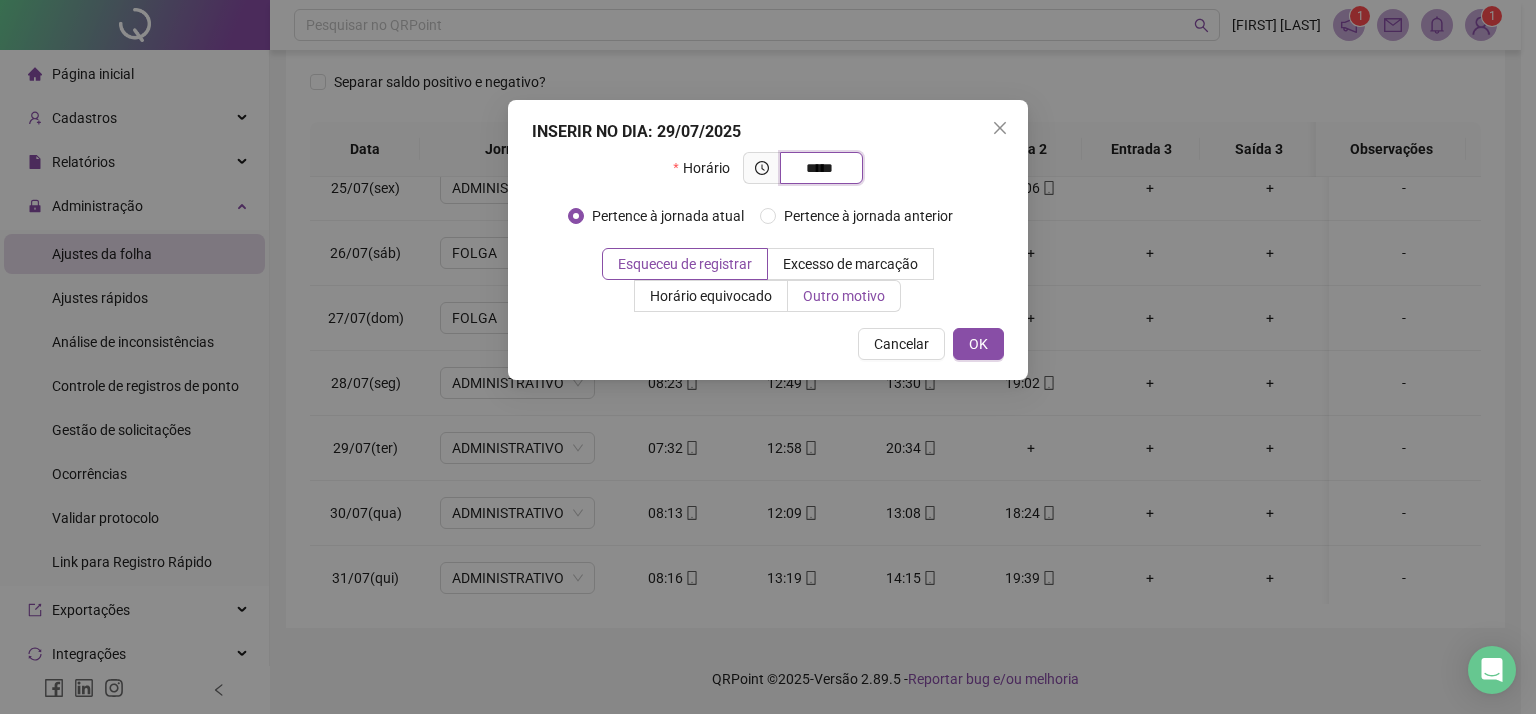 type on "*****" 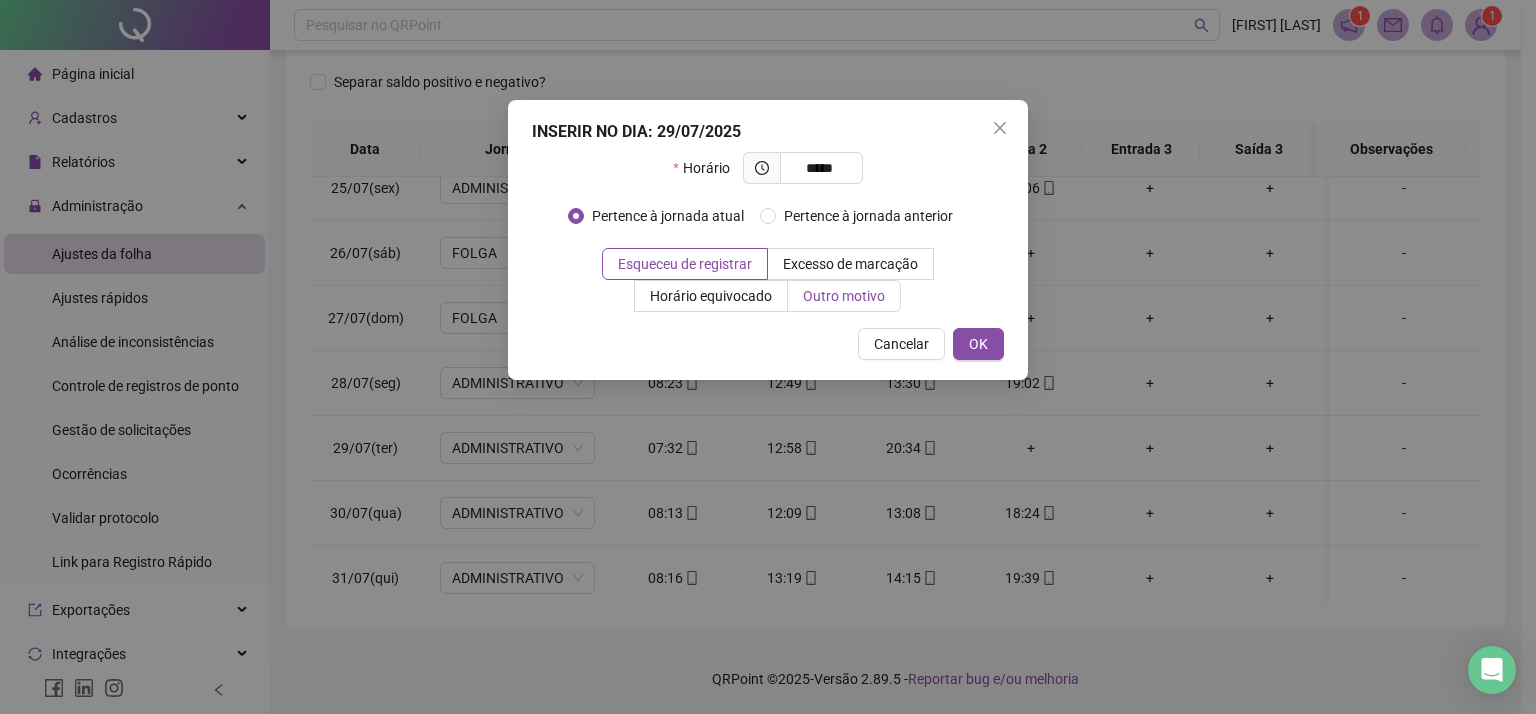 click on "Outro motivo" at bounding box center [844, 296] 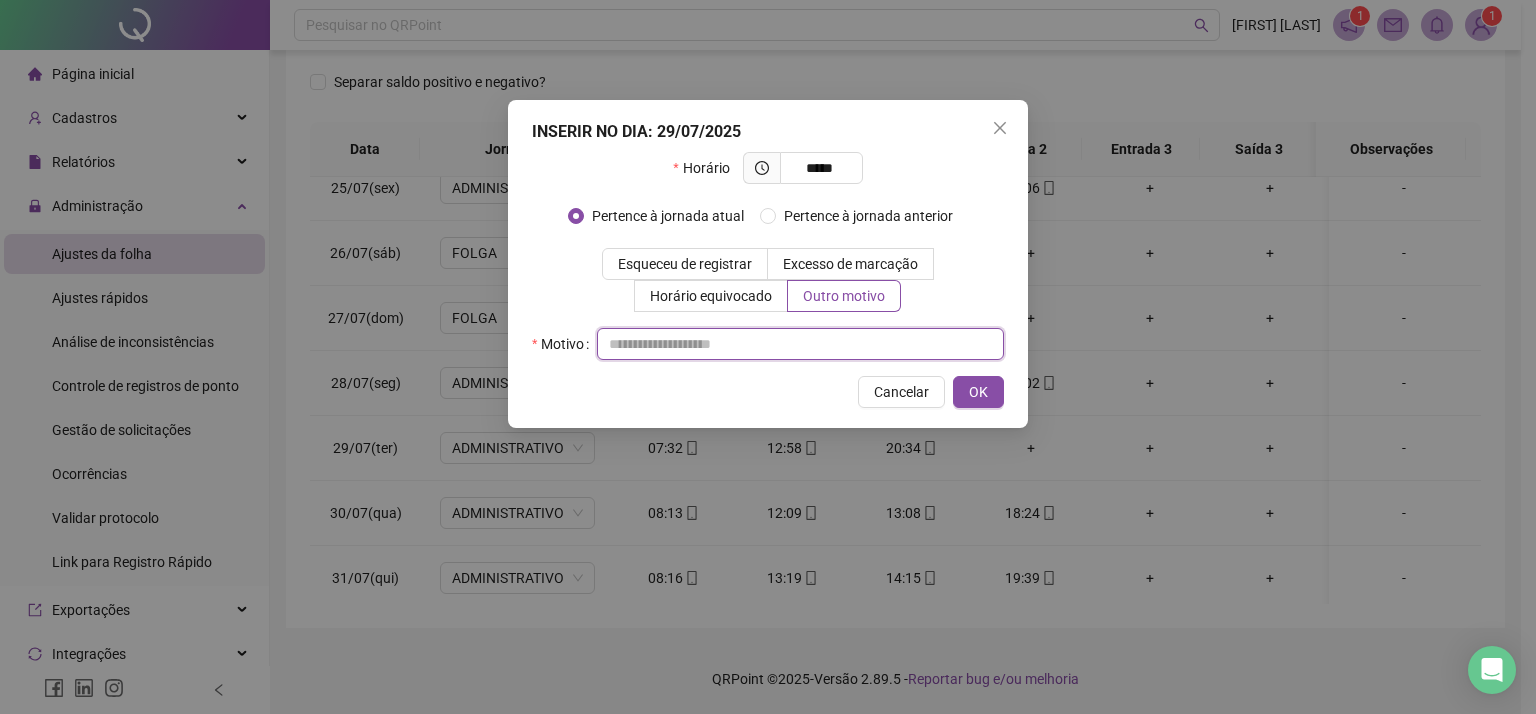 click at bounding box center (800, 344) 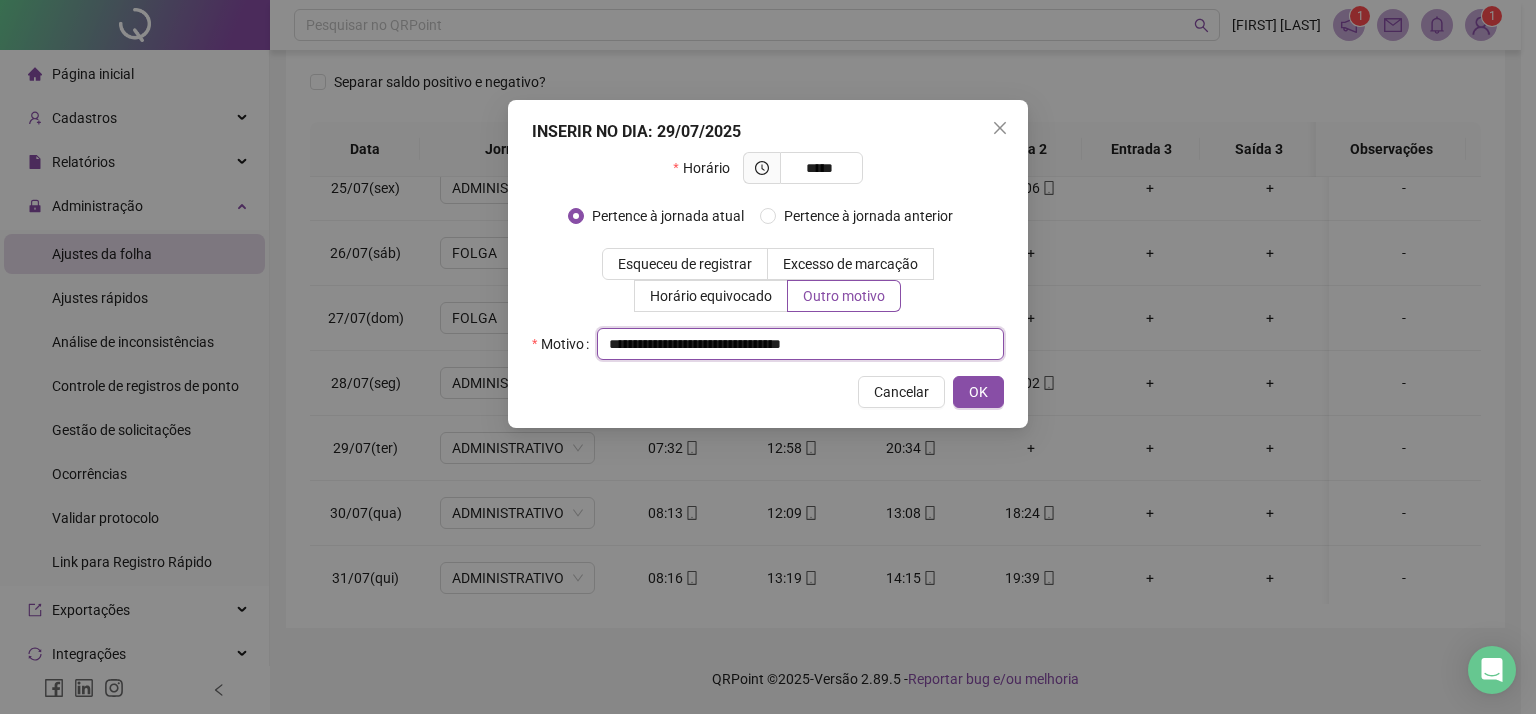 type on "**********" 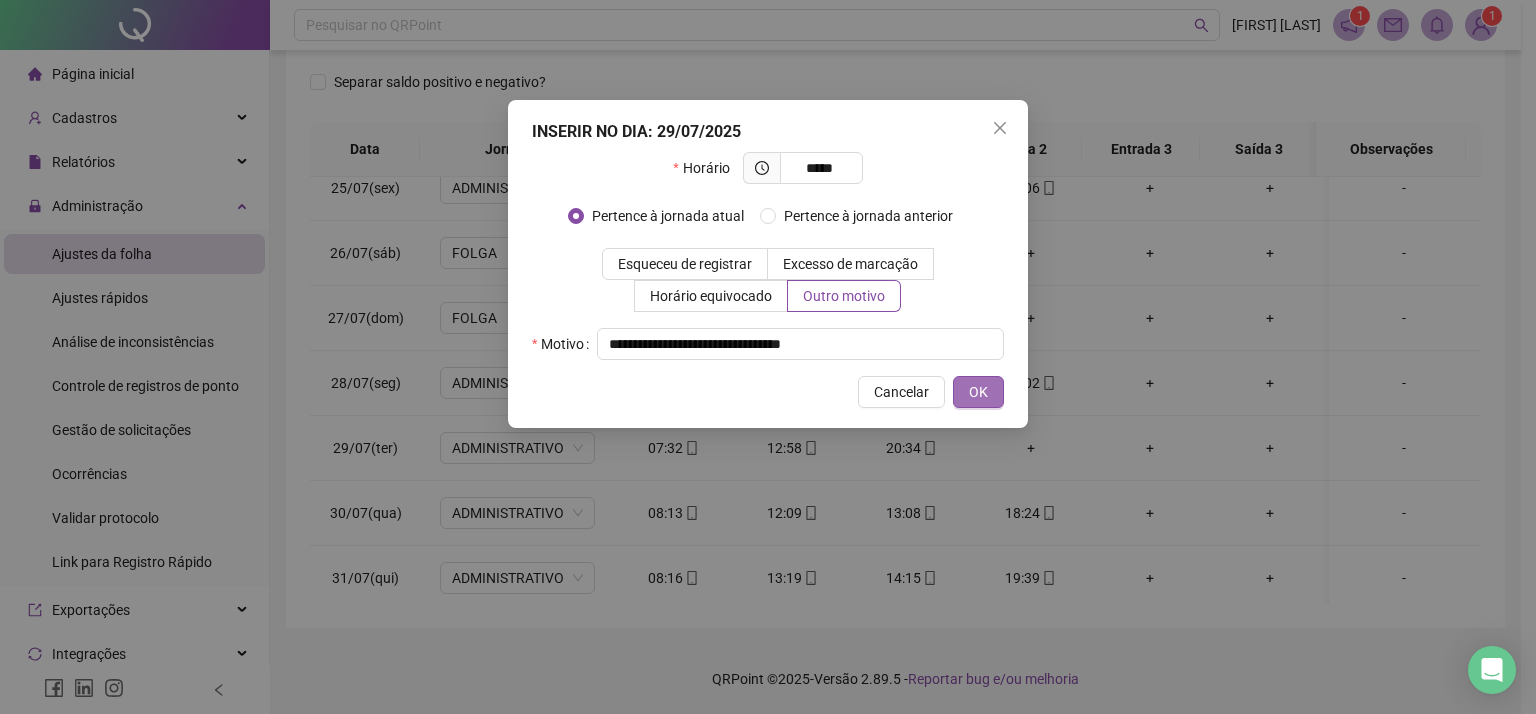 click on "OK" at bounding box center [978, 392] 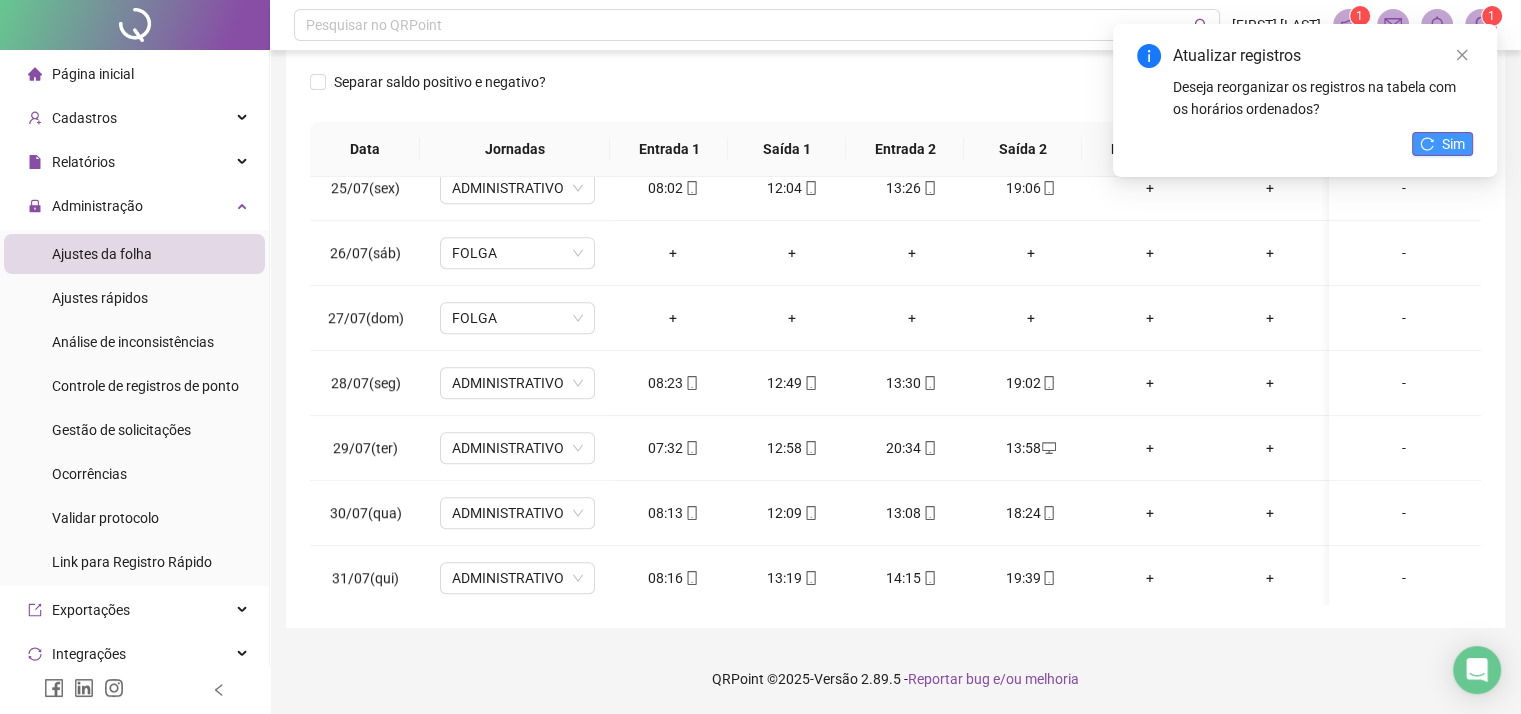 click on "Sim" at bounding box center [1453, 144] 